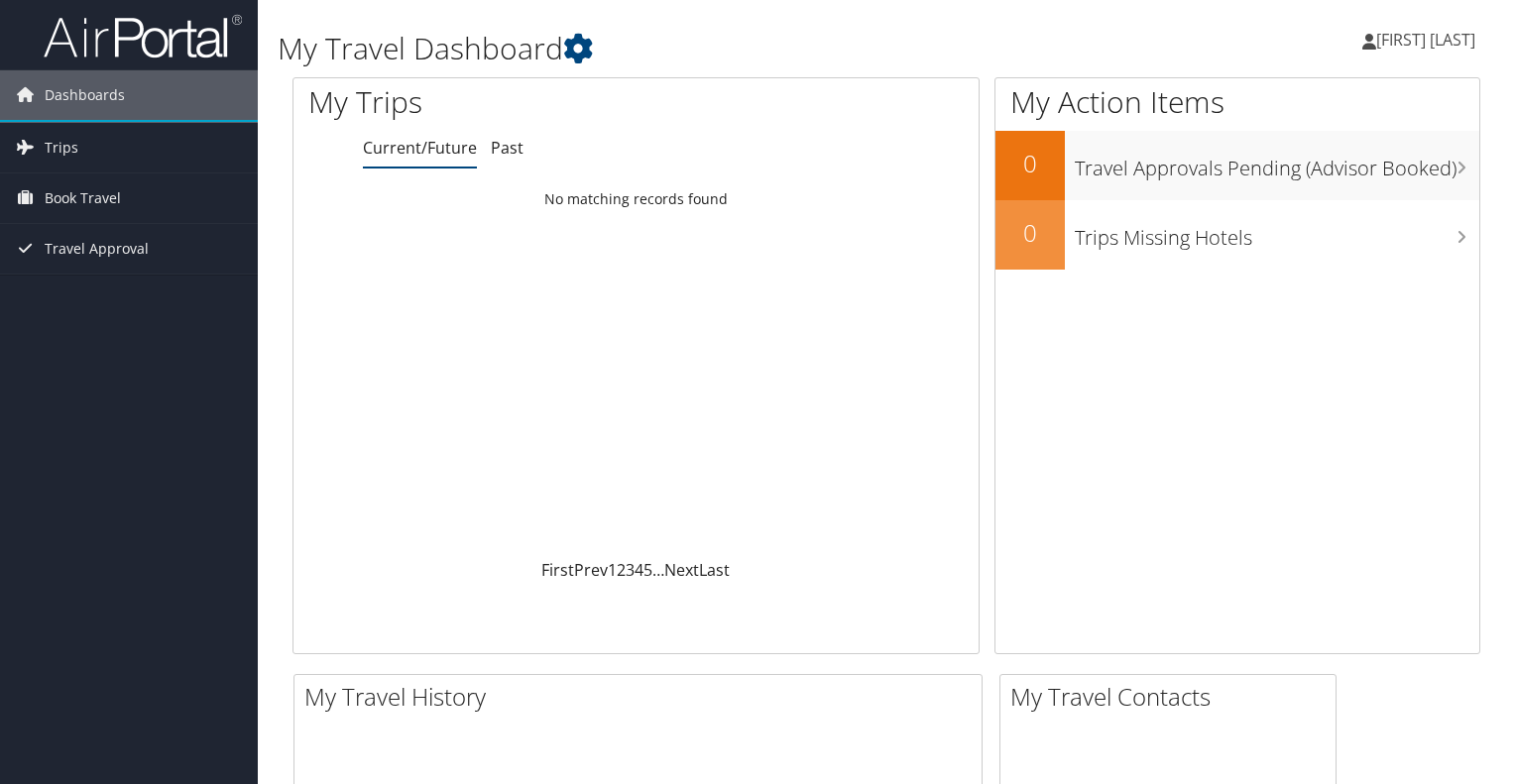 scroll, scrollTop: 0, scrollLeft: 0, axis: both 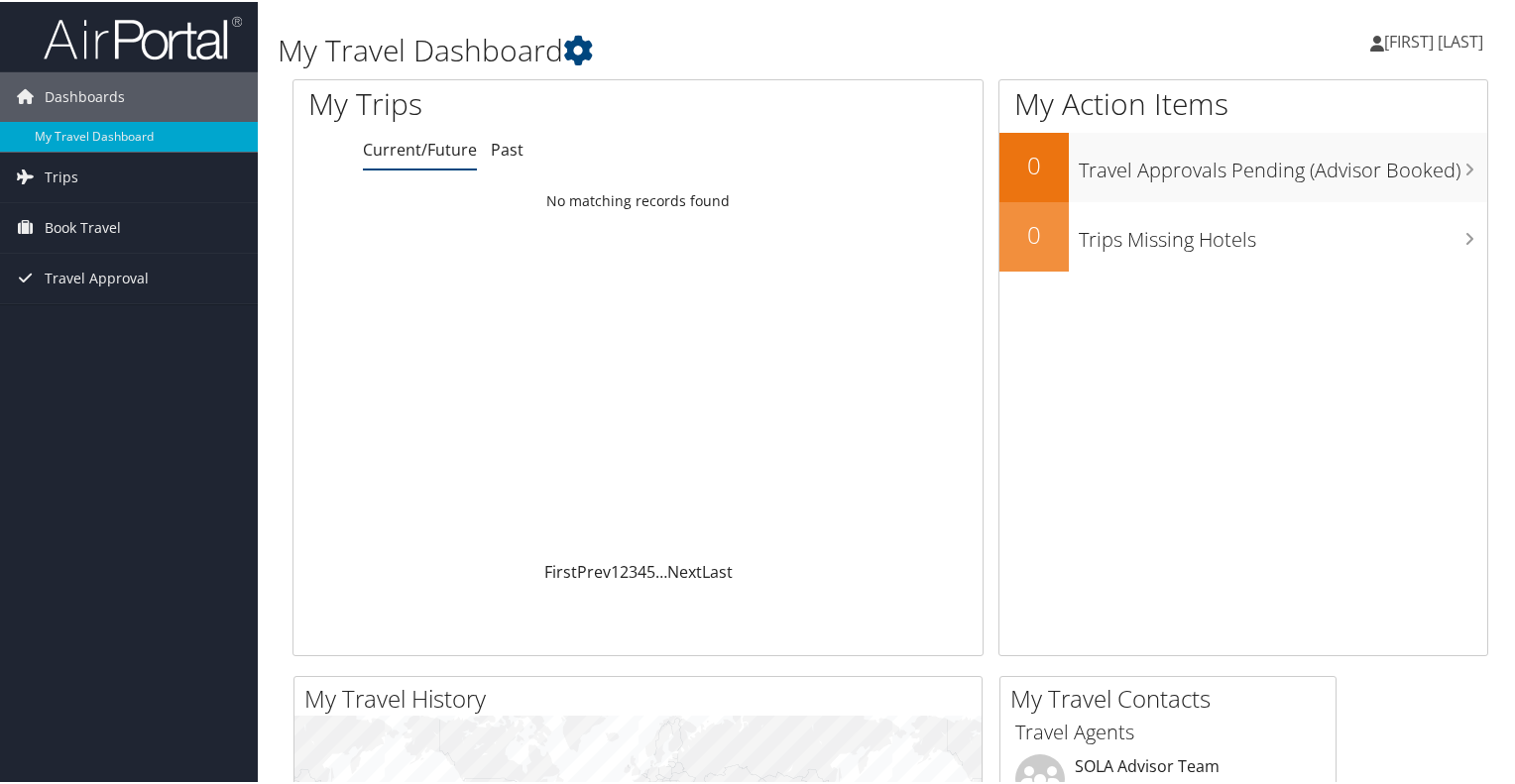 click on "[FIRST] [LAST]" at bounding box center [1434, 40] 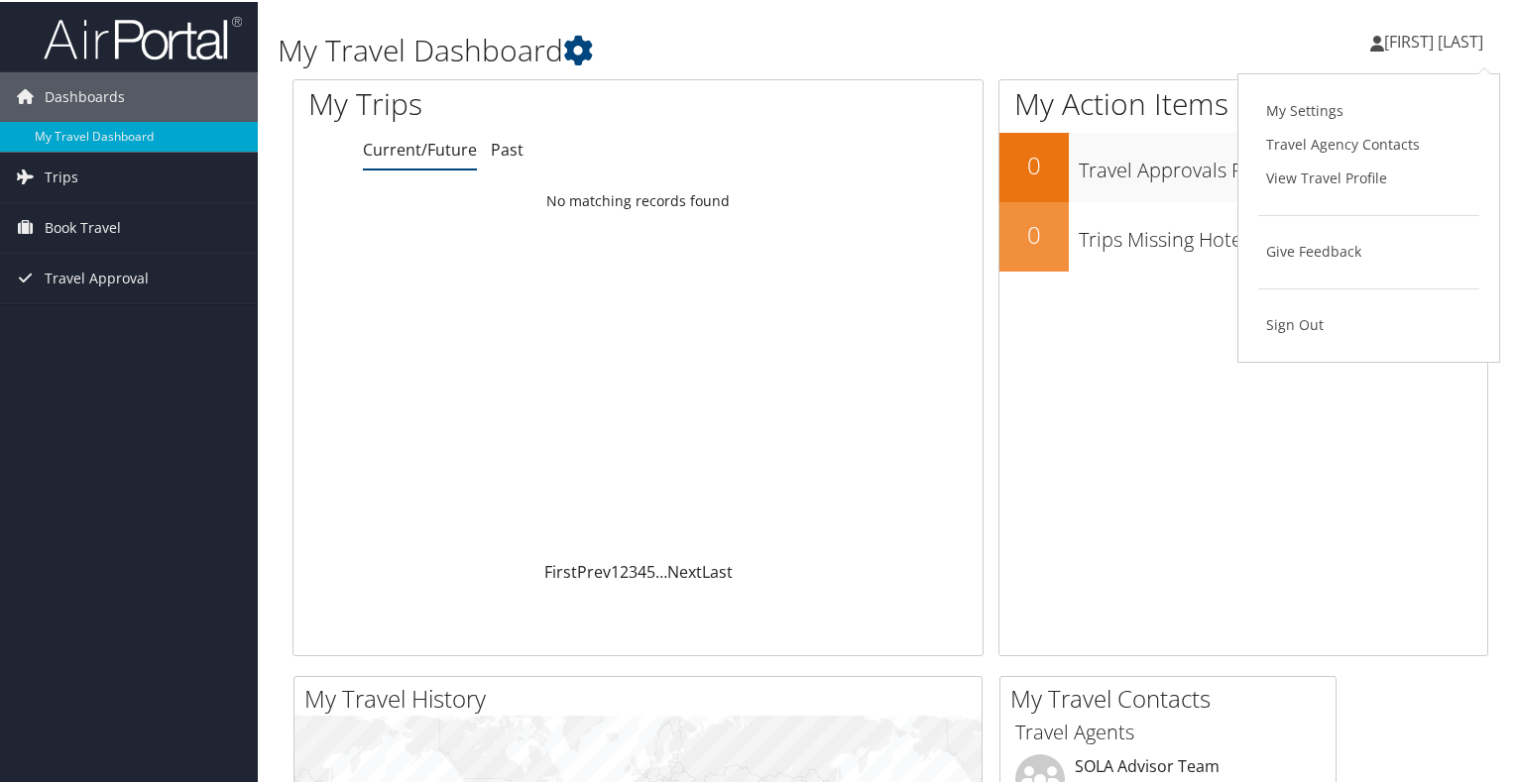 click on "My Action Items 0 Travel Approvals Pending (Advisor Booked) 0 Trips Missing Hotels" at bounding box center [1243, 366] 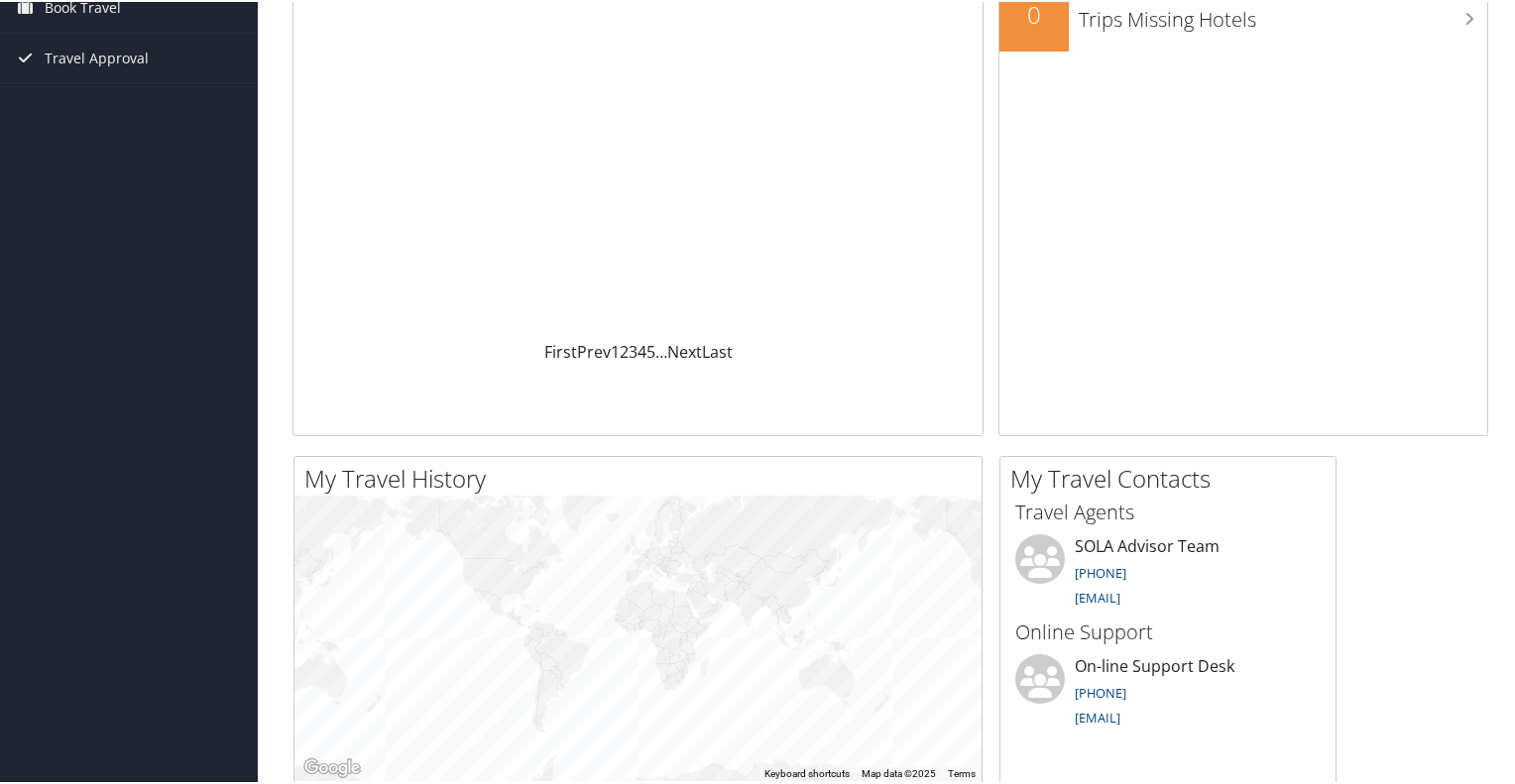 scroll, scrollTop: 222, scrollLeft: 0, axis: vertical 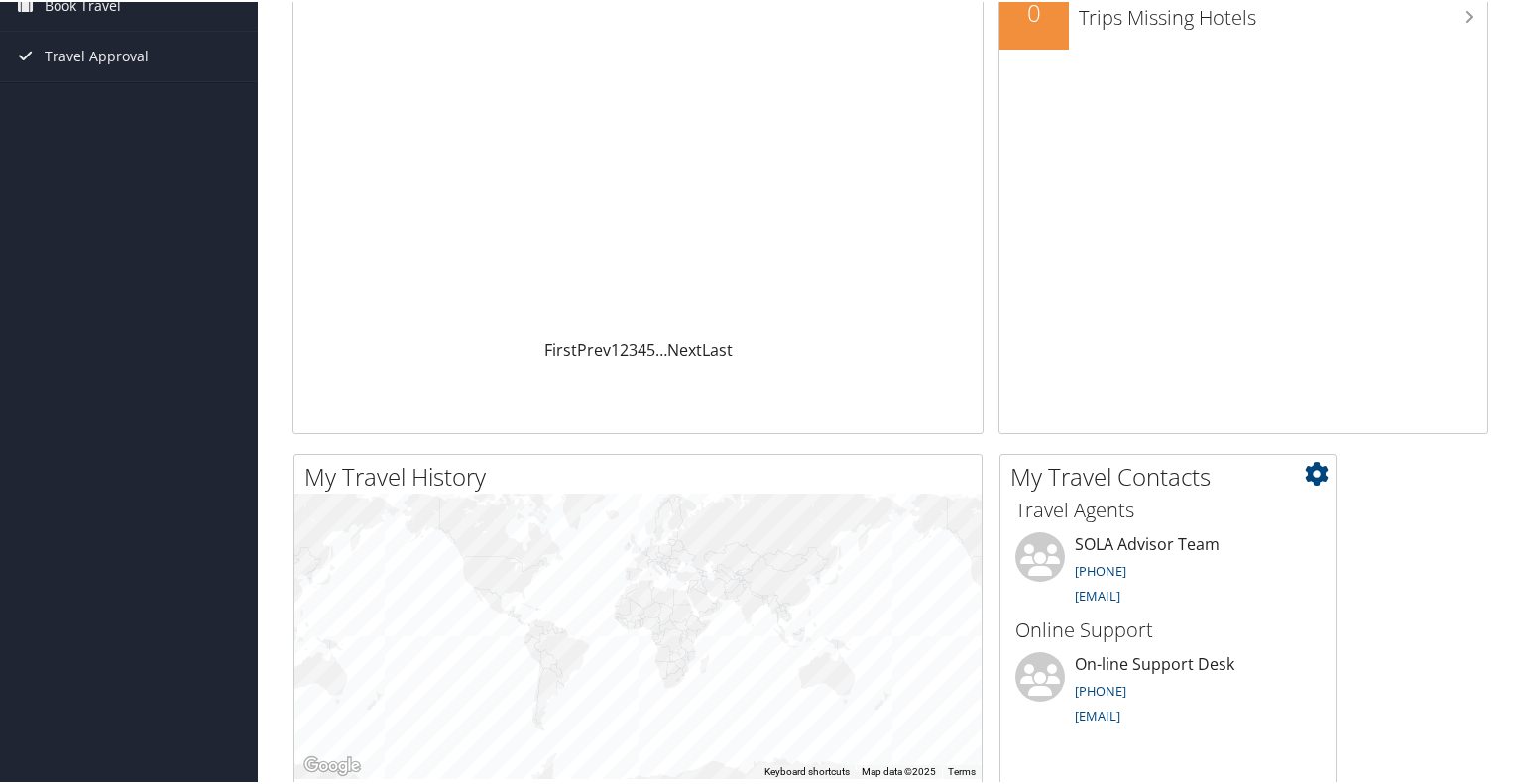 drag, startPoint x: 1225, startPoint y: 543, endPoint x: 1077, endPoint y: 549, distance: 148.12157 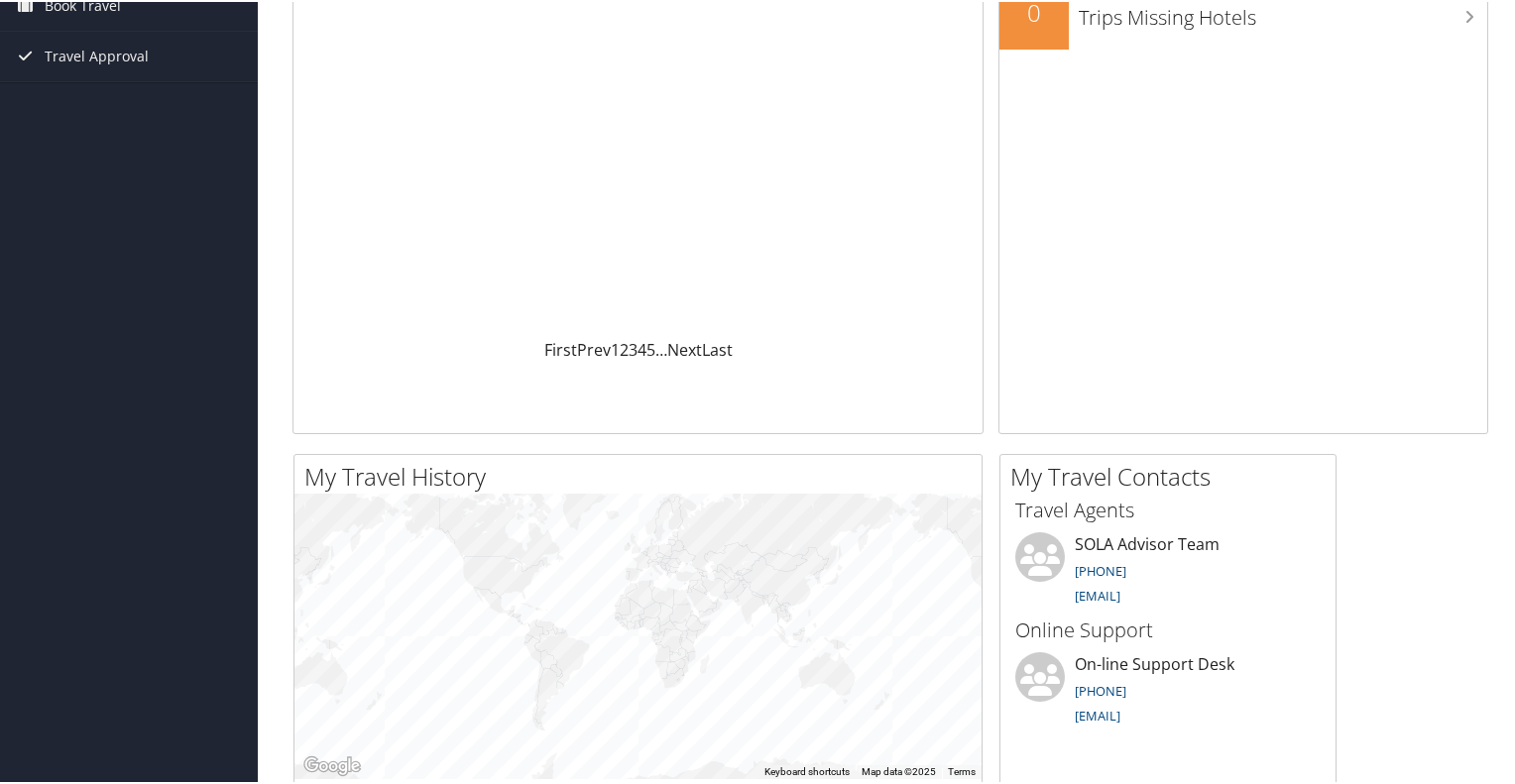 scroll, scrollTop: 0, scrollLeft: 0, axis: both 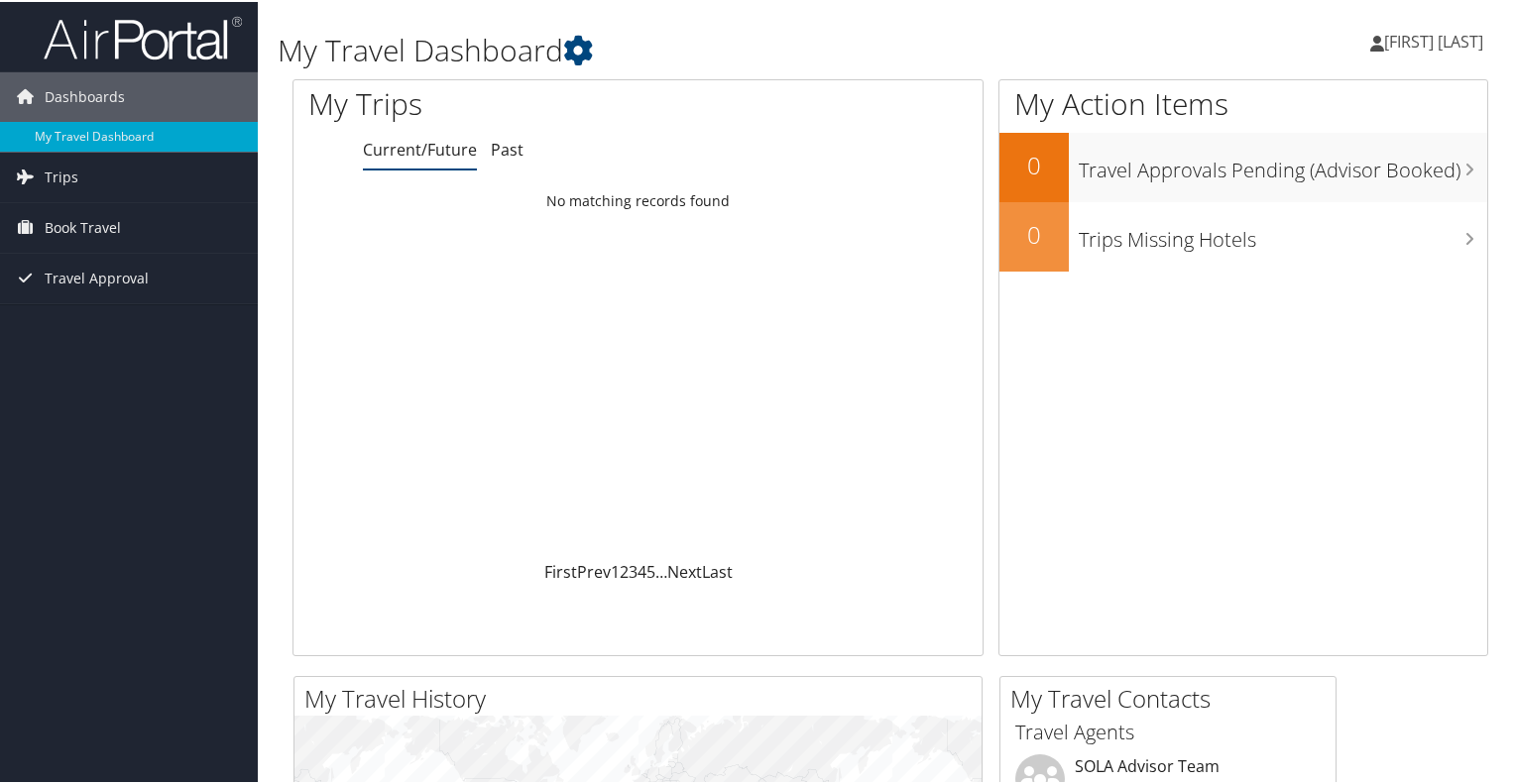 click on "[FIRST] [LAST]" at bounding box center [1434, 40] 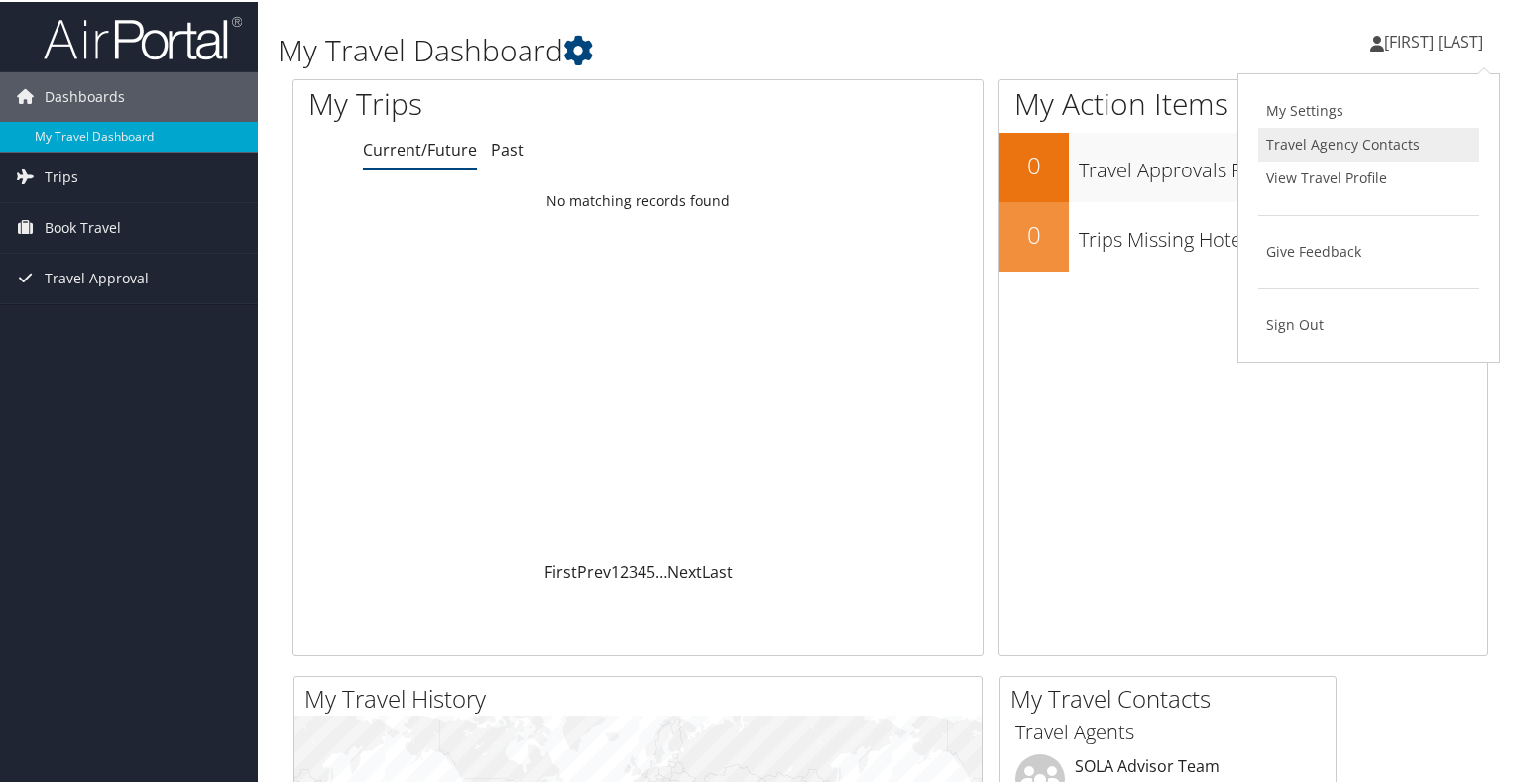 click on "Travel Agency Contacts" at bounding box center (1368, 143) 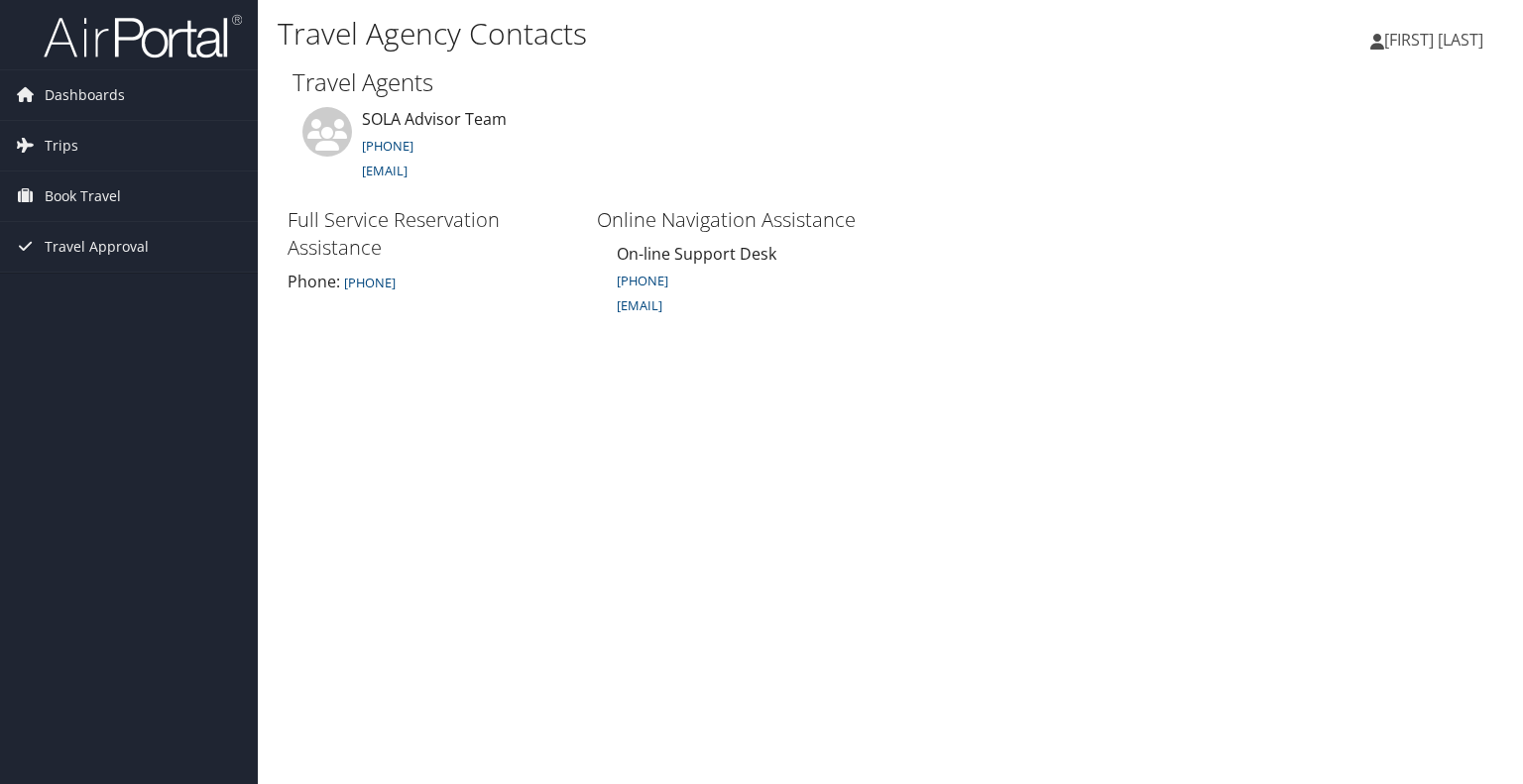 scroll, scrollTop: 0, scrollLeft: 0, axis: both 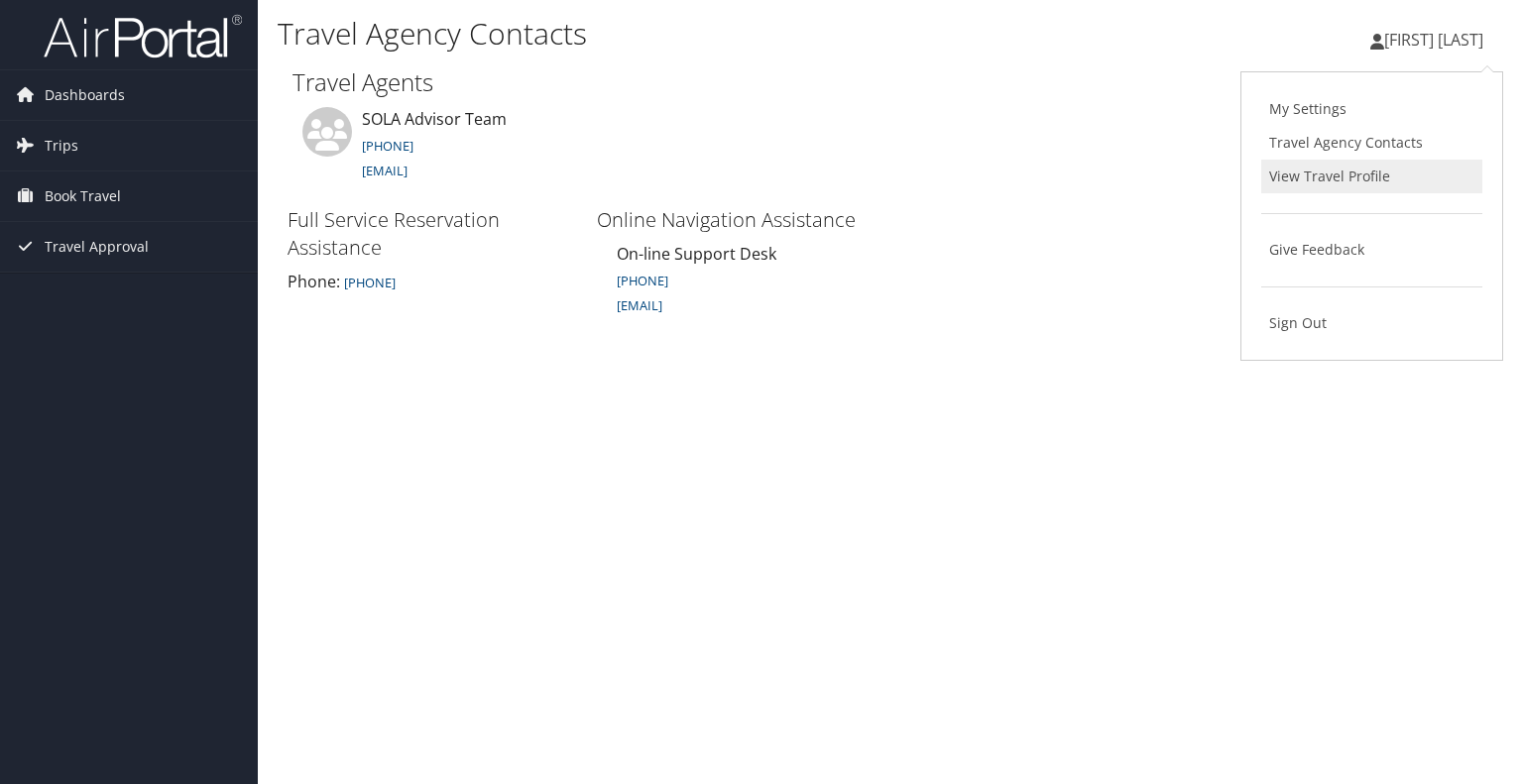 click on "View Travel Profile" at bounding box center [1371, 176] 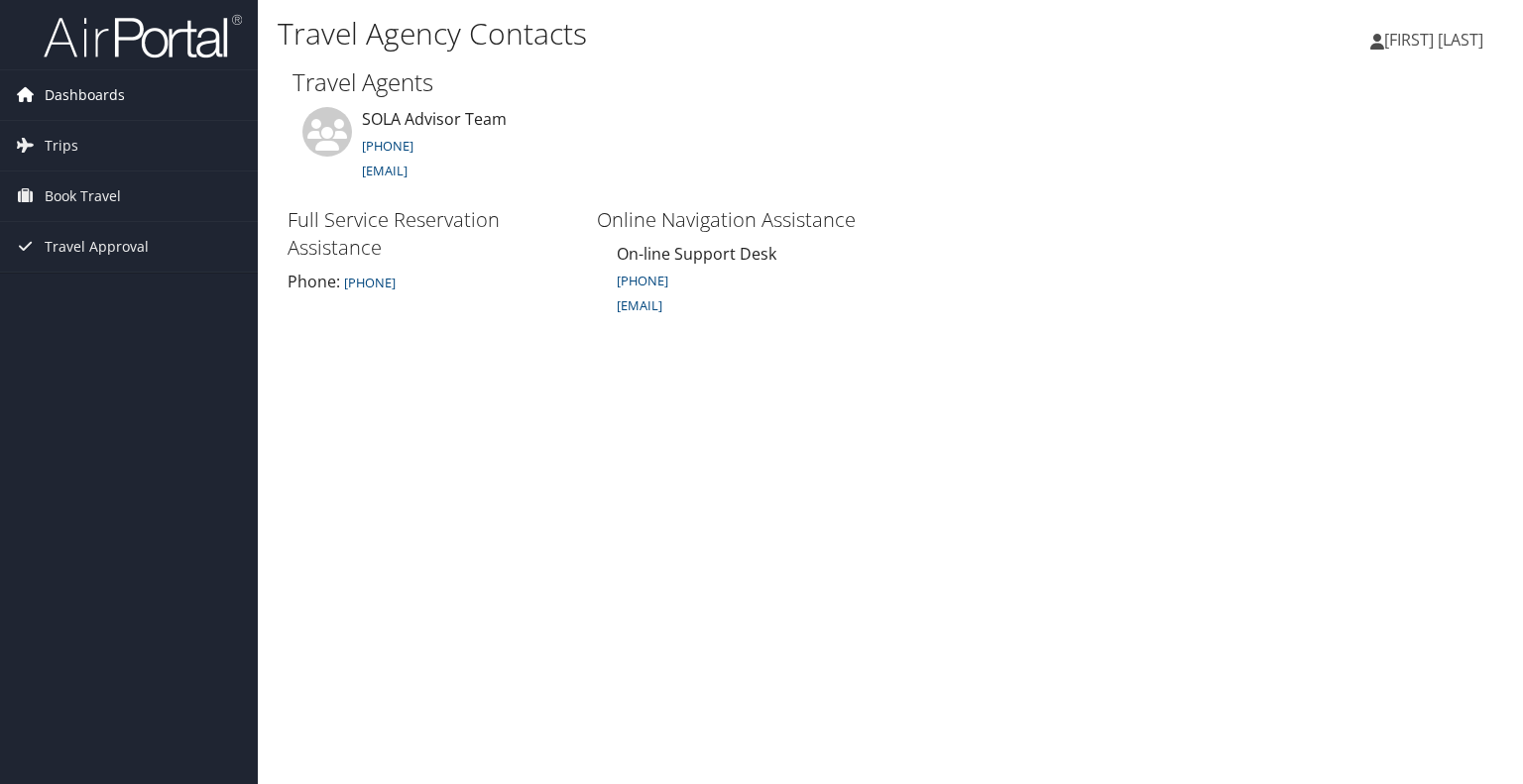 click on "Dashboards" at bounding box center (129, 95) 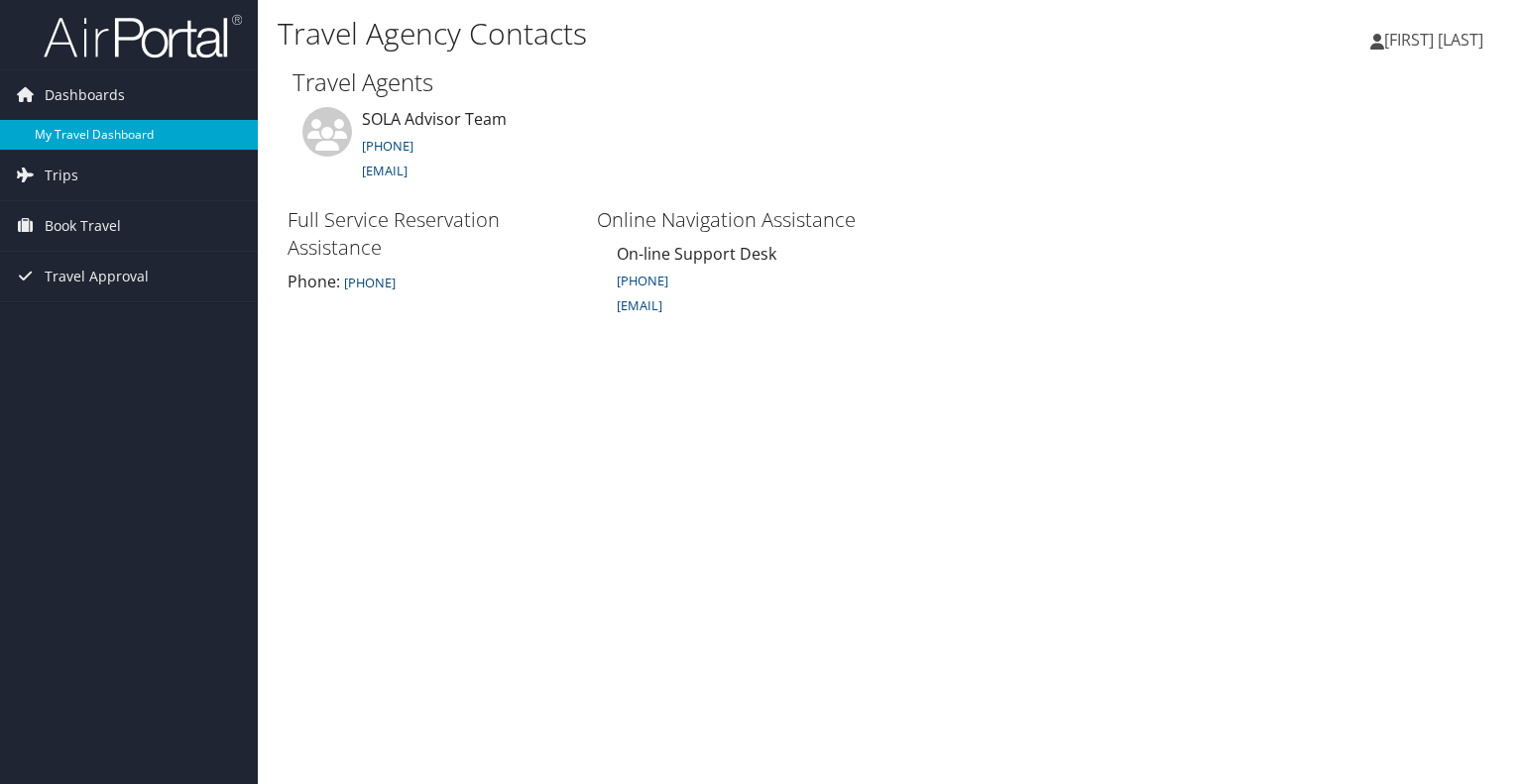 click on "My Travel Dashboard" at bounding box center (129, 135) 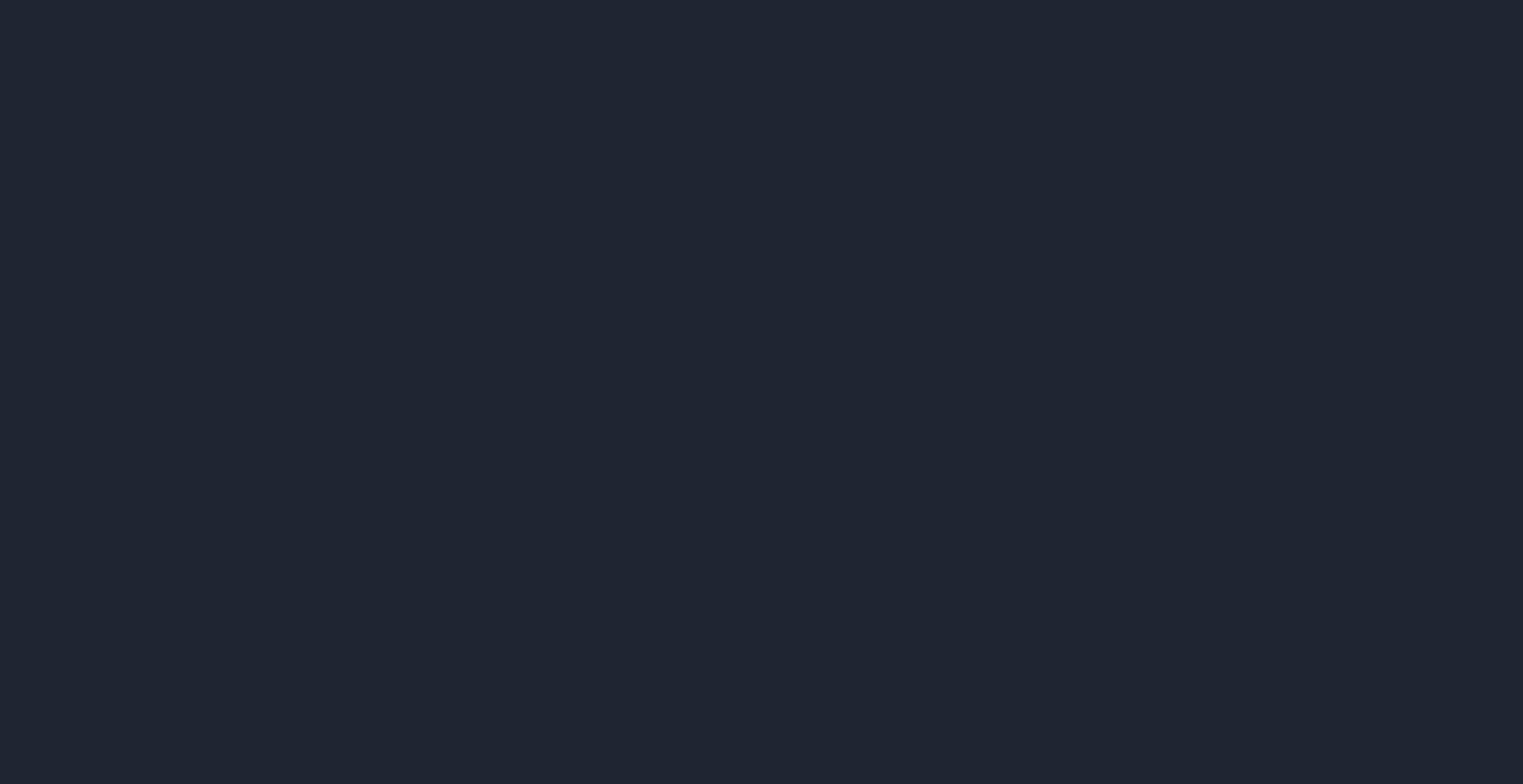 scroll, scrollTop: 0, scrollLeft: 0, axis: both 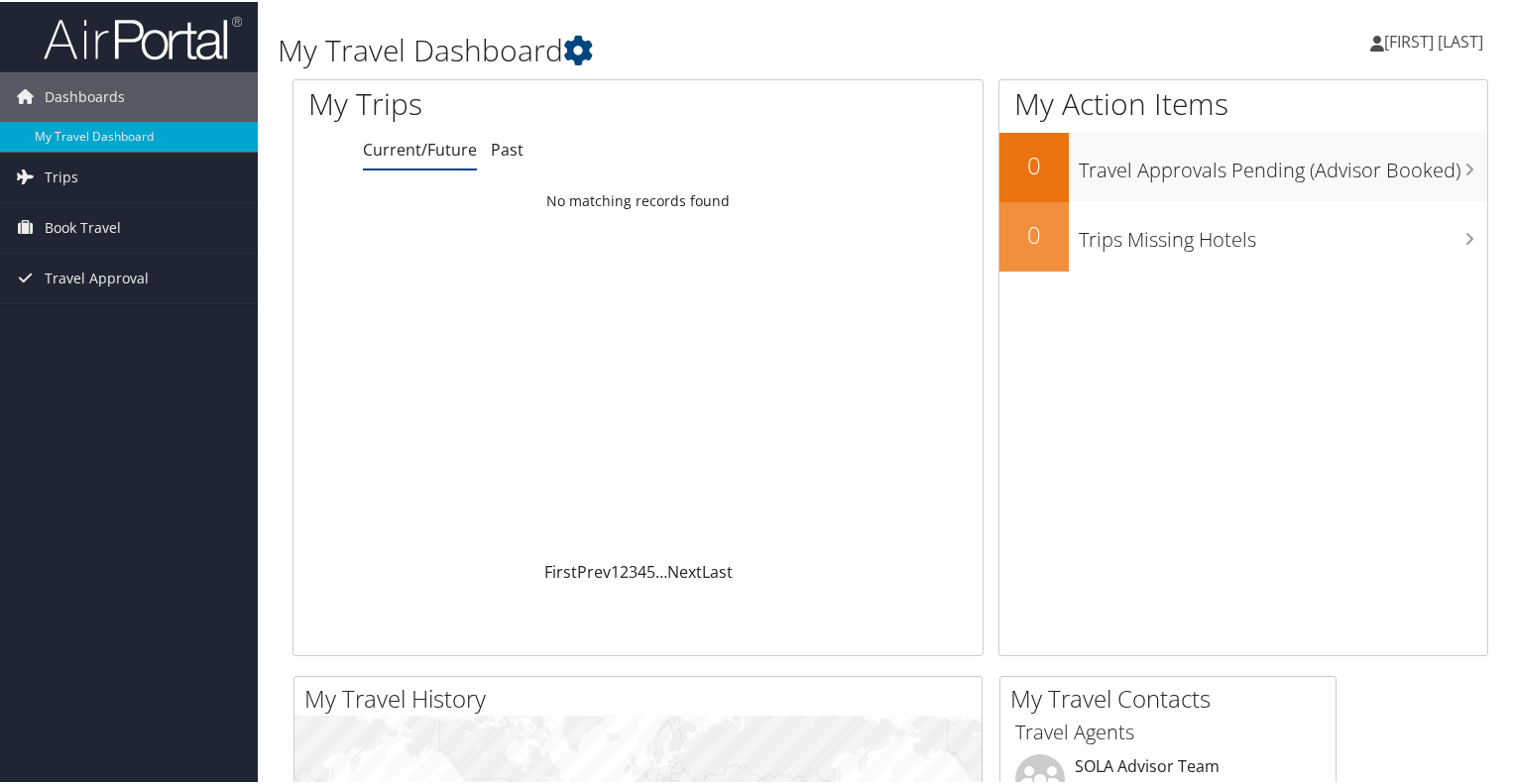 click on "[FIRST] [LAST]" at bounding box center [1434, 40] 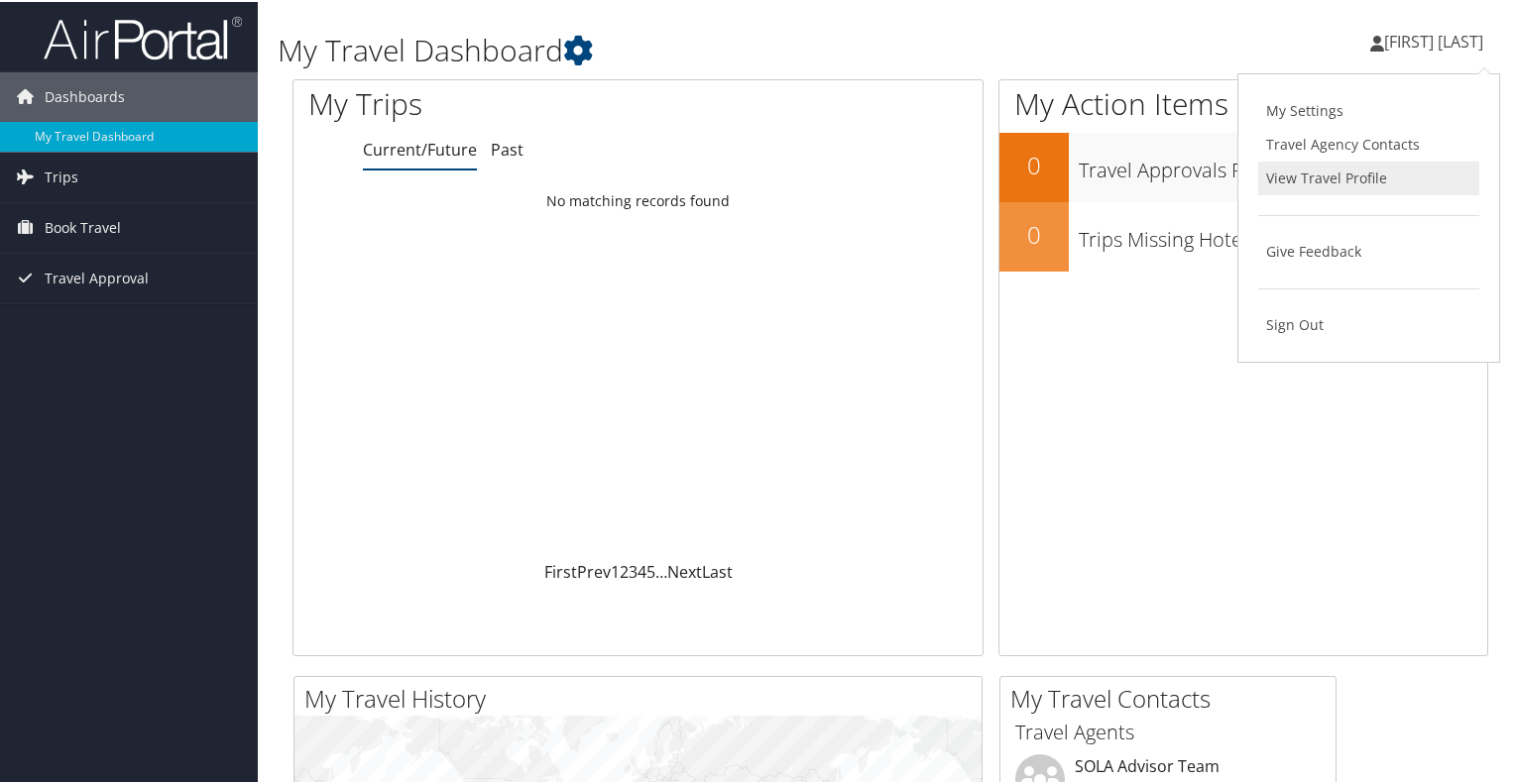 click on "View Travel Profile" at bounding box center (1368, 176) 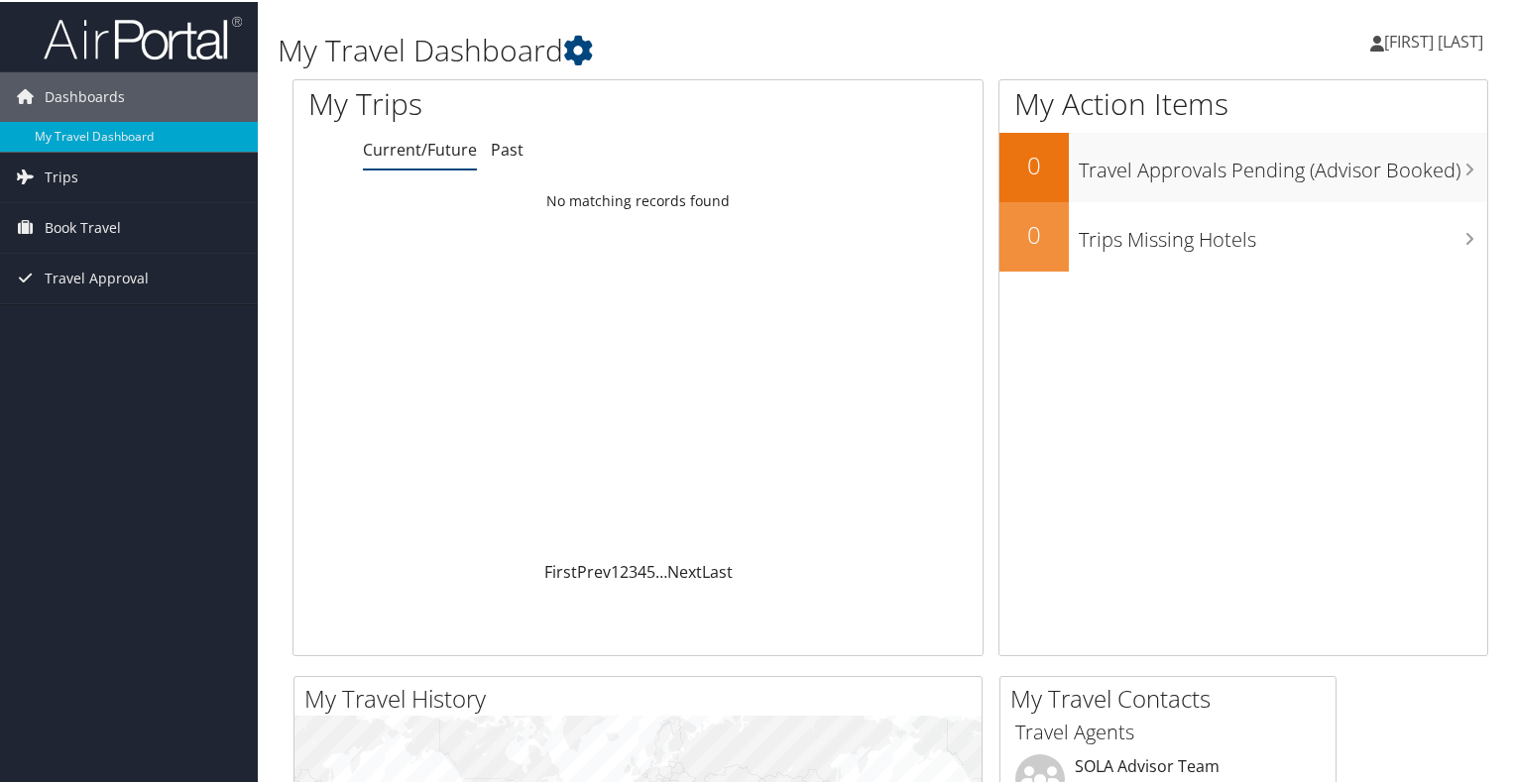 click on "[FIRST] [LAST]" at bounding box center [1437, 40] 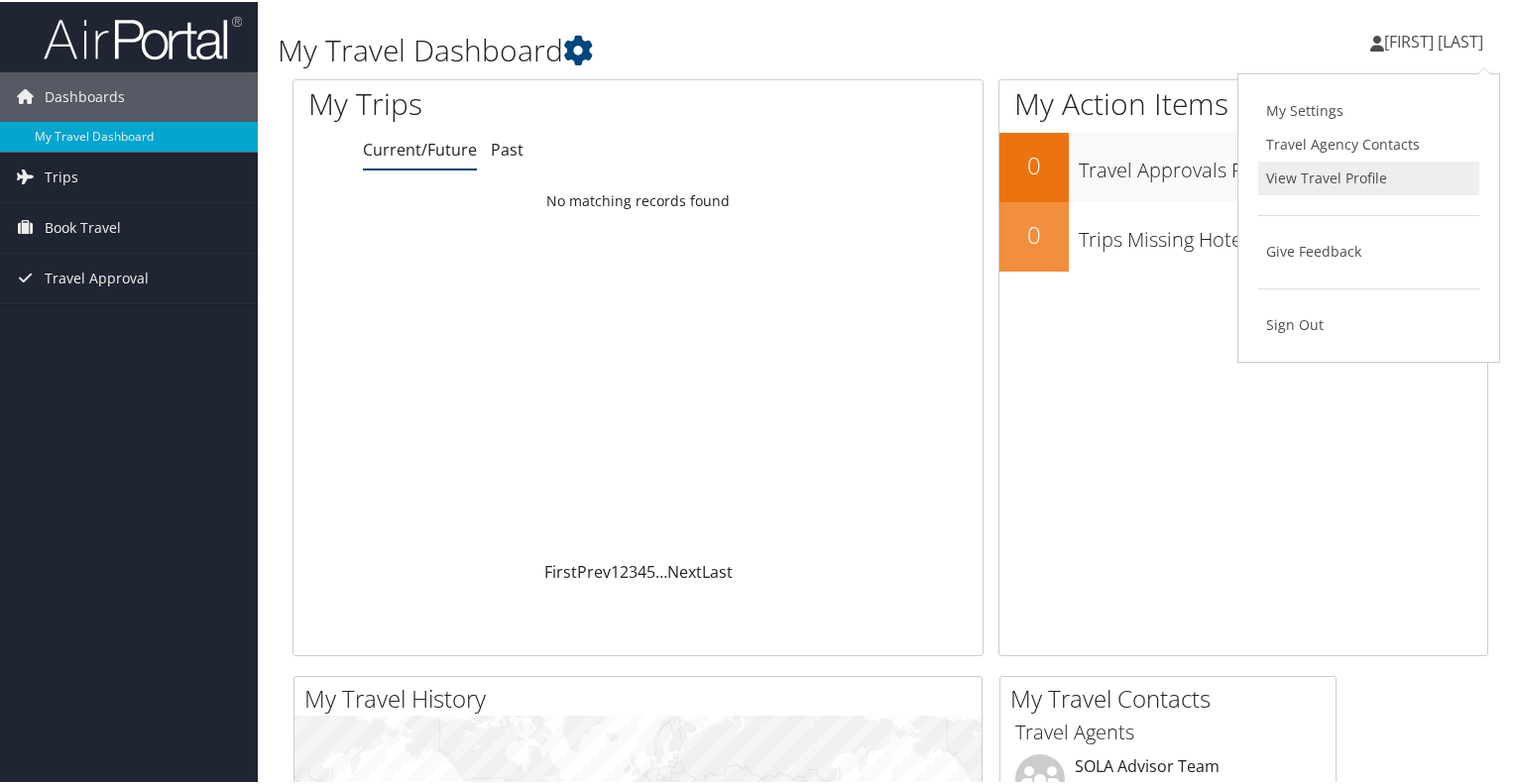 click on "View Travel Profile" at bounding box center [1368, 176] 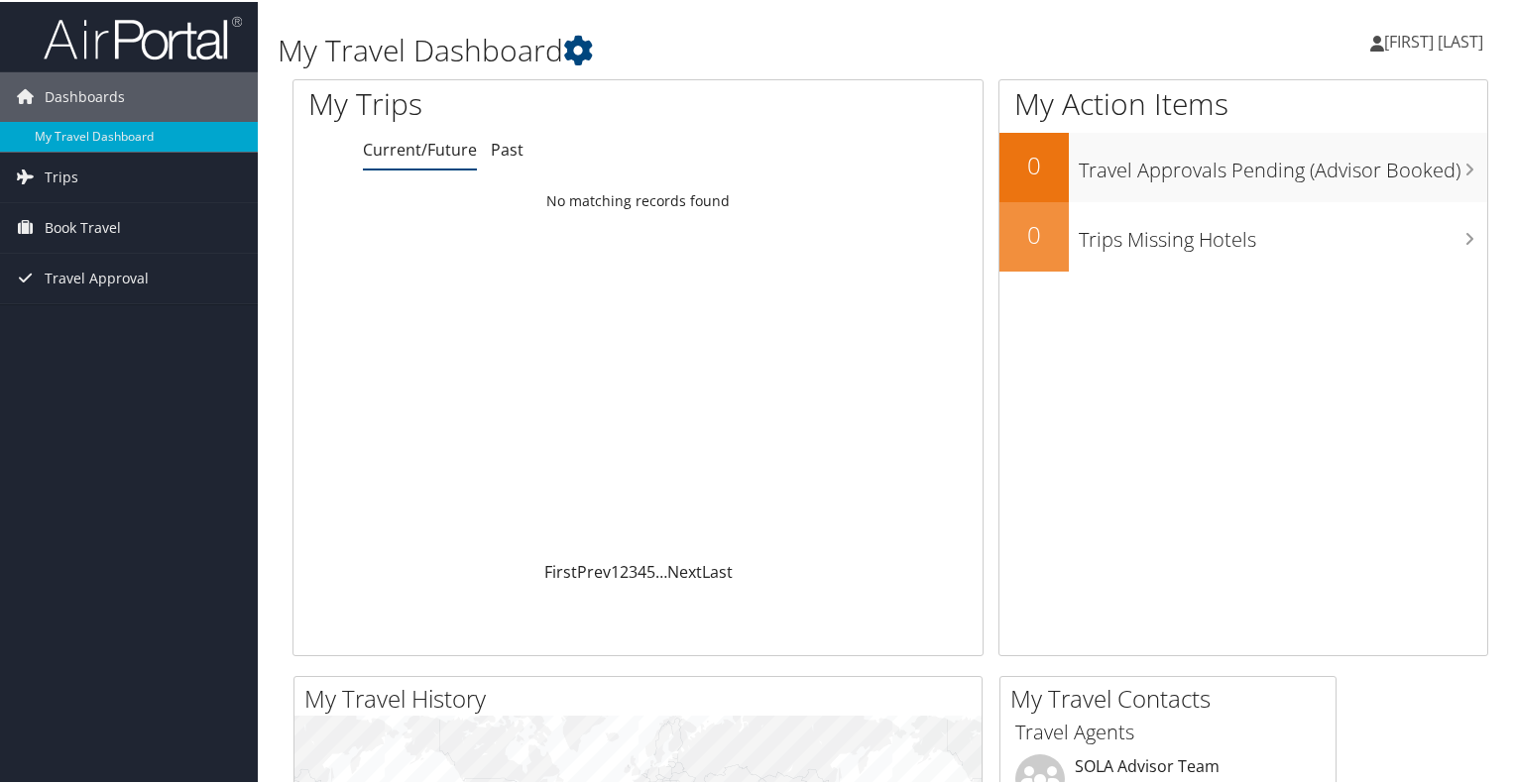 click on "[FIRST] [LAST]" at bounding box center [1434, 40] 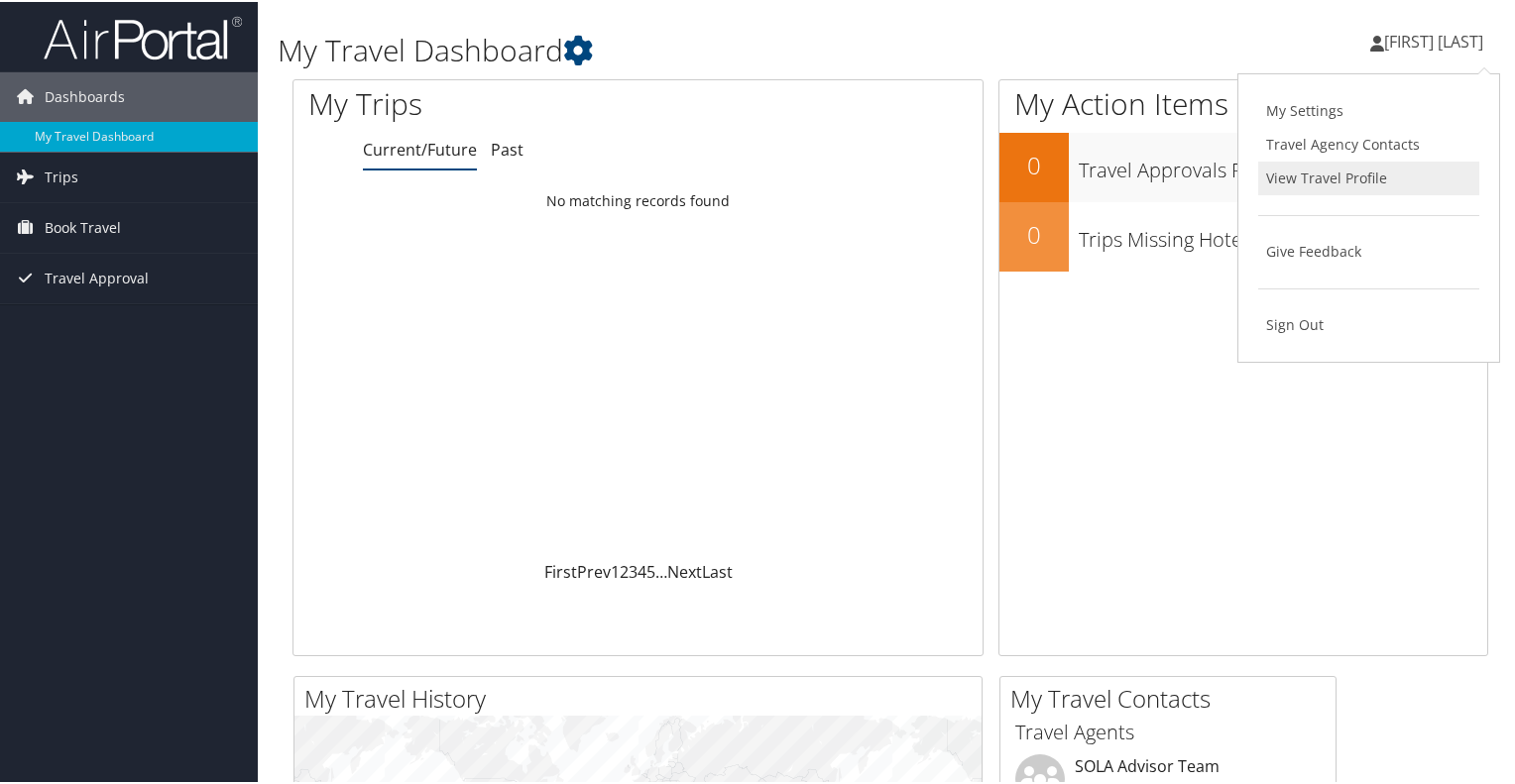 click on "View Travel Profile" at bounding box center (1368, 176) 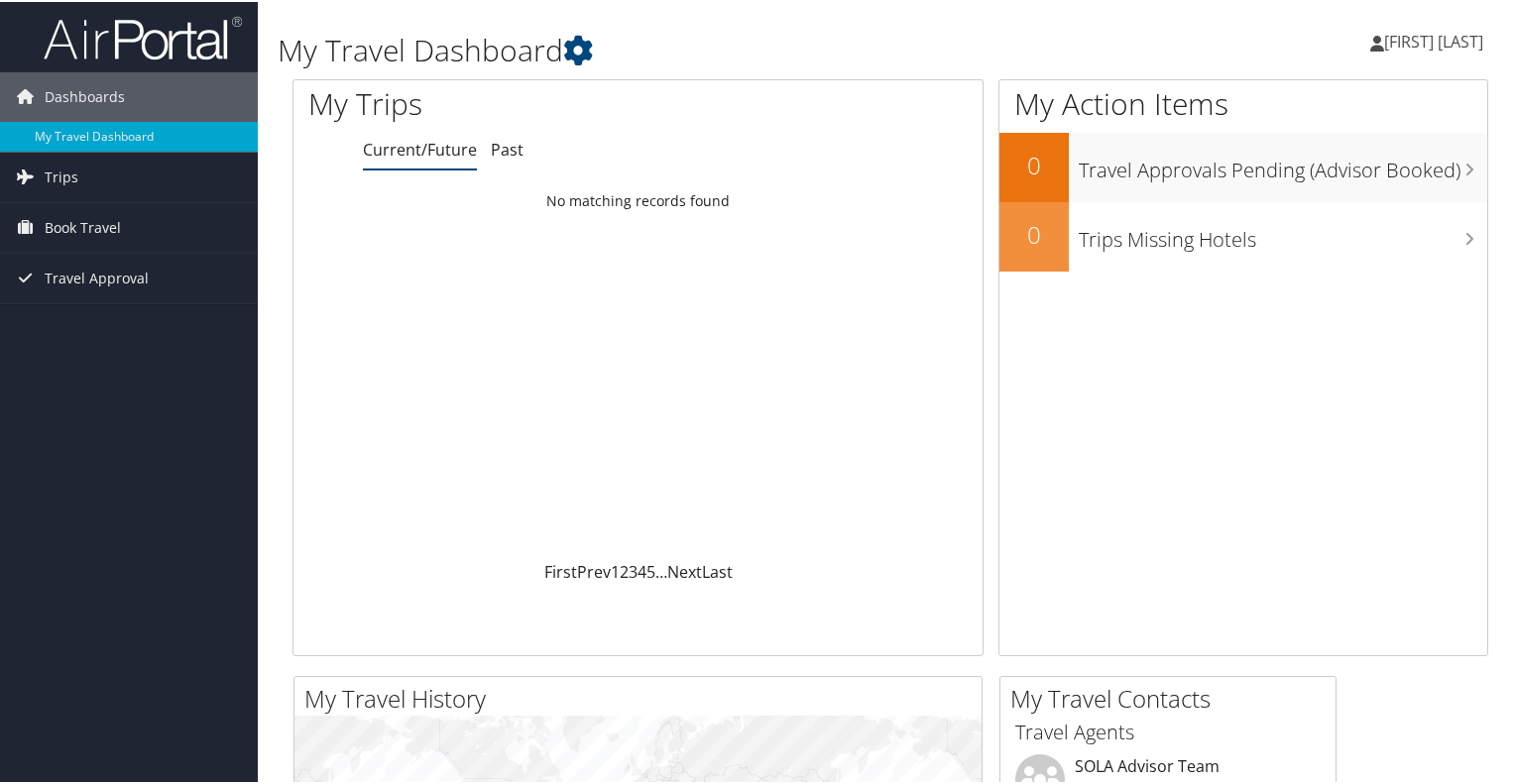 click on "[FIRST] [LAST]" at bounding box center (1437, 40) 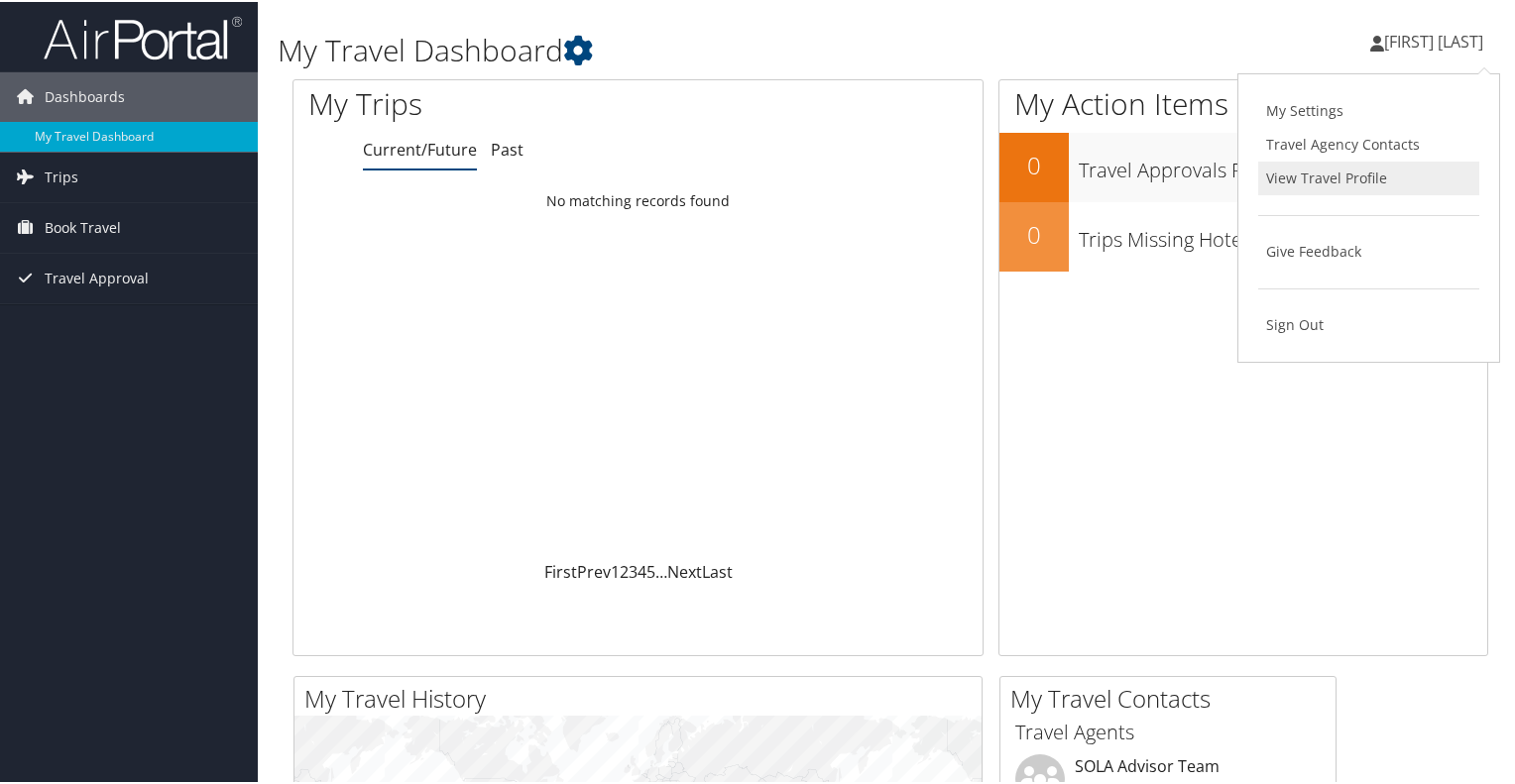click on "View Travel Profile" at bounding box center [1368, 176] 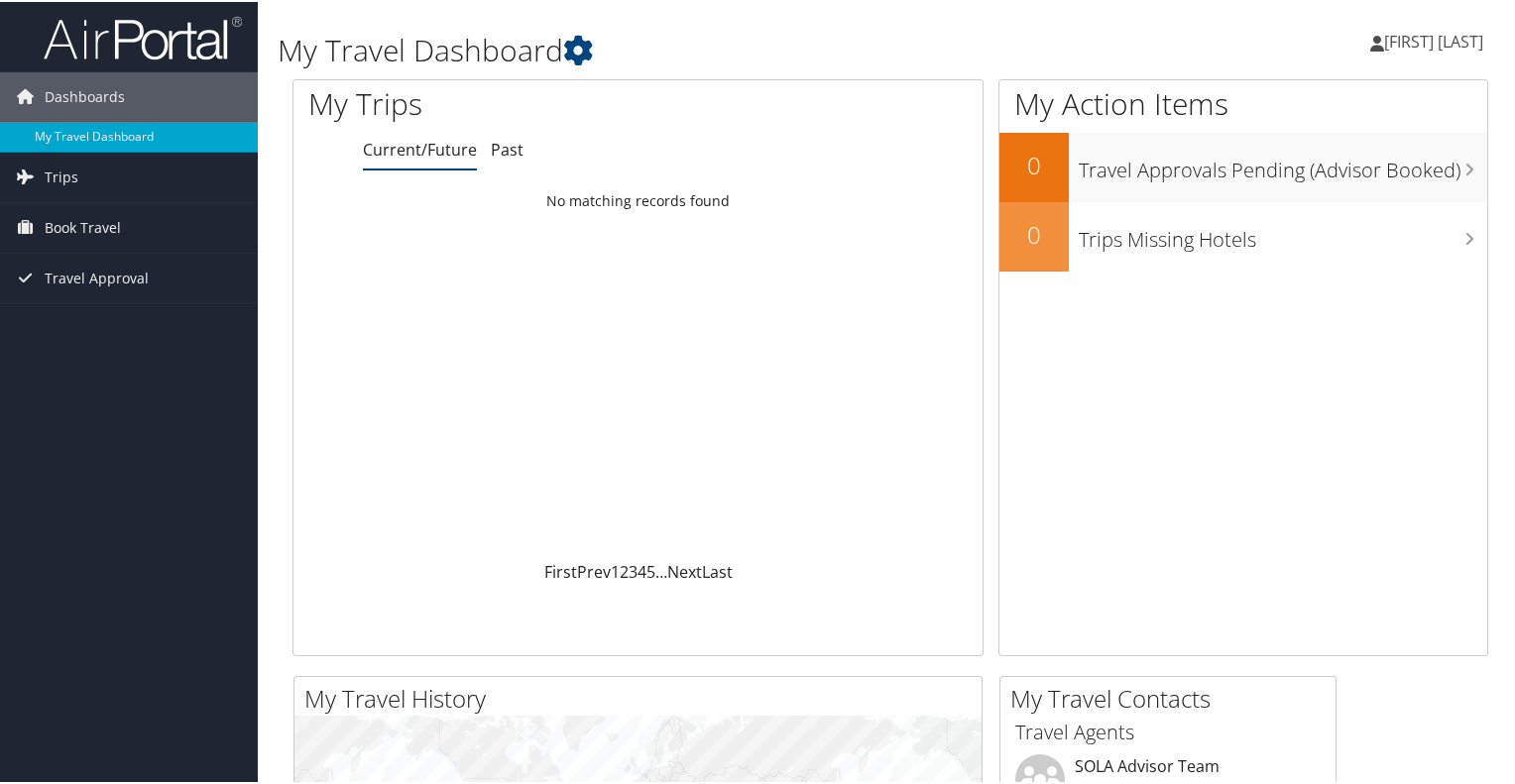 click on "[FIRST] [LAST]" at bounding box center [1434, 40] 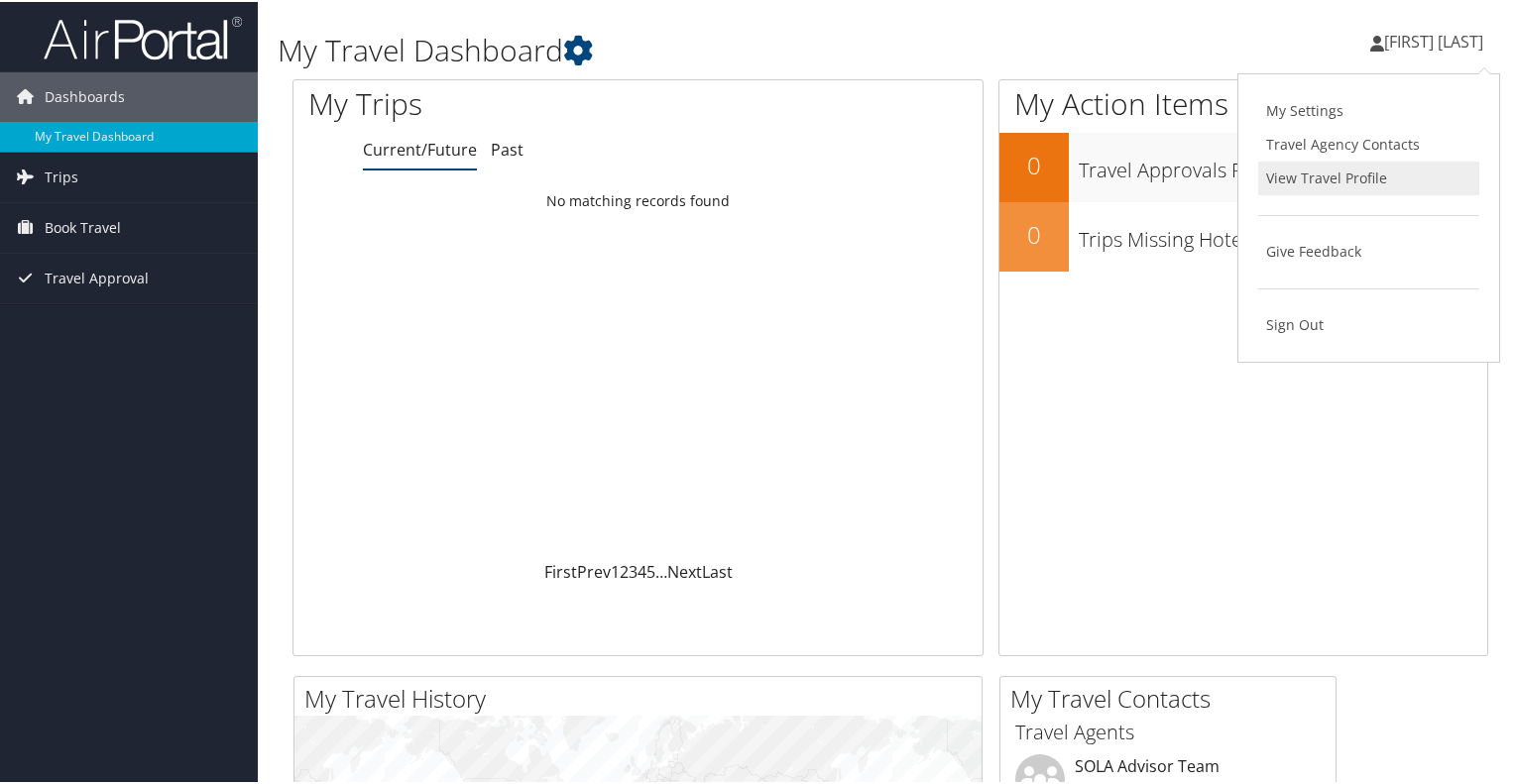click on "View Travel Profile" at bounding box center (1368, 176) 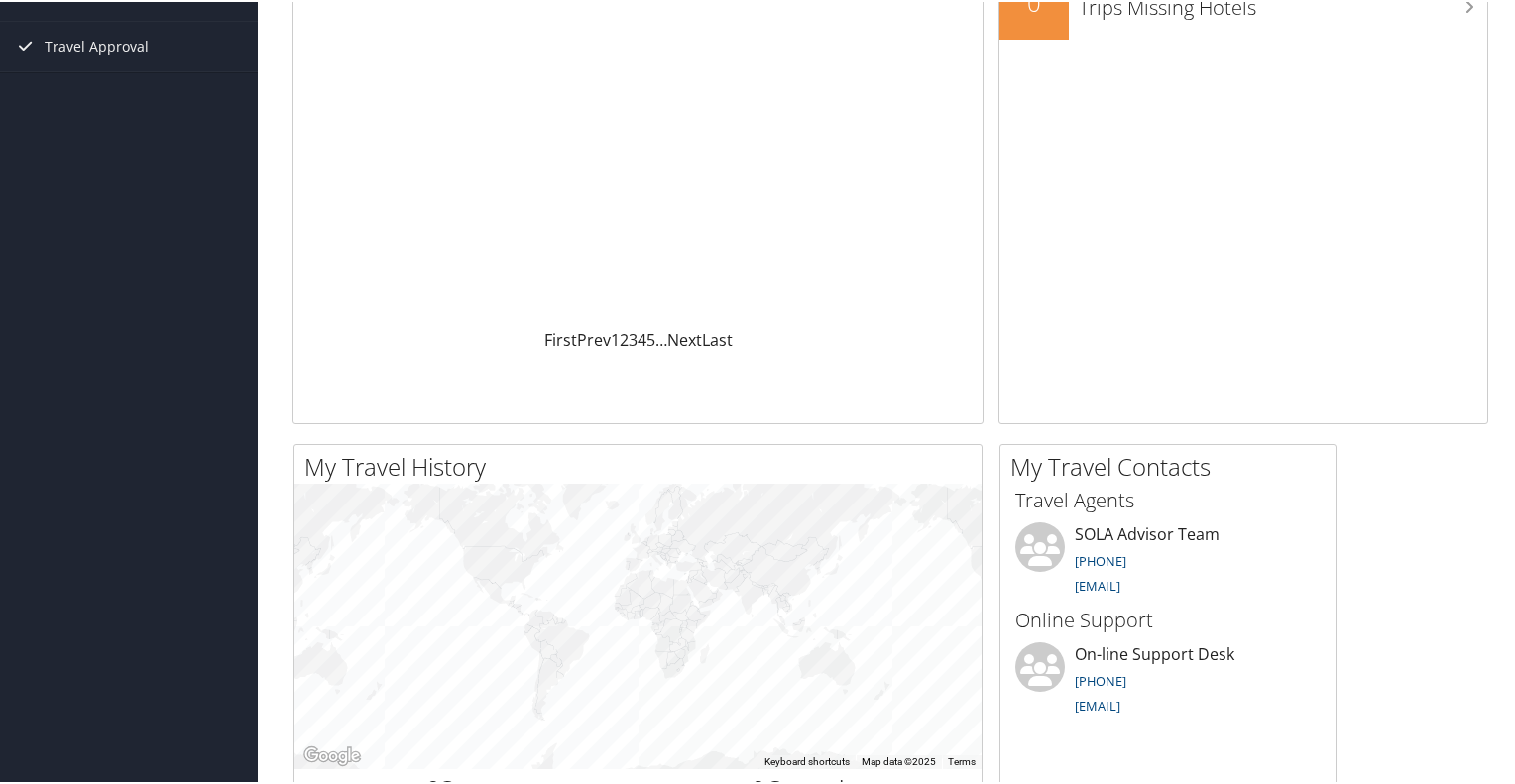 scroll, scrollTop: 234, scrollLeft: 0, axis: vertical 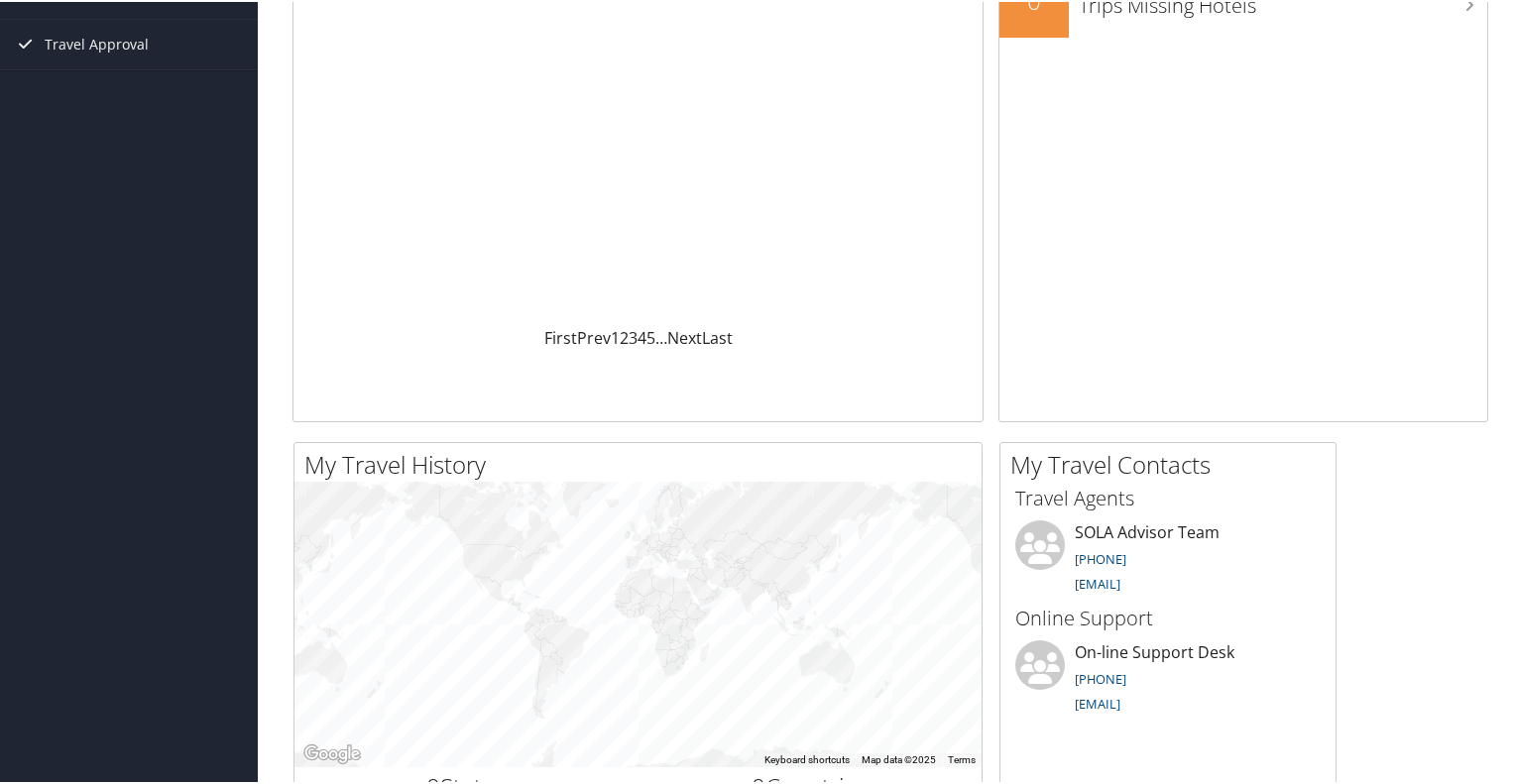 drag, startPoint x: 1514, startPoint y: 401, endPoint x: 1522, endPoint y: 218, distance: 183.1748 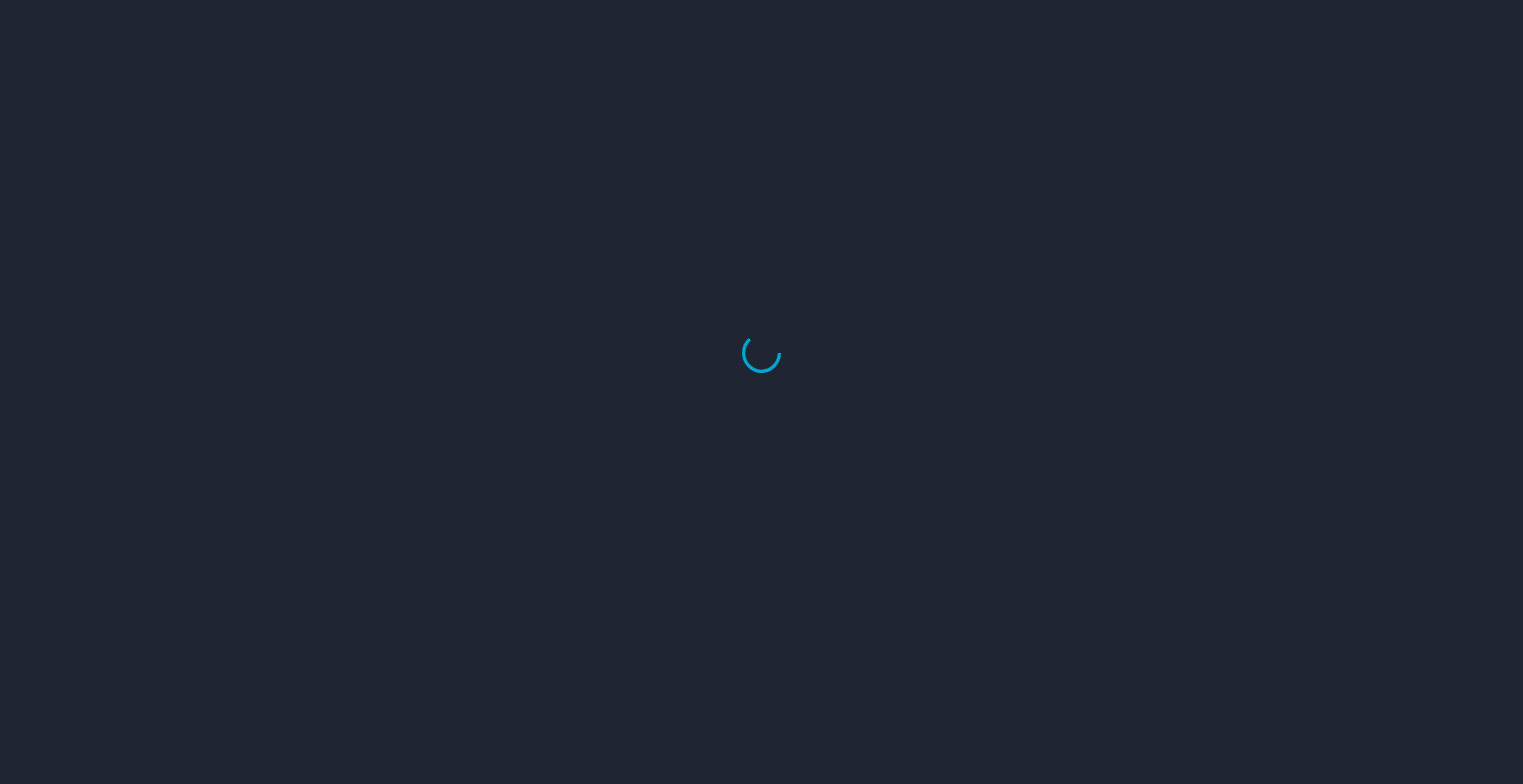 scroll, scrollTop: 0, scrollLeft: 0, axis: both 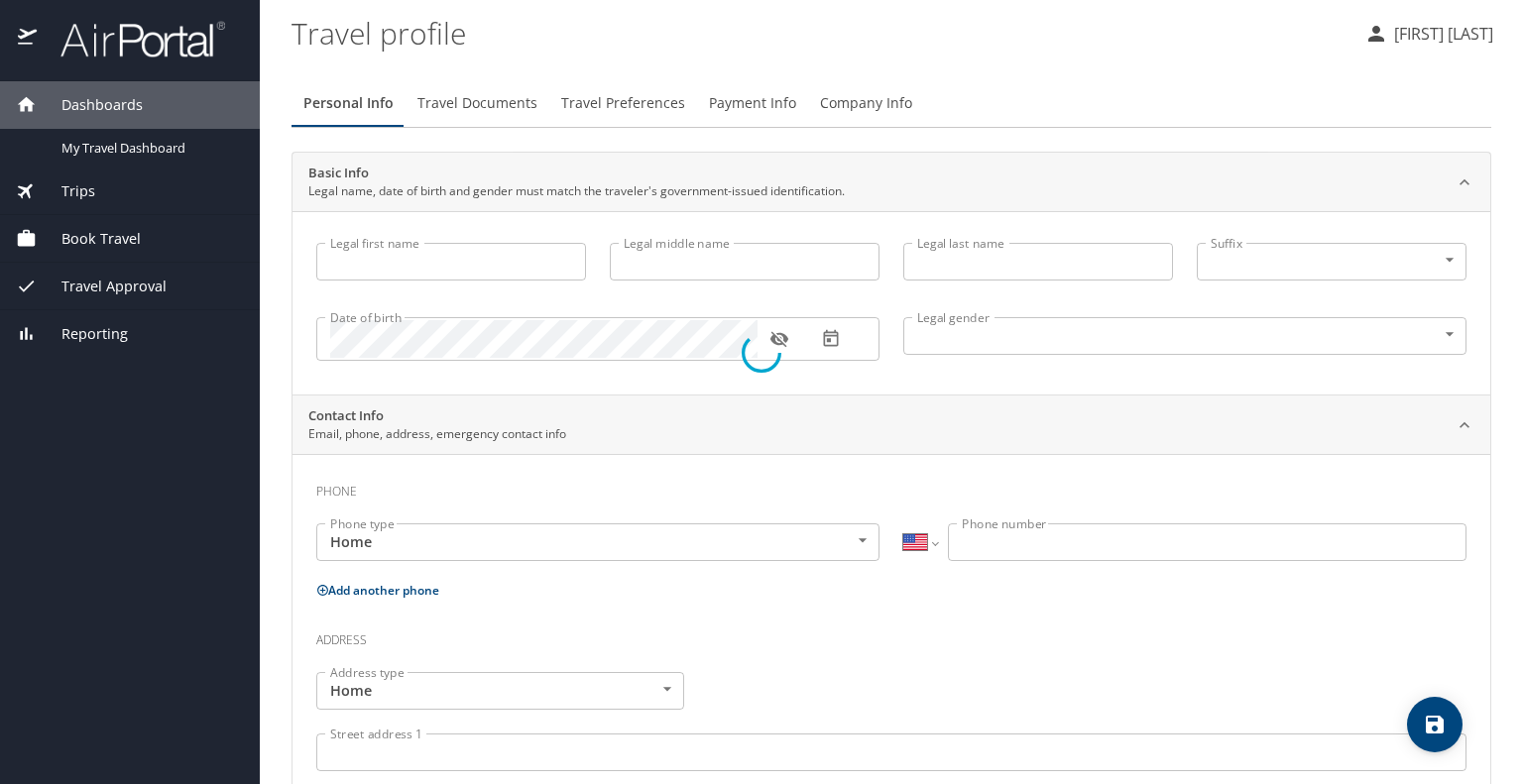 type on "[LAST]" 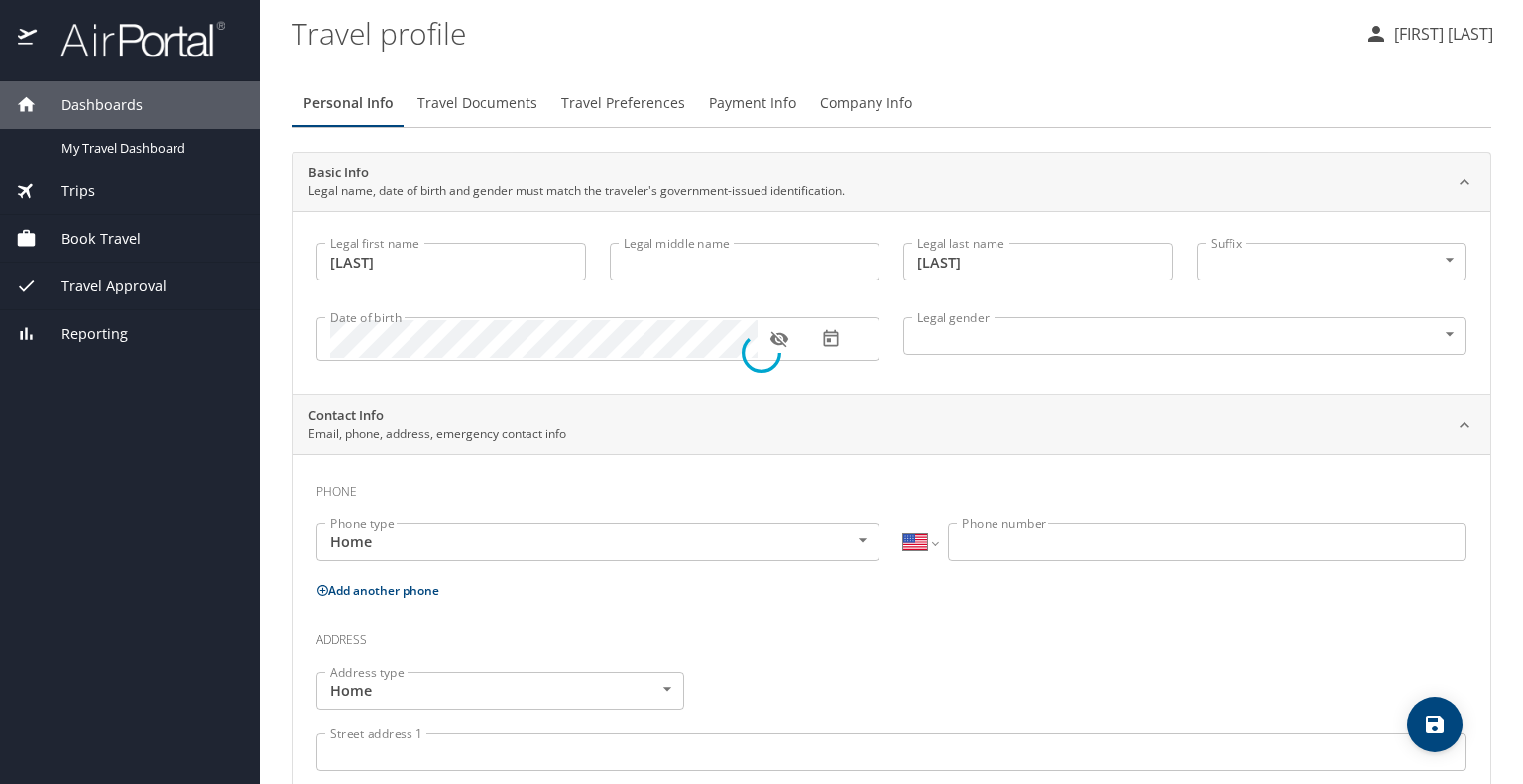 select on "US" 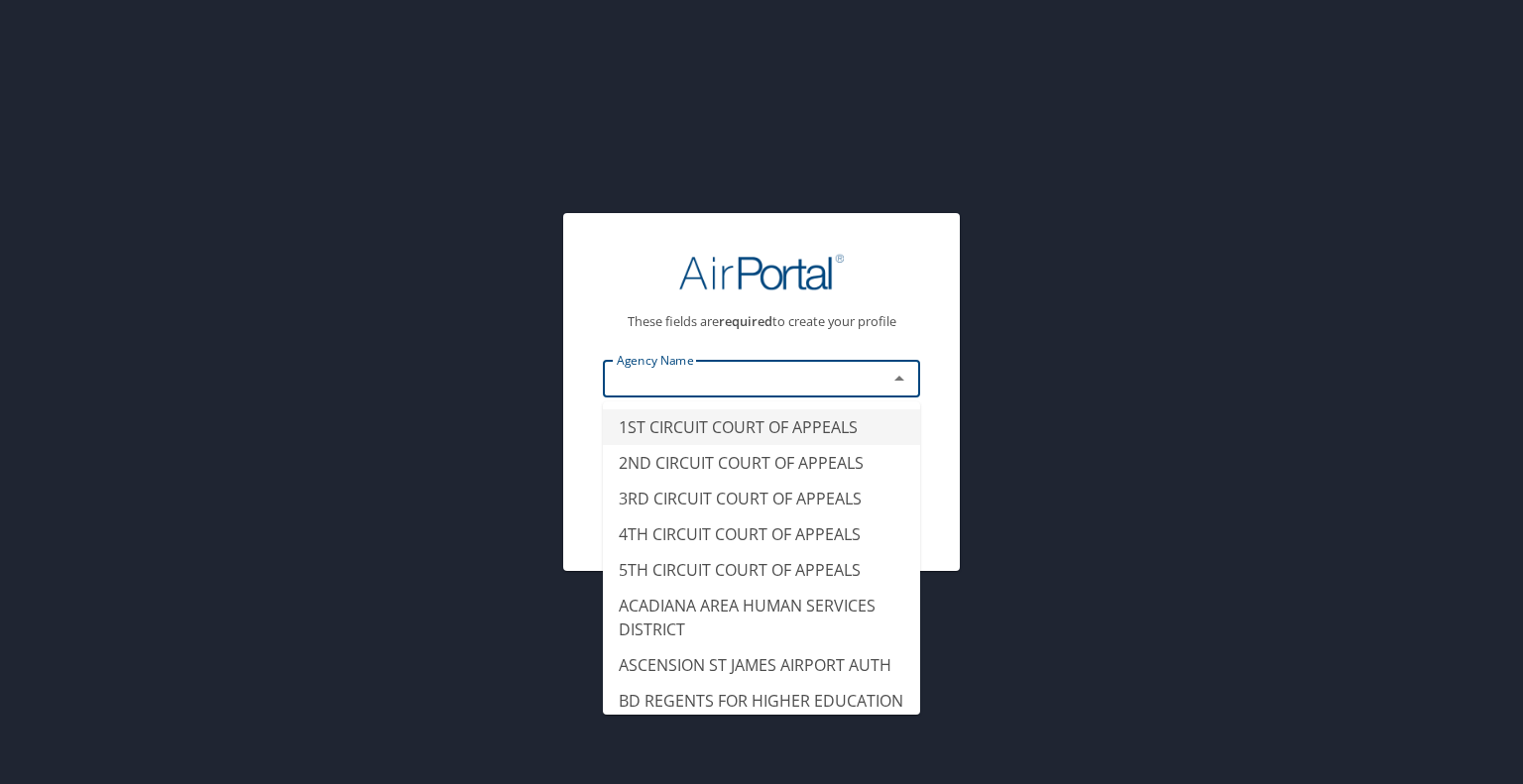click at bounding box center [732, 379] 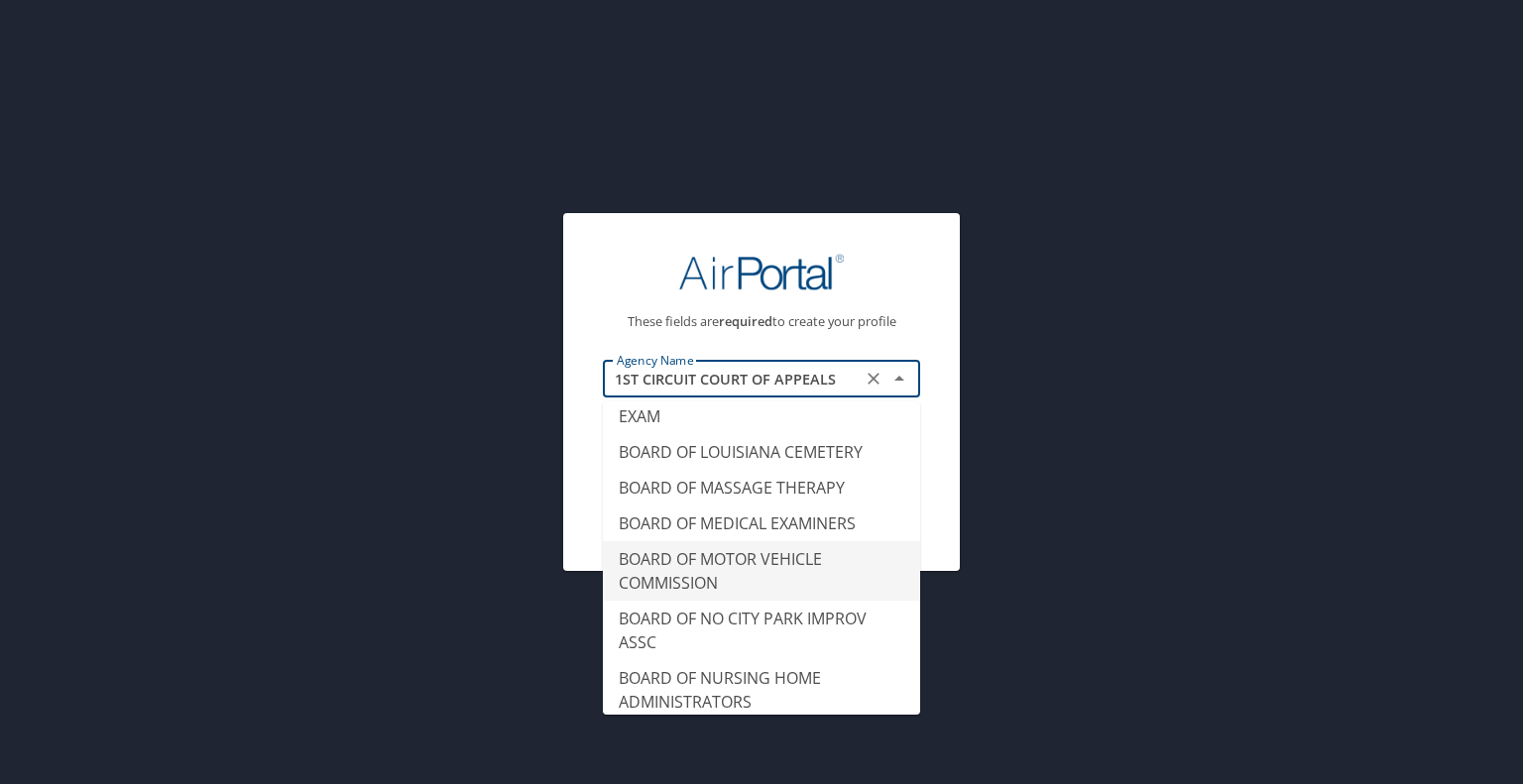 scroll, scrollTop: 1093, scrollLeft: 0, axis: vertical 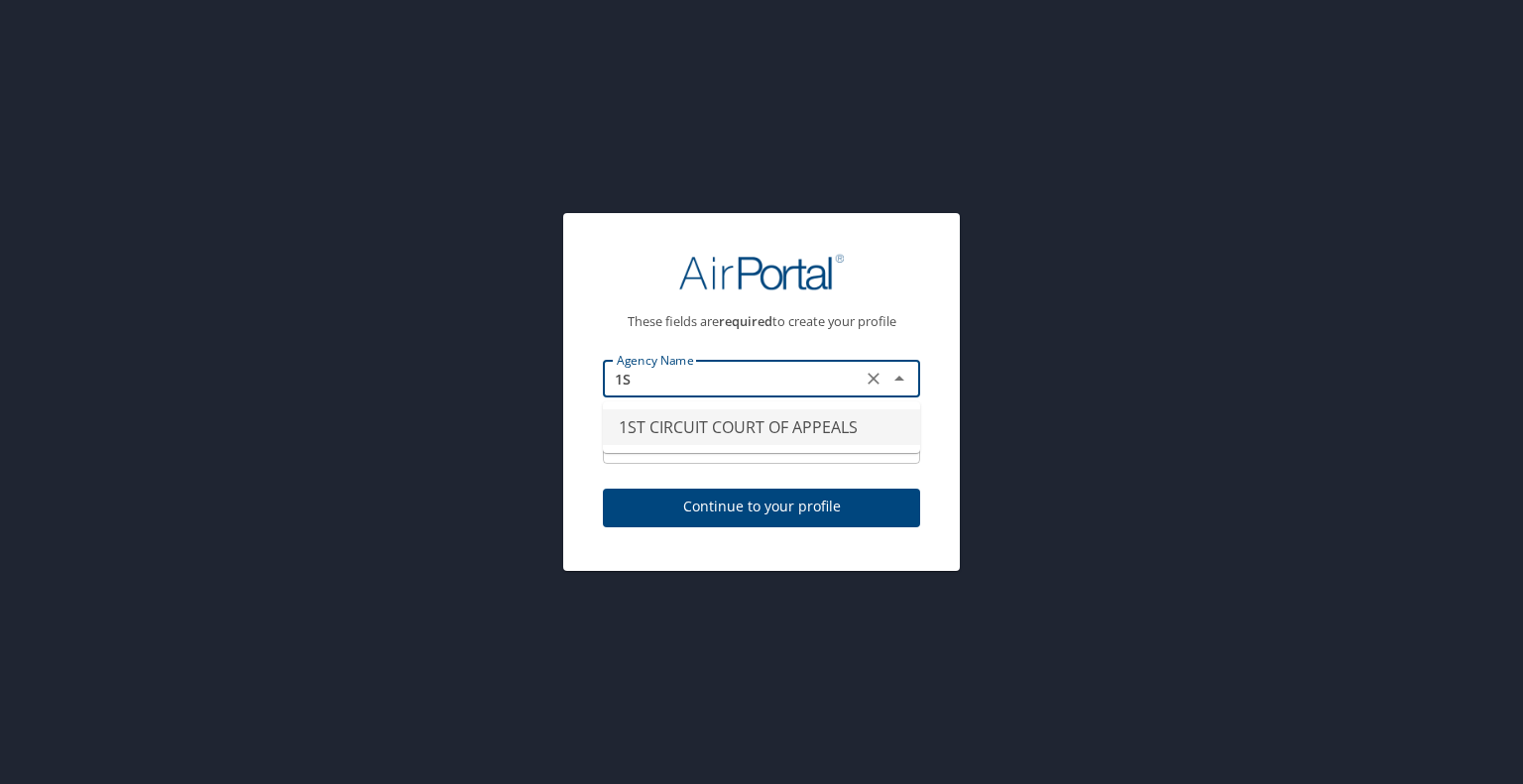 type on "1" 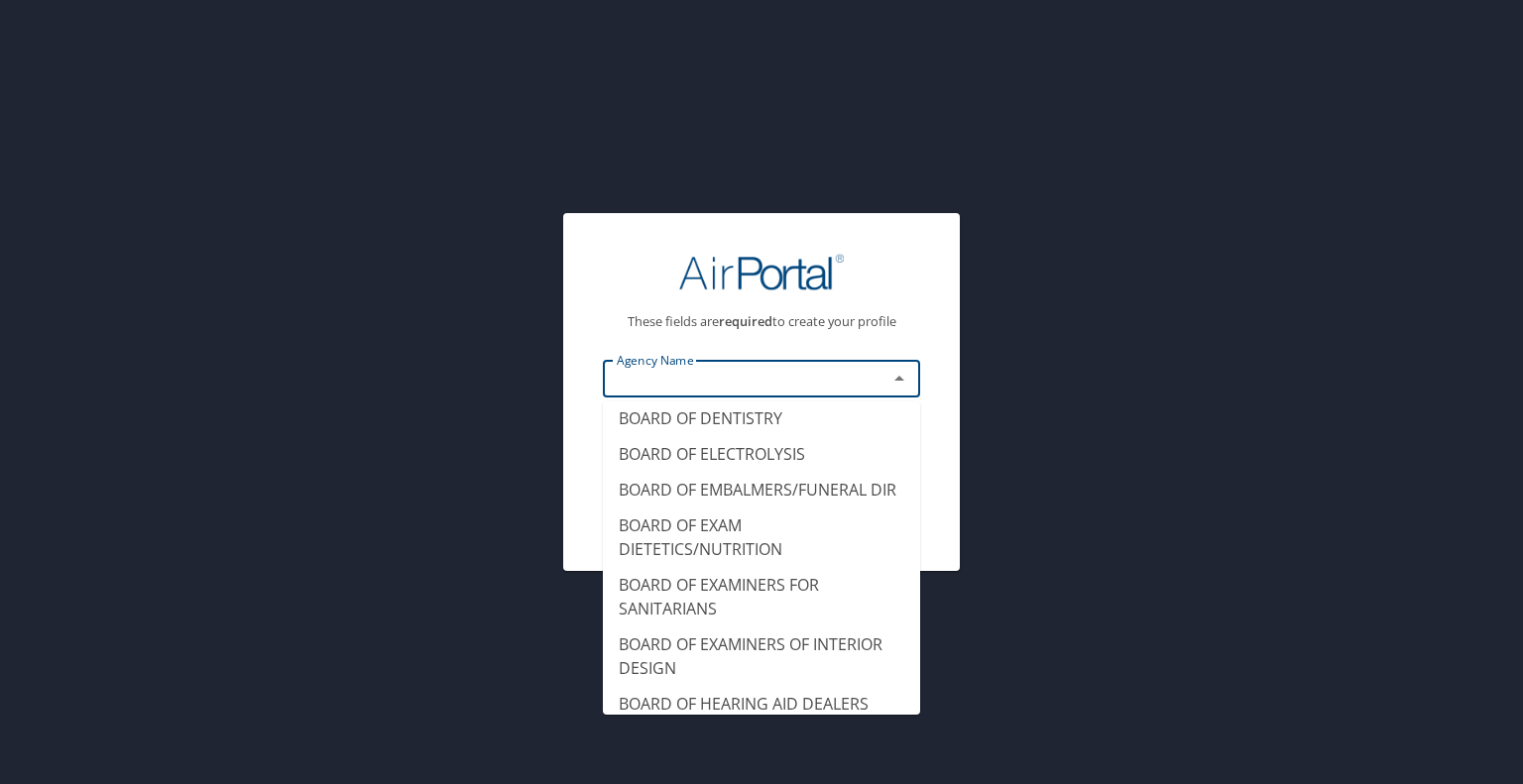 scroll, scrollTop: 674, scrollLeft: 0, axis: vertical 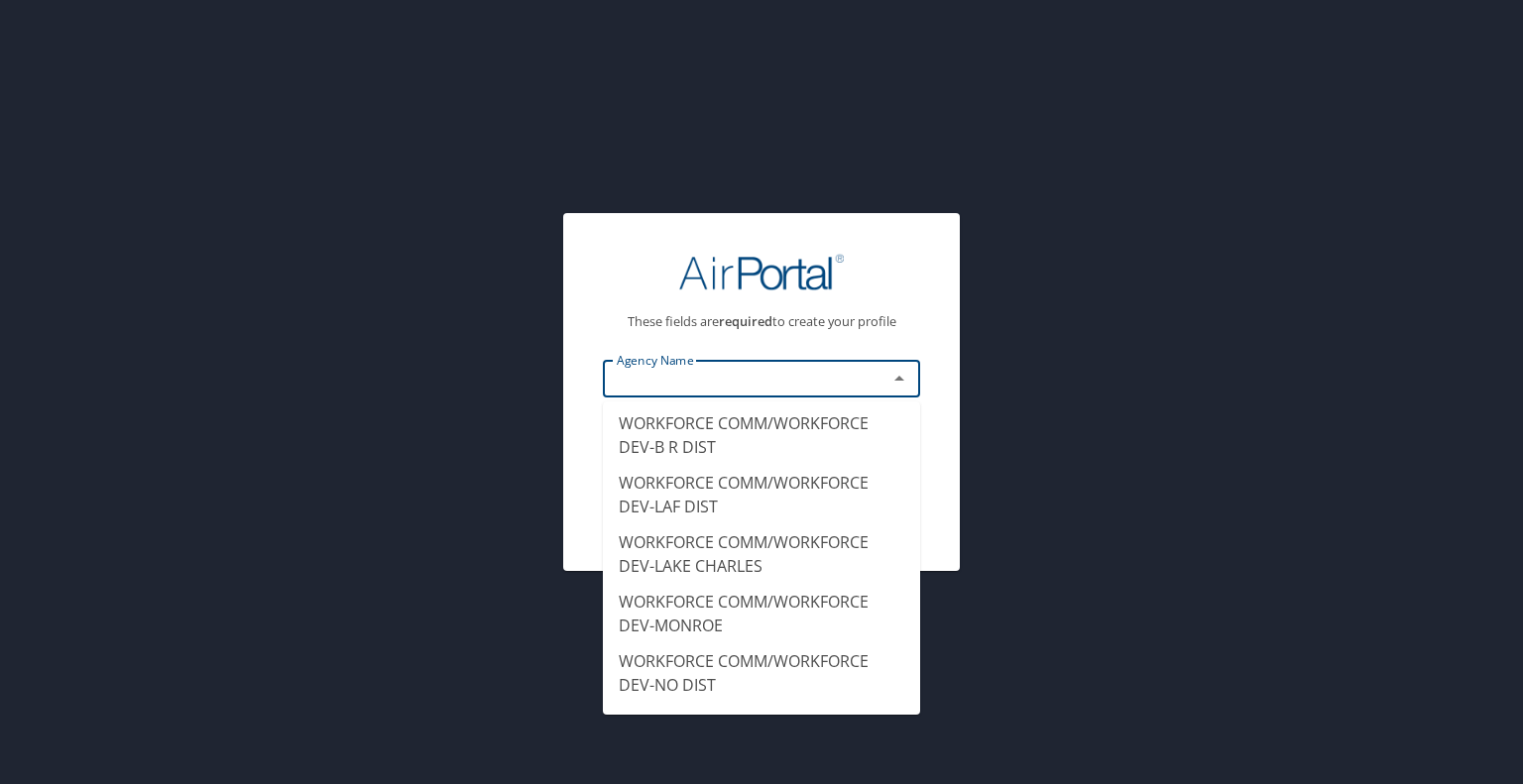 click on "UNIV OF LOUISIANA AT LAF" at bounding box center (762, -1040) 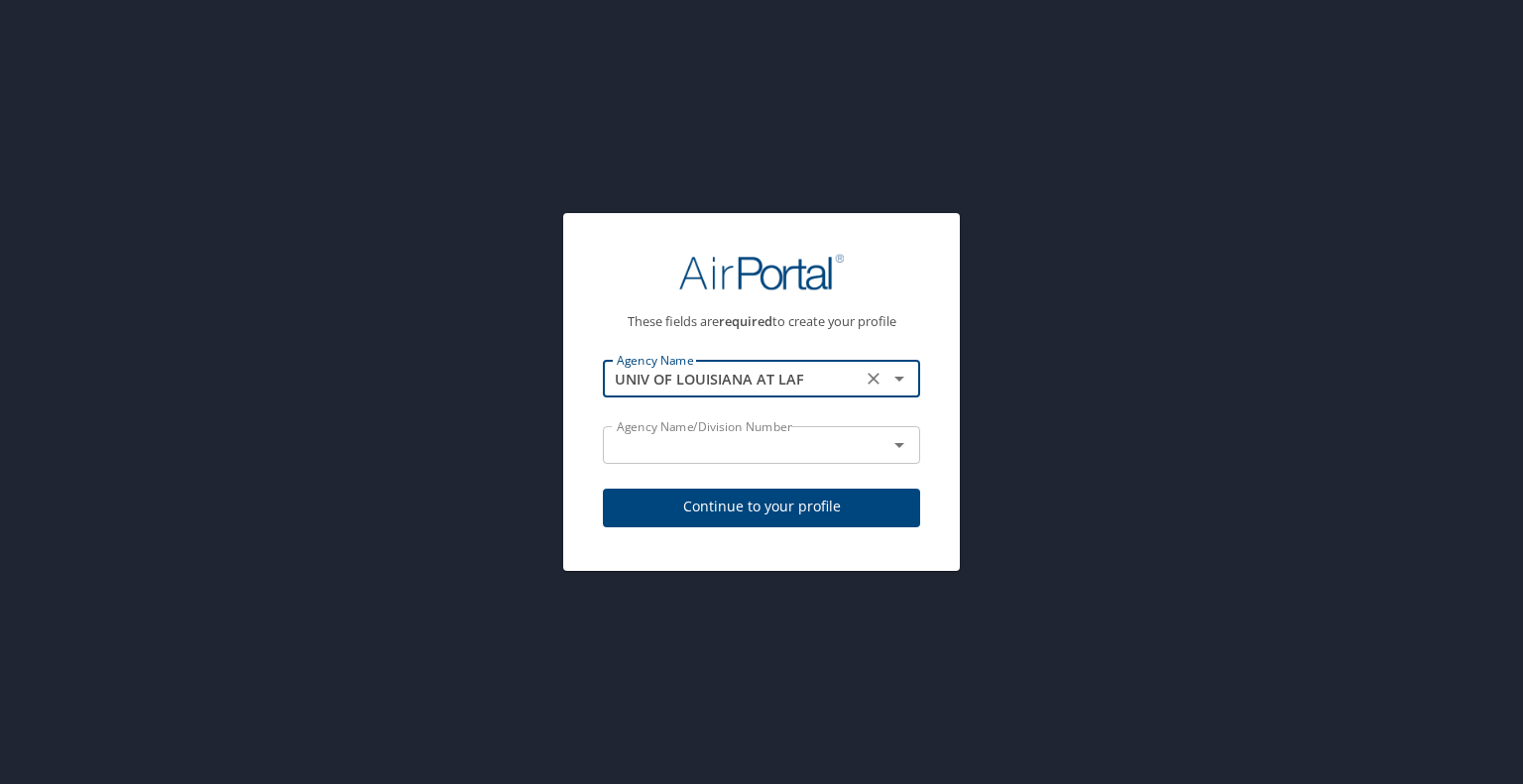 type on "UNIV OF LOUISIANA AT LAF" 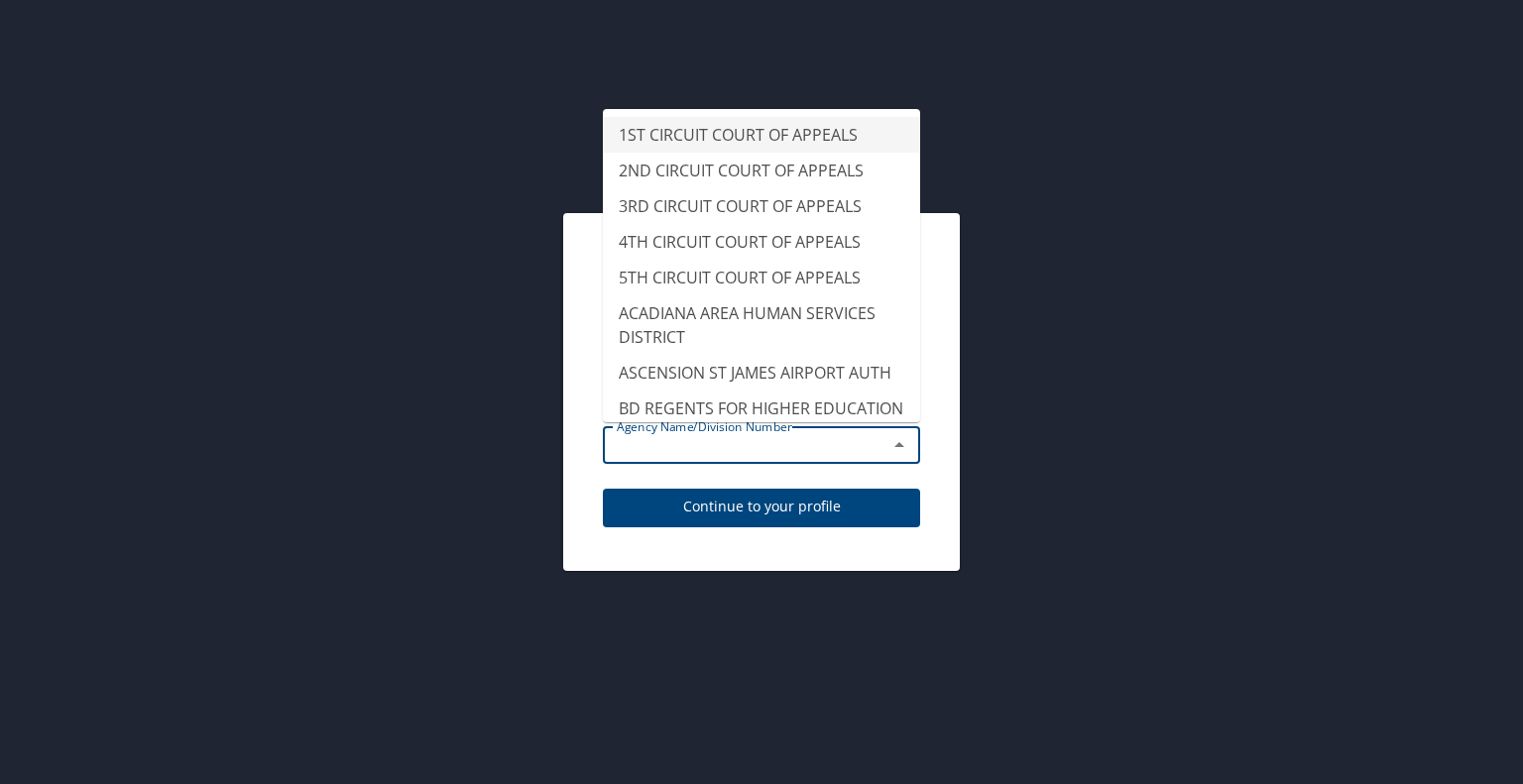 click at bounding box center [732, 445] 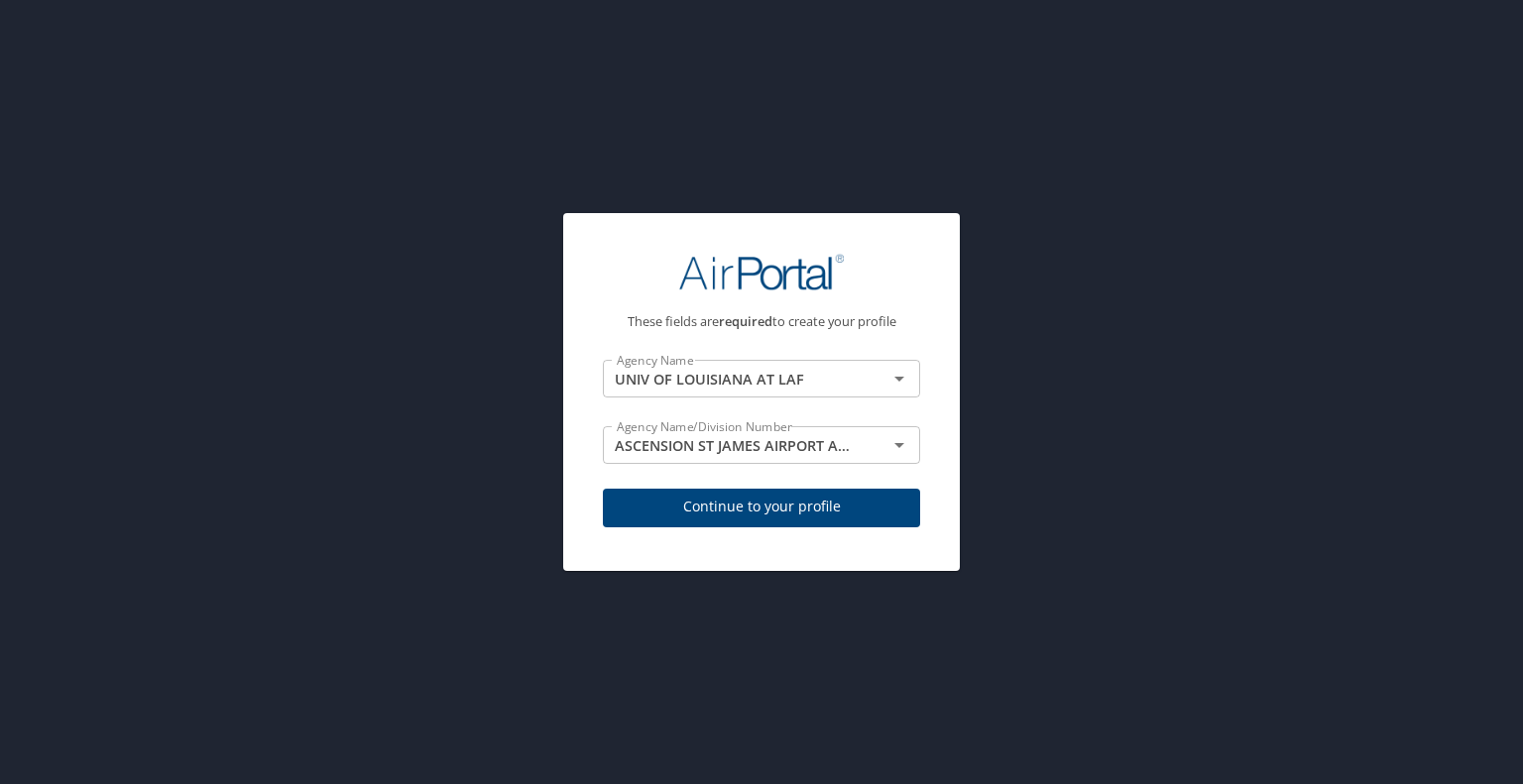 type on "ASCENSION ST JAMES AIRPORT AUTH" 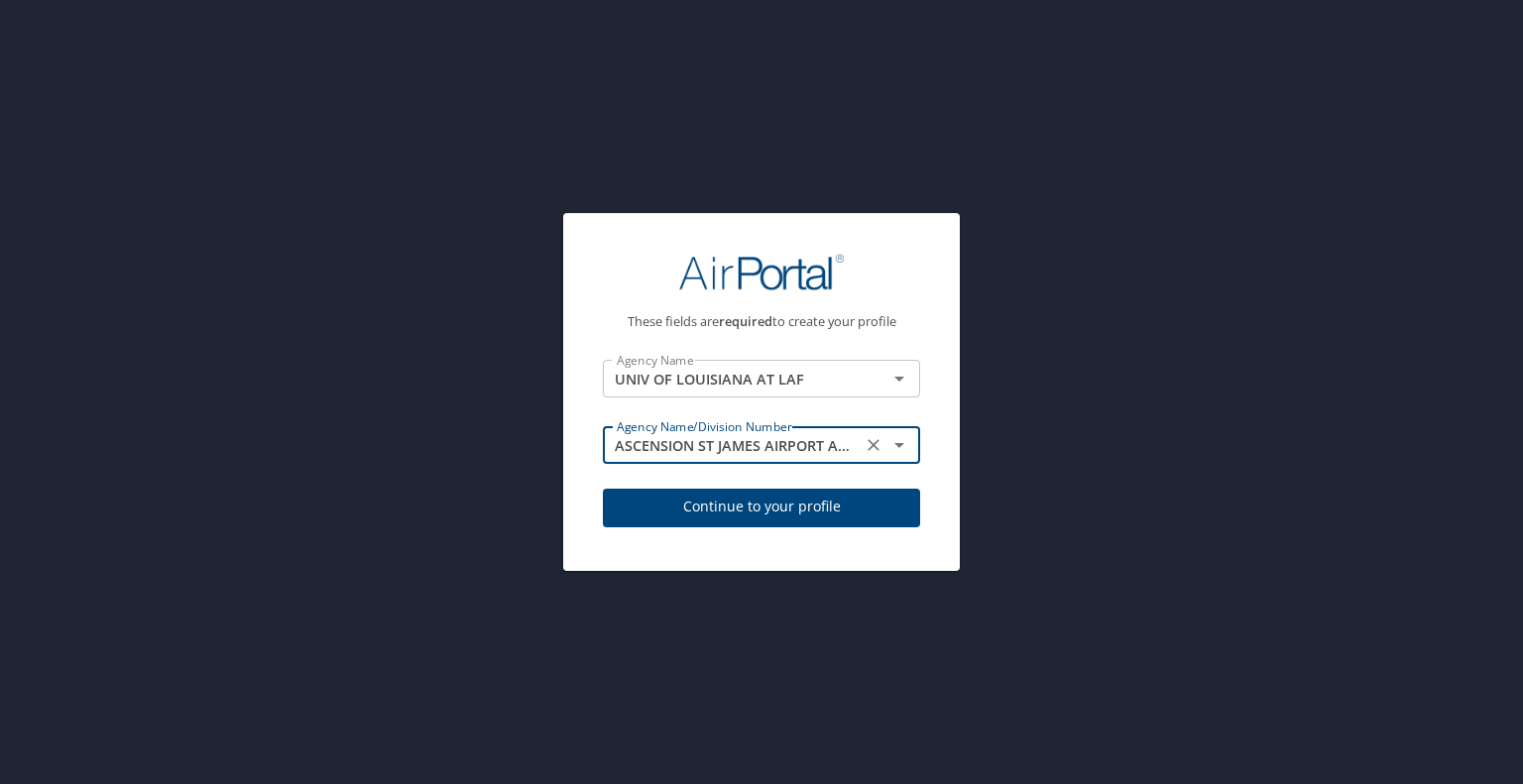 click 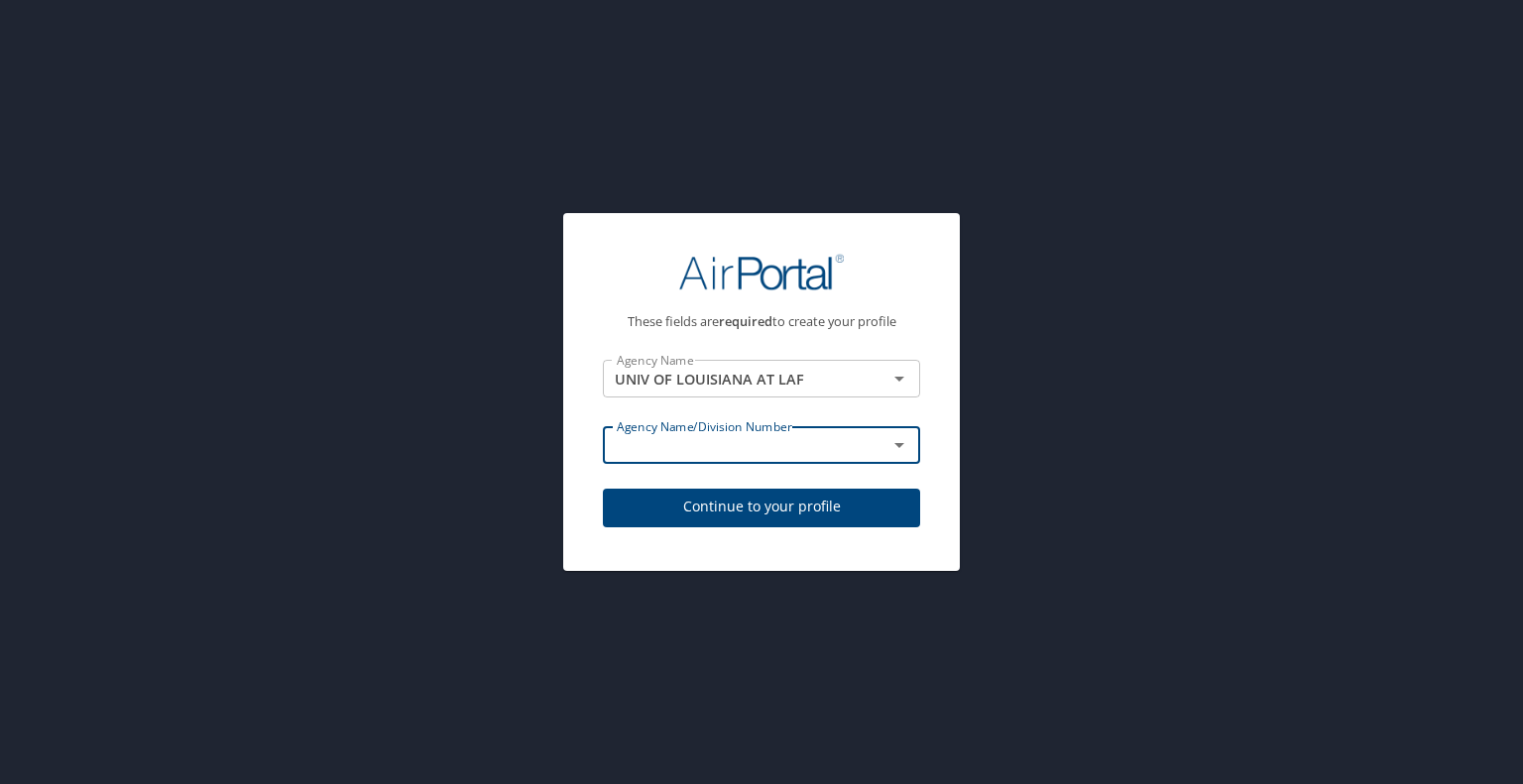 click 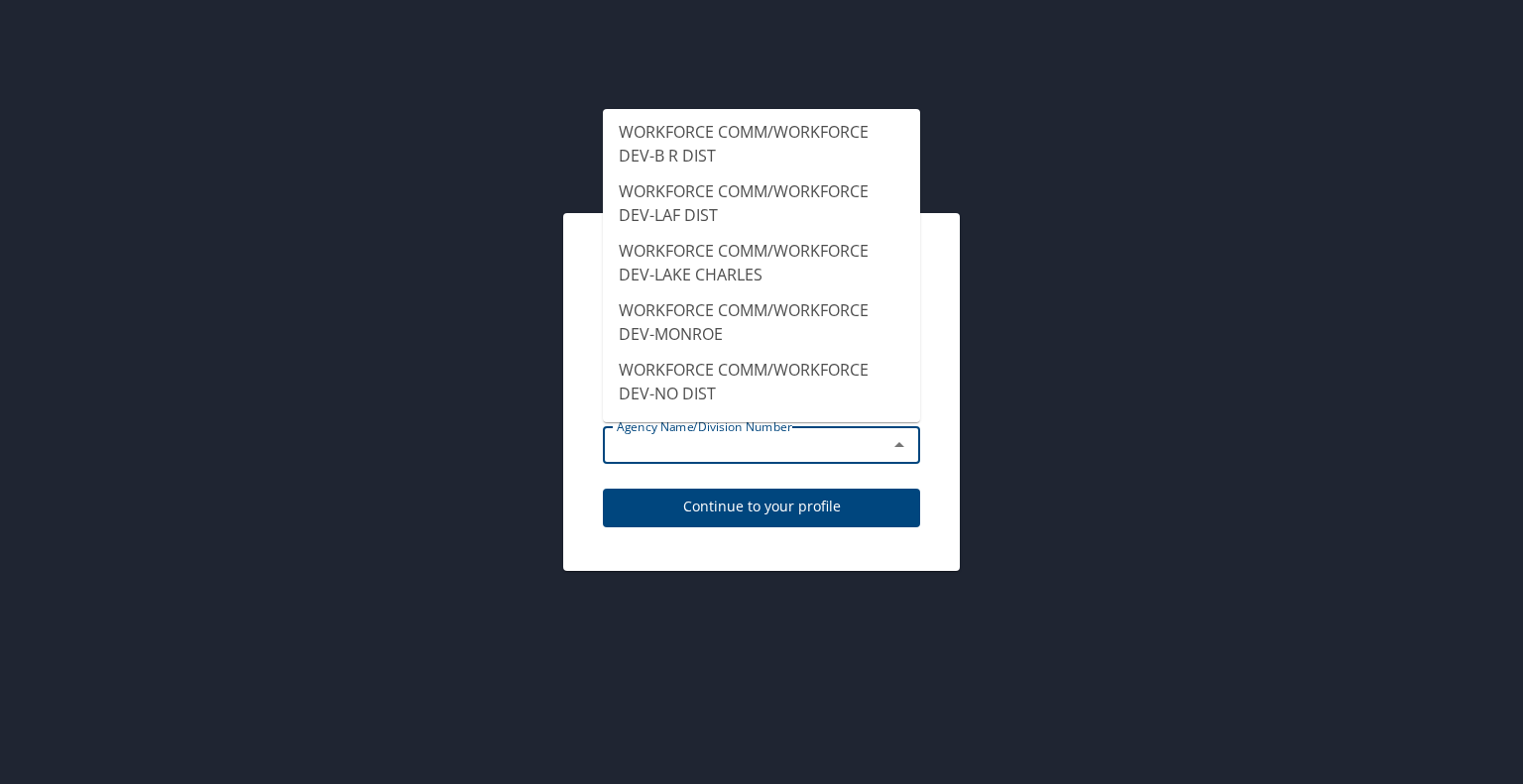 scroll, scrollTop: 26317, scrollLeft: 0, axis: vertical 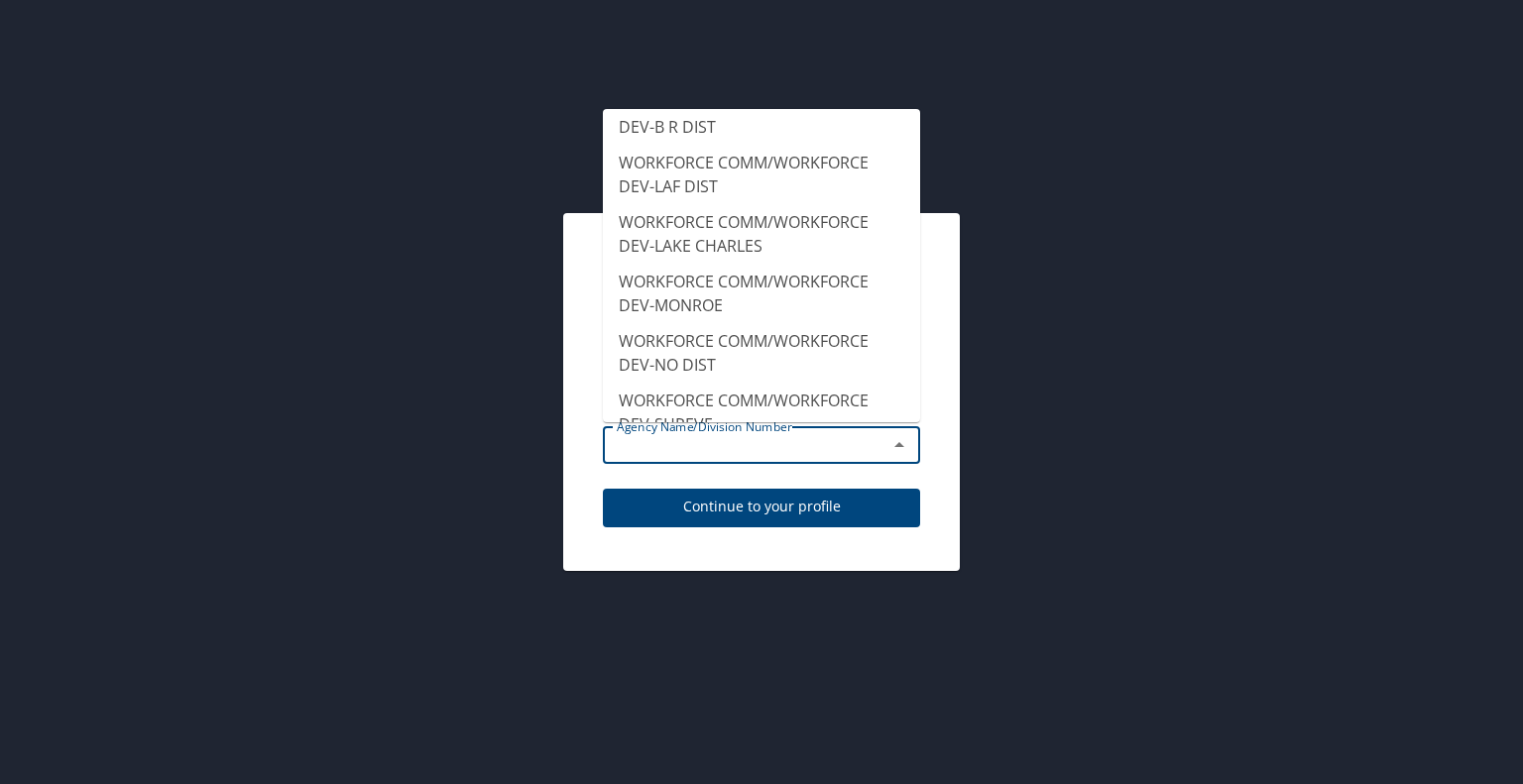click on "UNIV OF LOUISIANA AT LAF" at bounding box center [762, -1360] 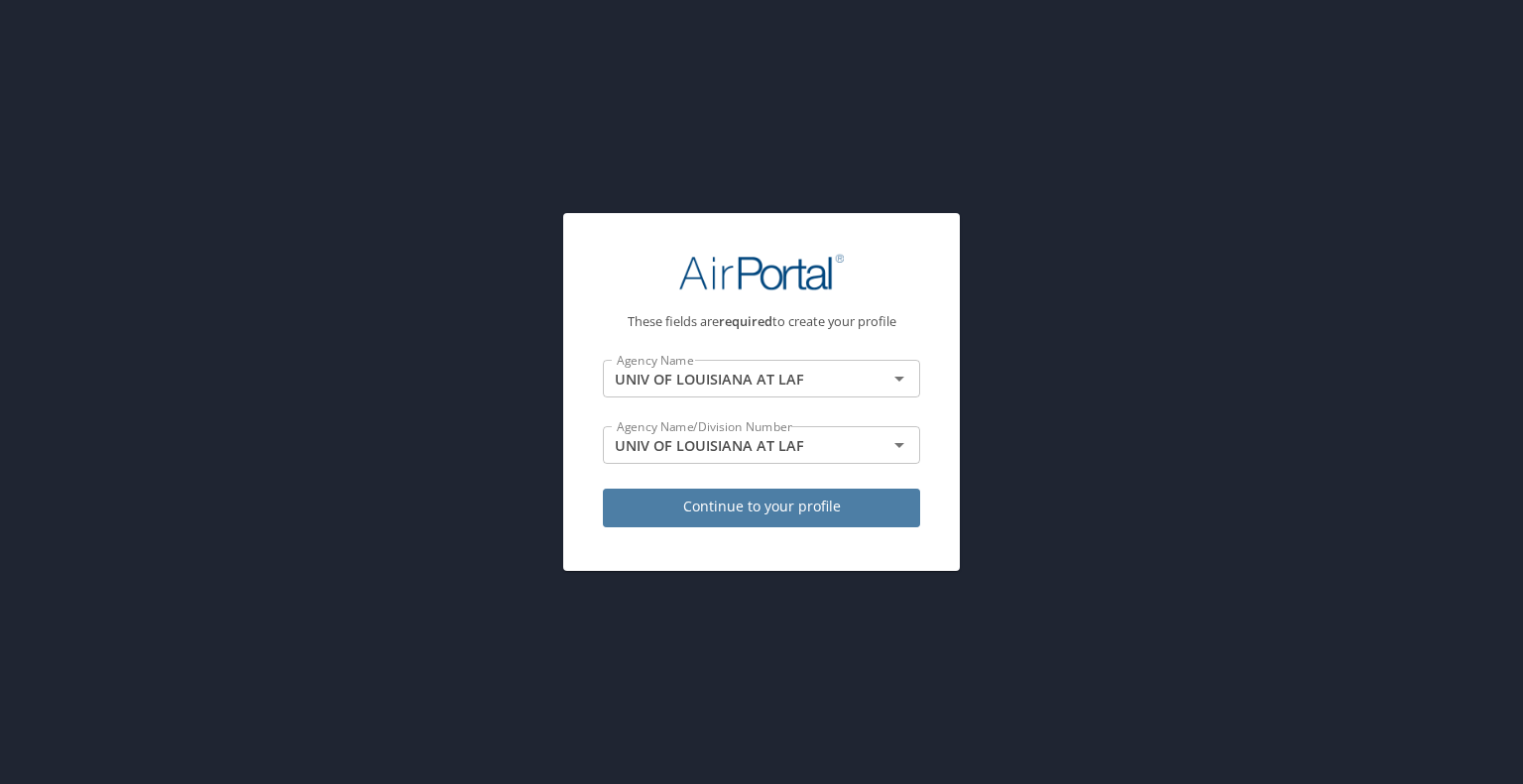 click on "Continue to your profile" at bounding box center [762, 506] 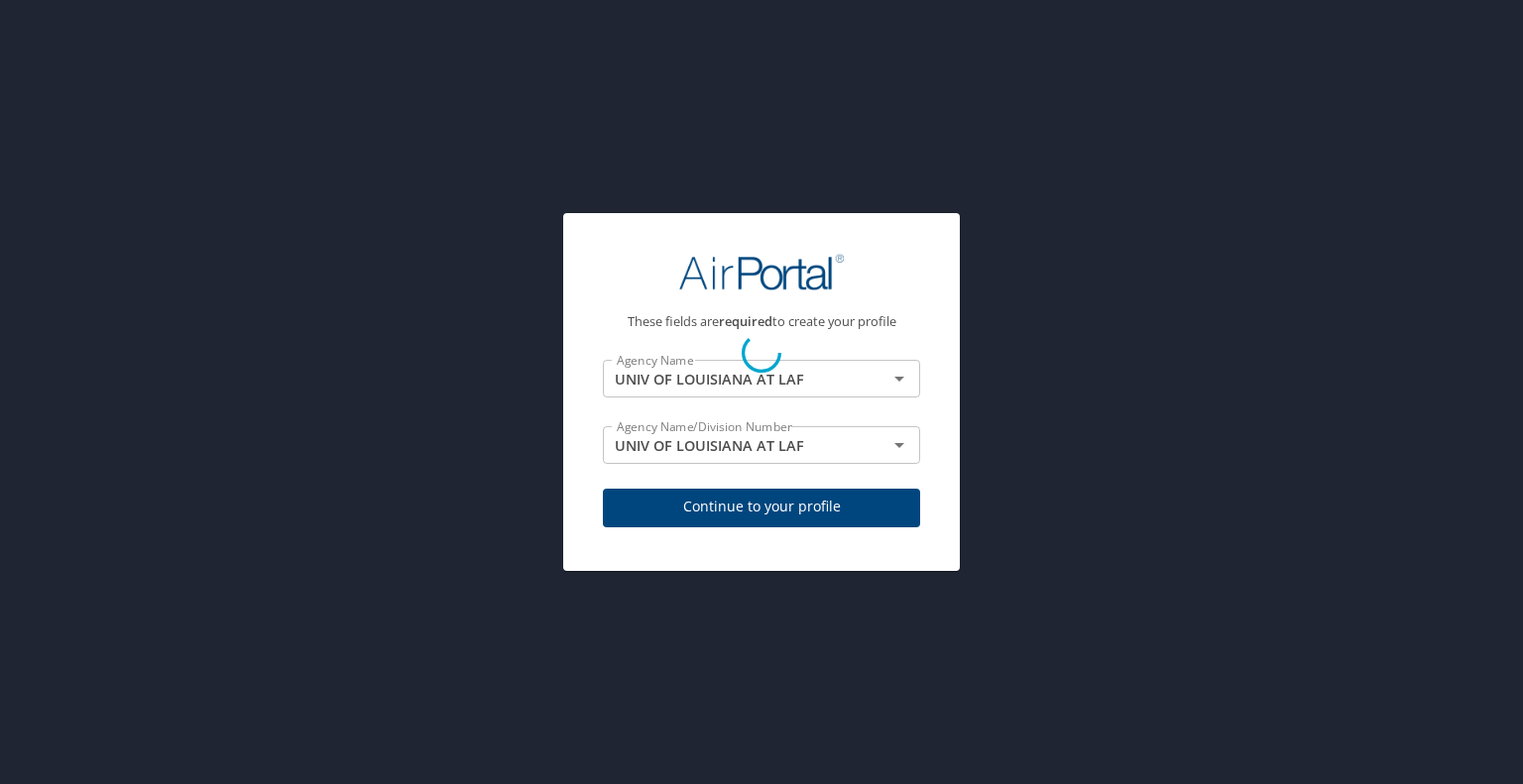 select on "US" 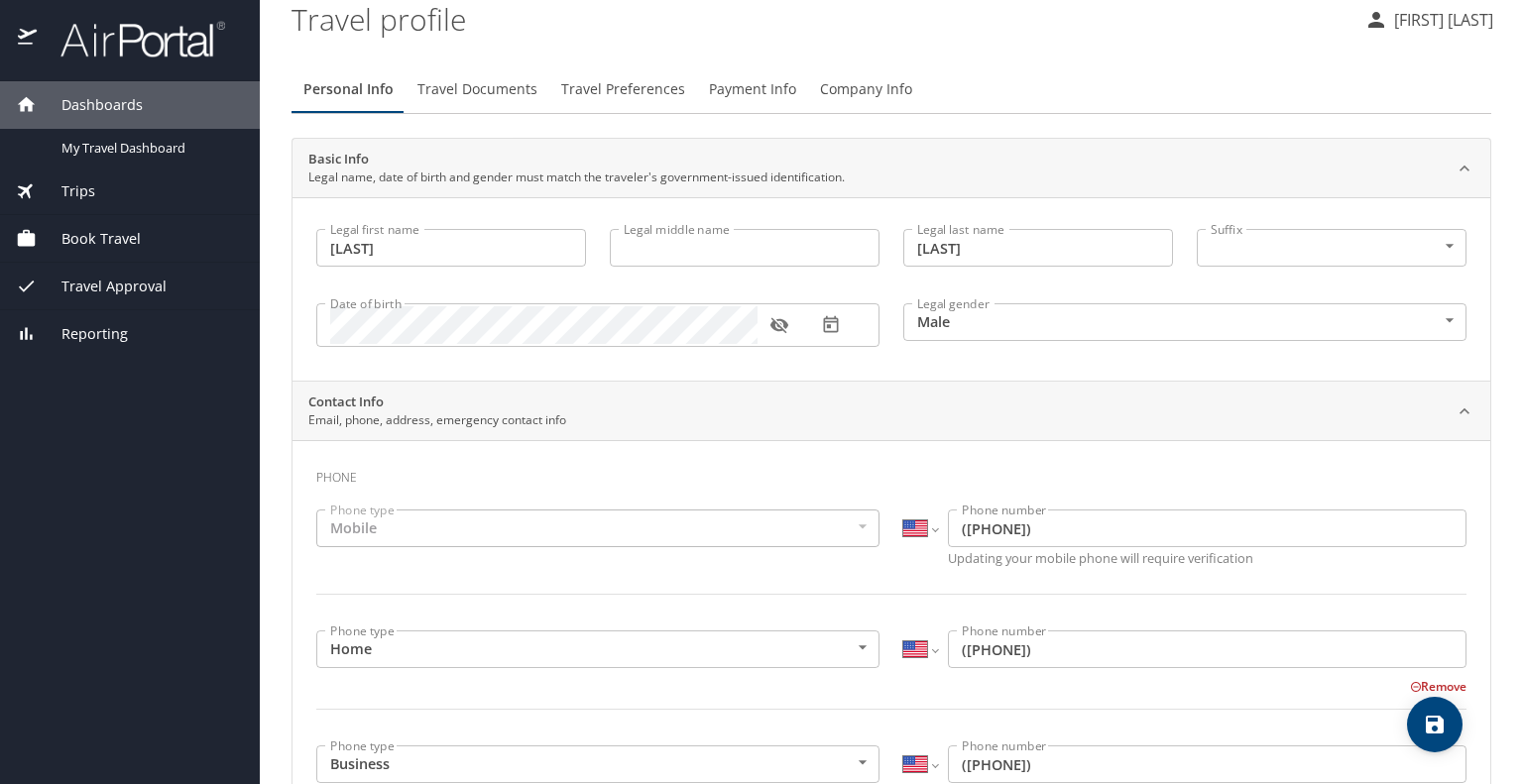 scroll, scrollTop: 18, scrollLeft: 0, axis: vertical 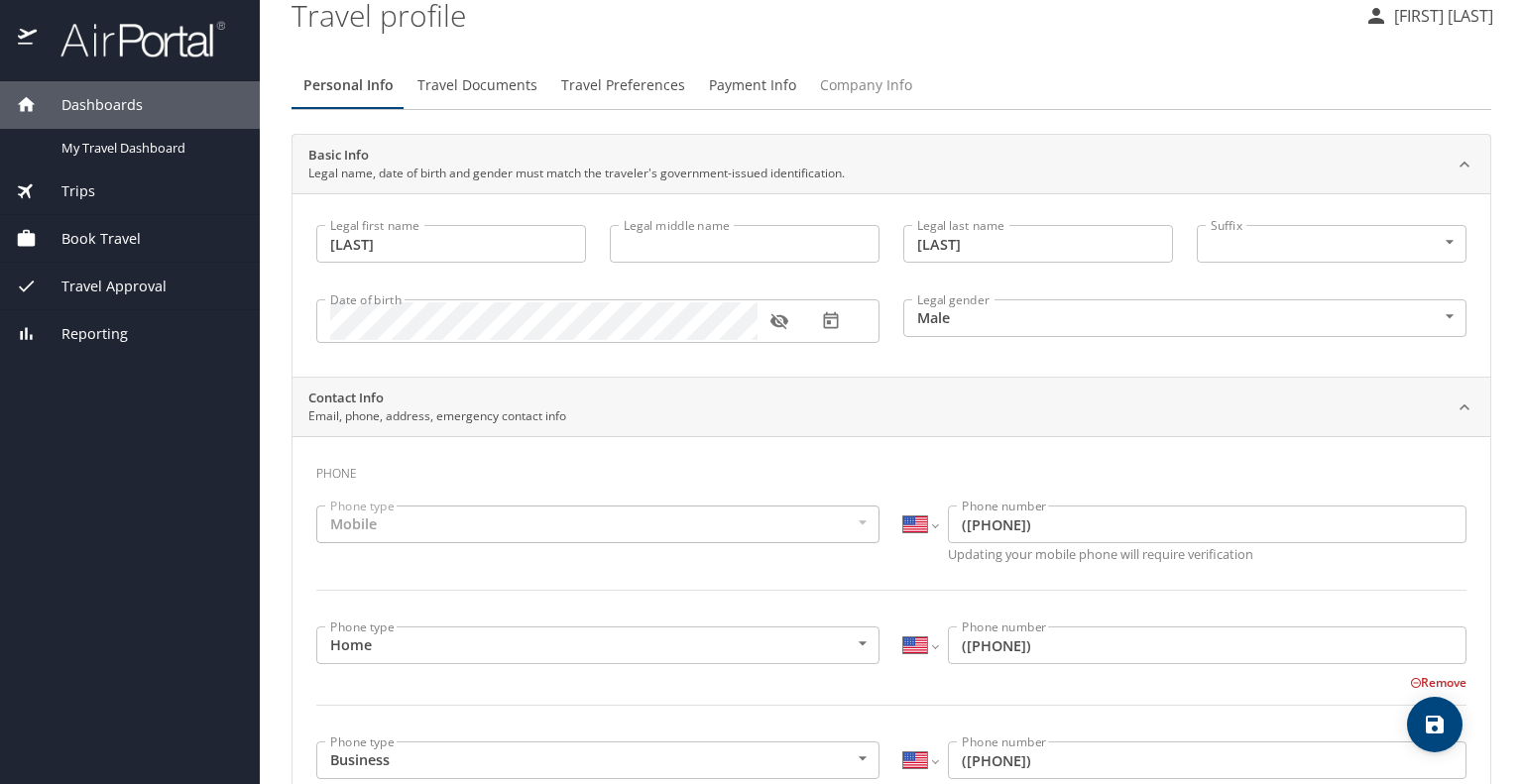 click on "Company Info" at bounding box center [866, 85] 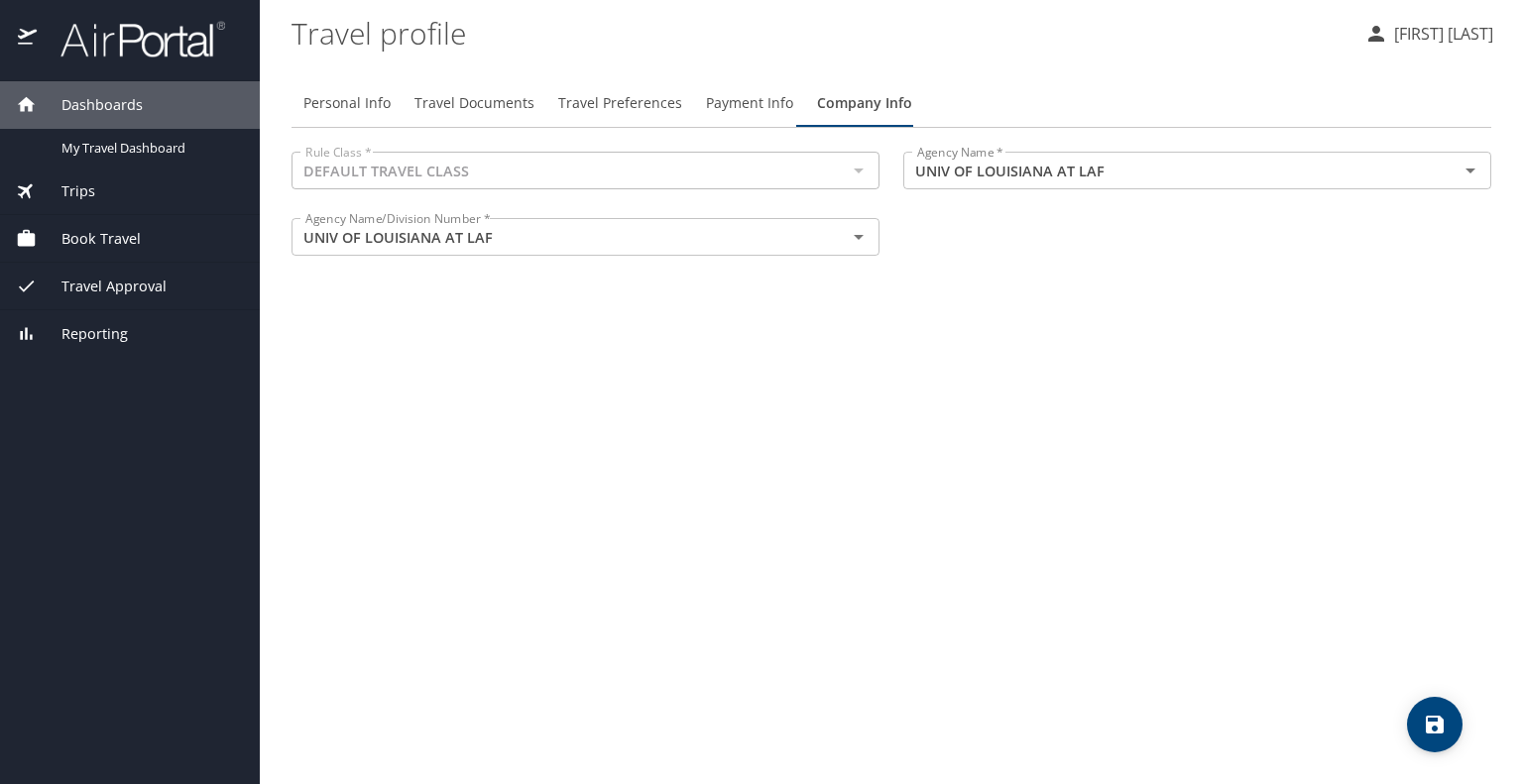 scroll, scrollTop: 0, scrollLeft: 0, axis: both 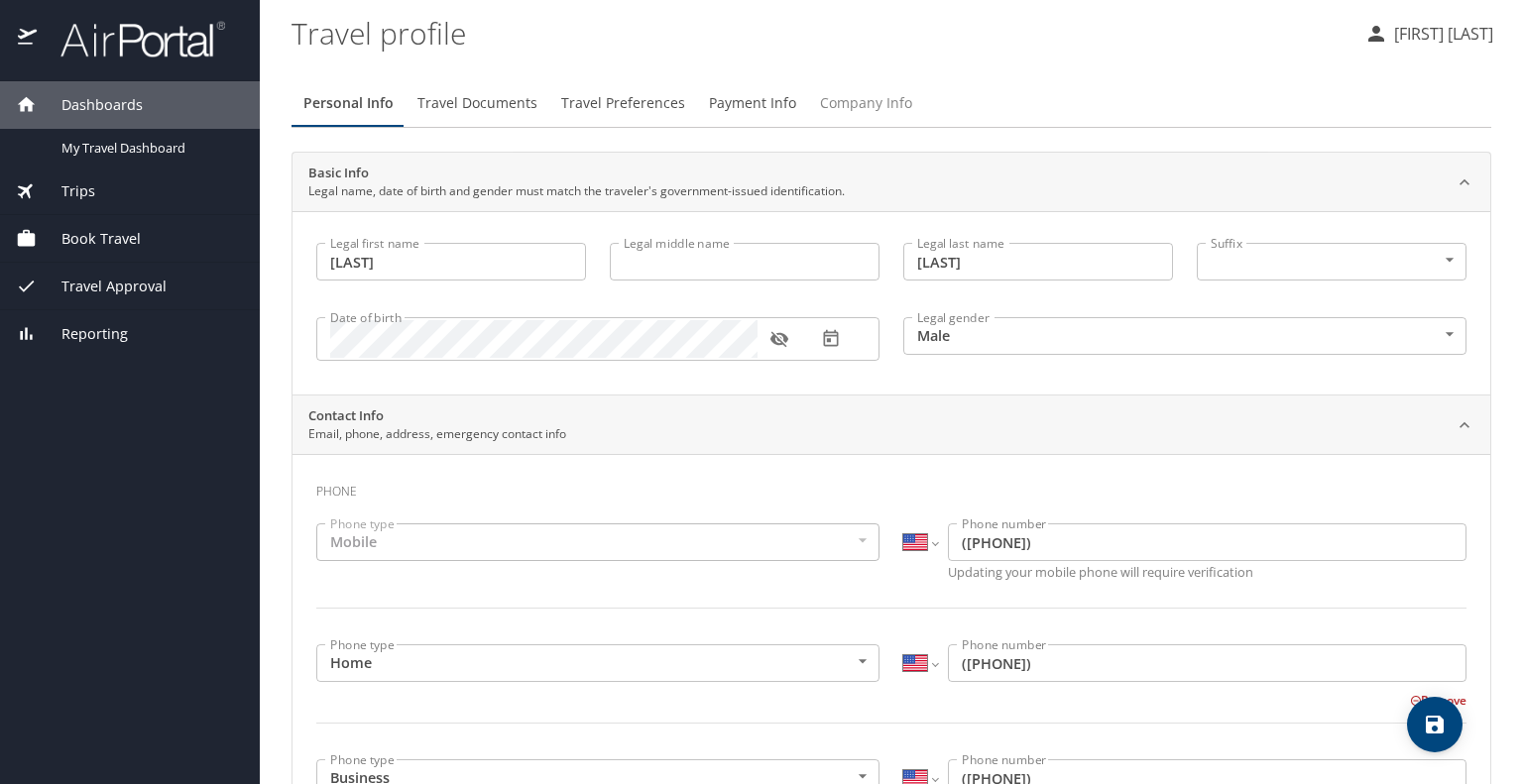 click on "Company Info" at bounding box center (866, 103) 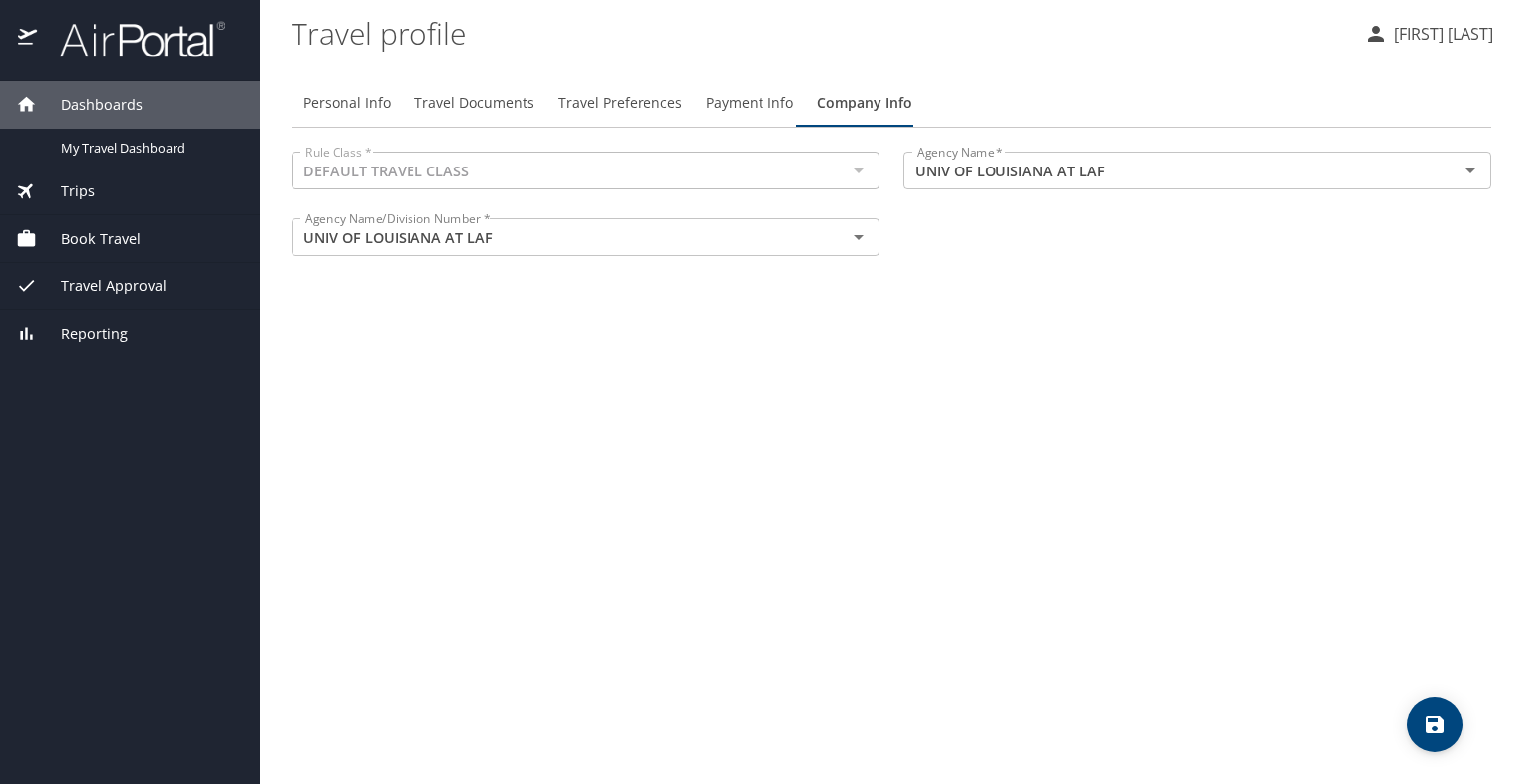 click on "Personal Info Travel Documents Travel Preferences Payment Info Company Info Rule Class   * DEFAULT TRAVEL CLASS Rule Class   * Agency Name   * UNIV OF LOUISIANA AT LAF Agency Name   * Agency Name/Division Number   * UNIV OF LOUISIANA AT LAF Agency Name/Division Number   *" at bounding box center (891, 423) 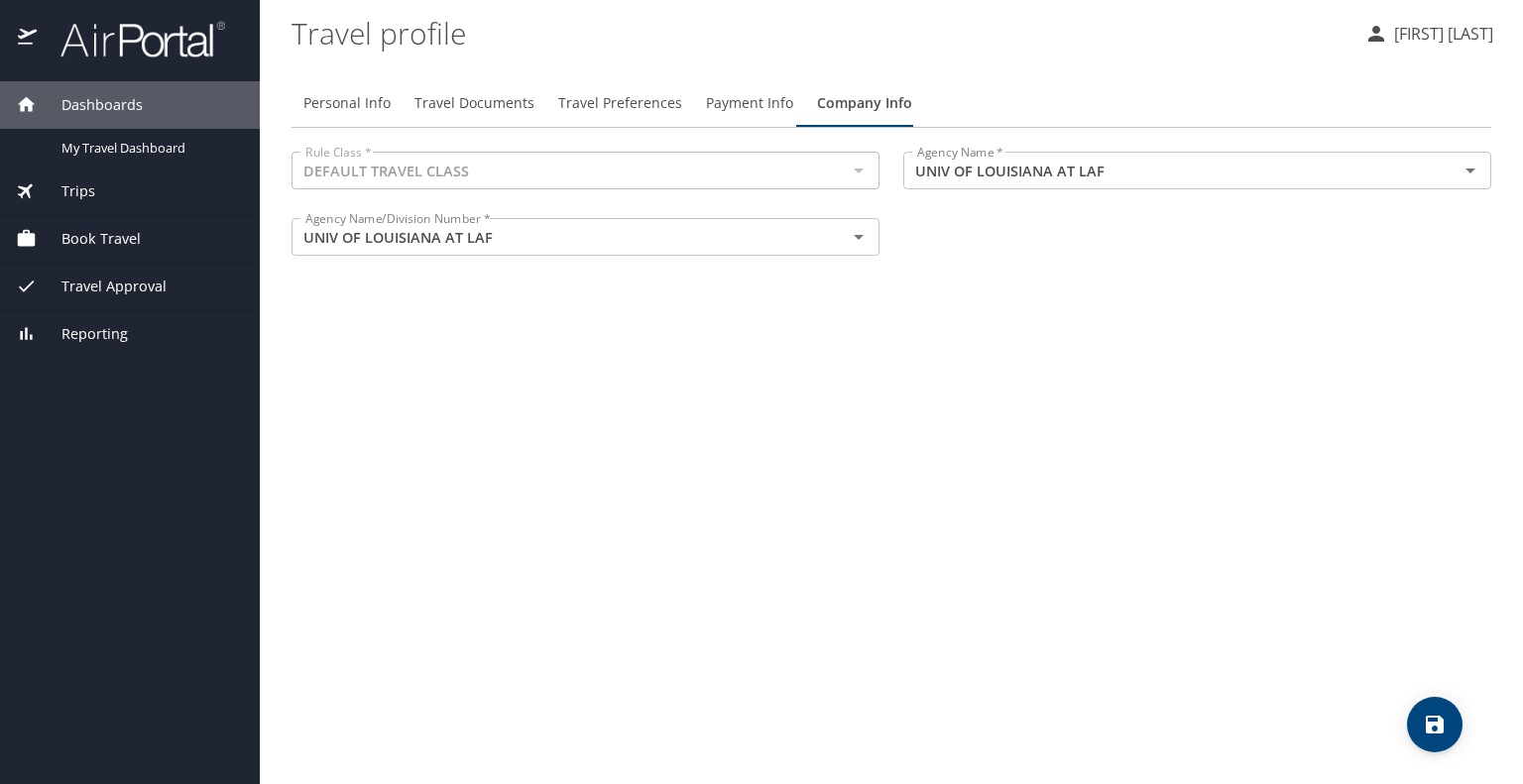 click at bounding box center [1435, 725] 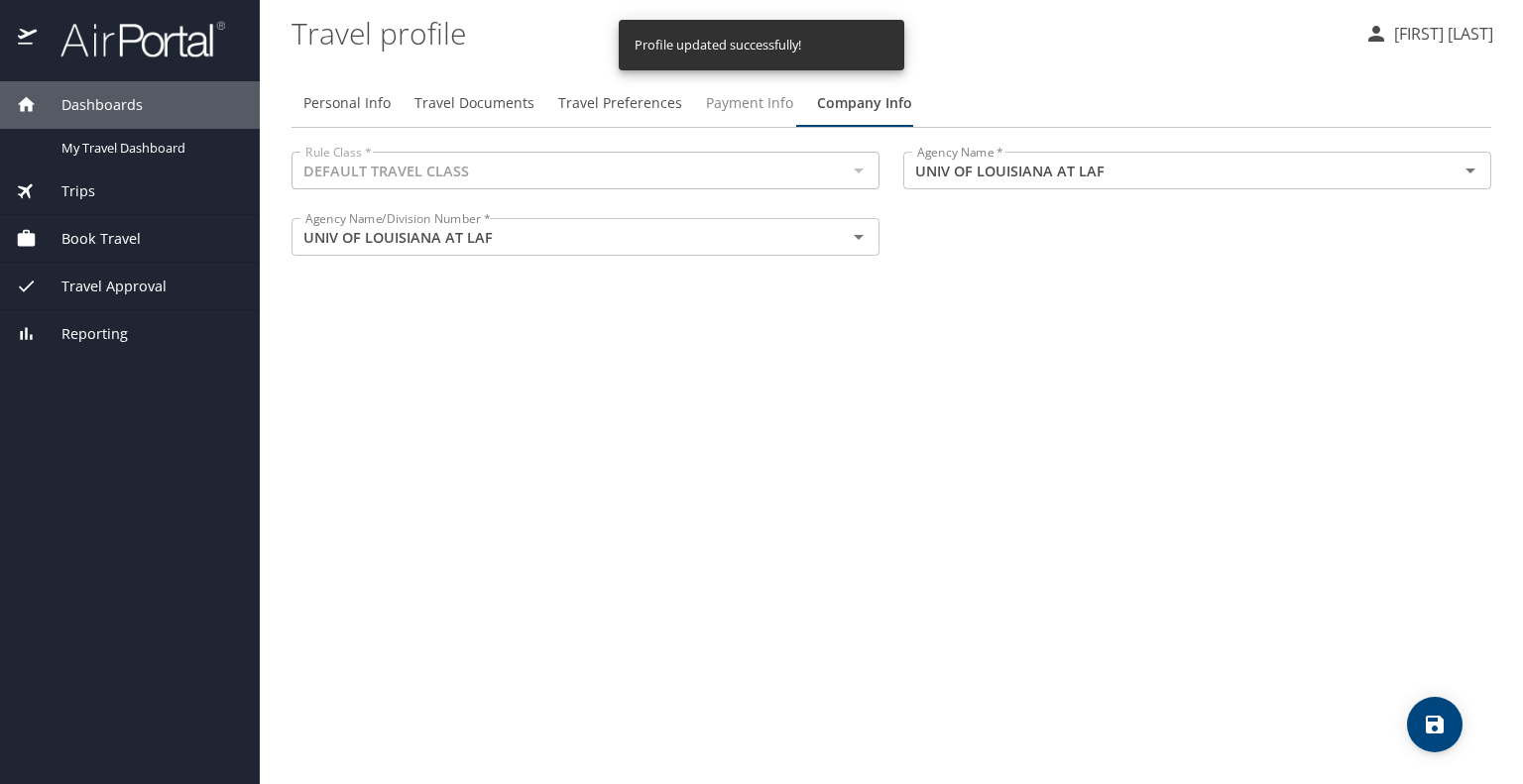 click on "Payment Info" at bounding box center (750, 103) 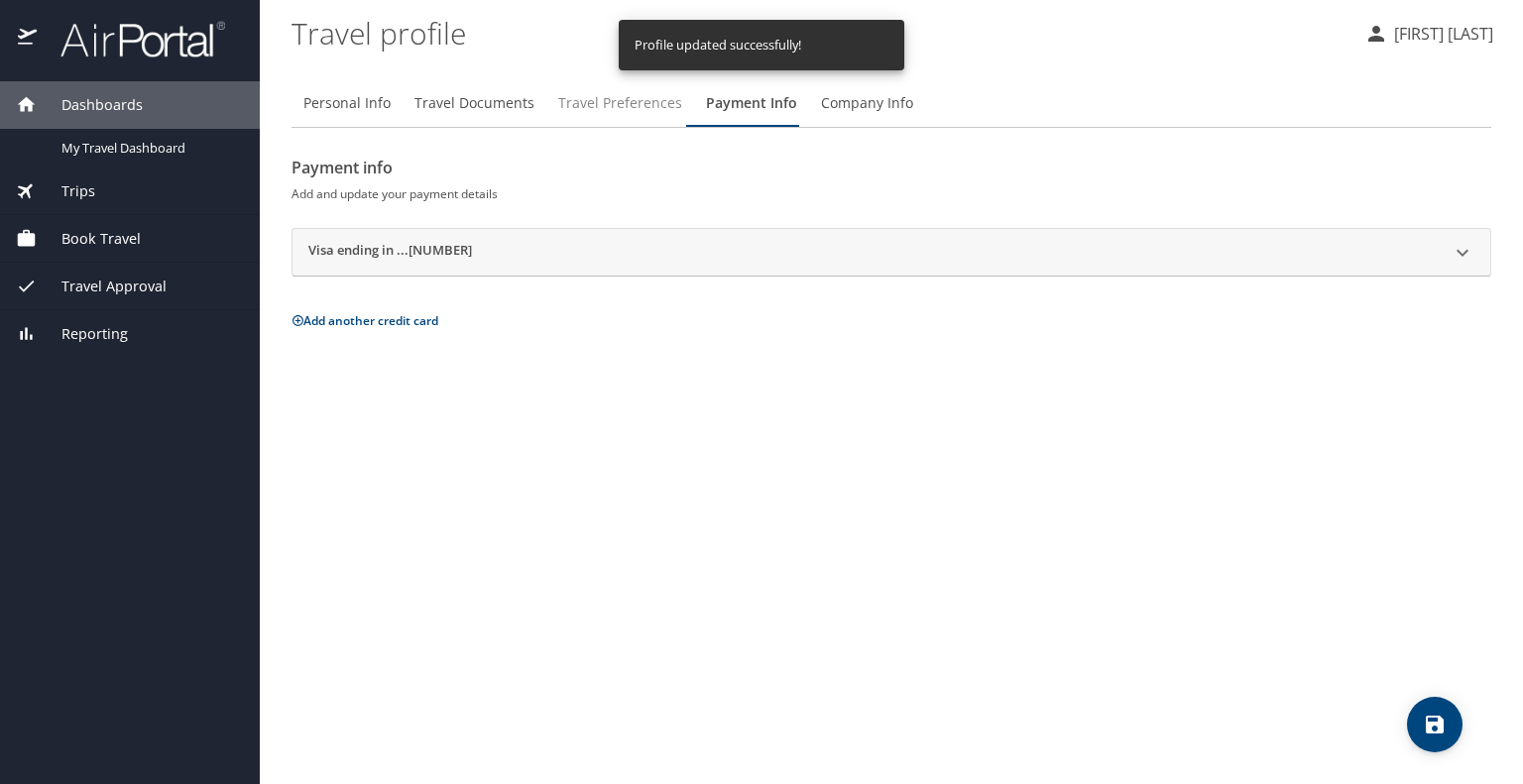 click on "Travel Preferences" at bounding box center (620, 103) 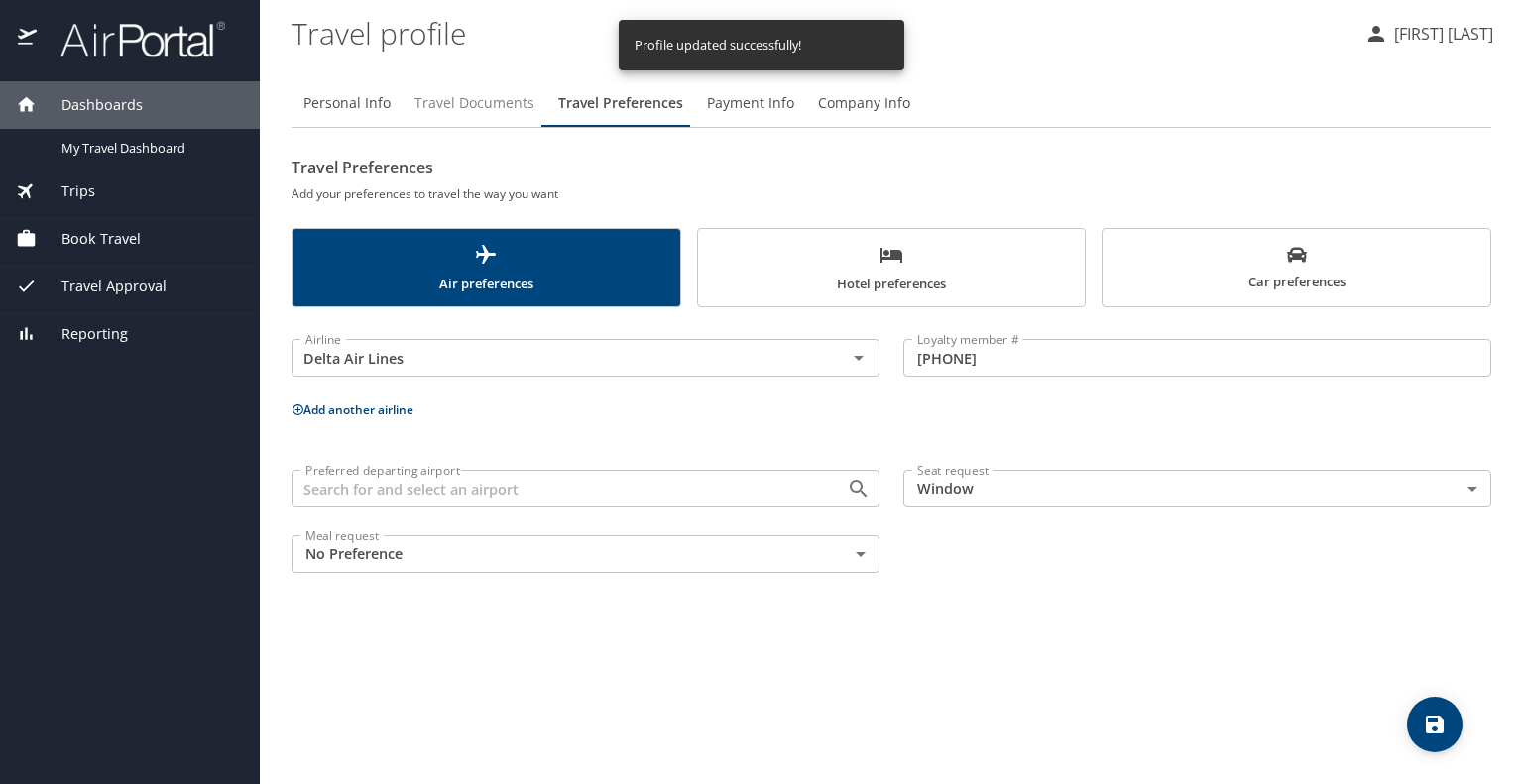 click on "Travel Documents" at bounding box center [474, 103] 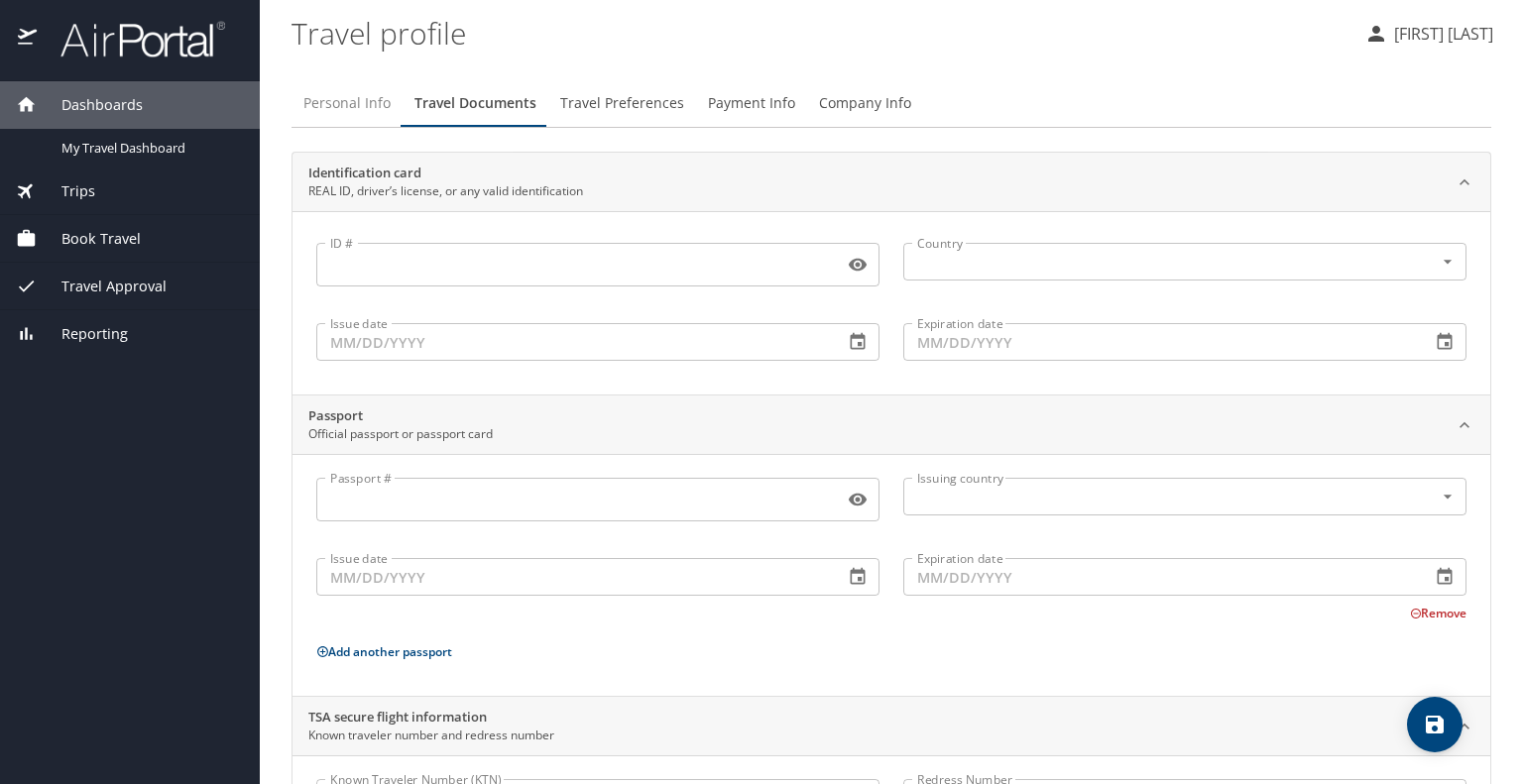click on "Personal Info" at bounding box center [347, 103] 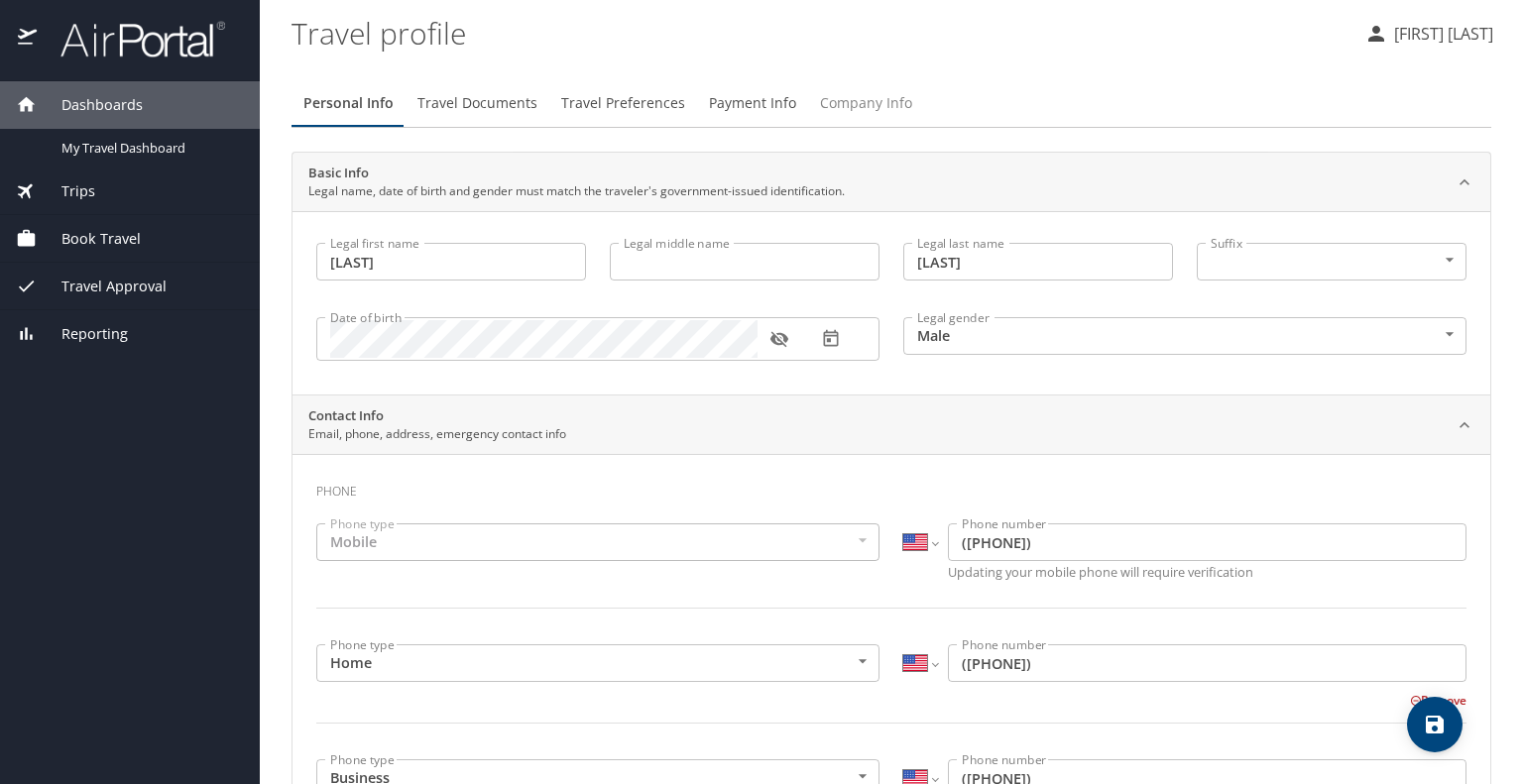 click on "Company Info" at bounding box center (866, 103) 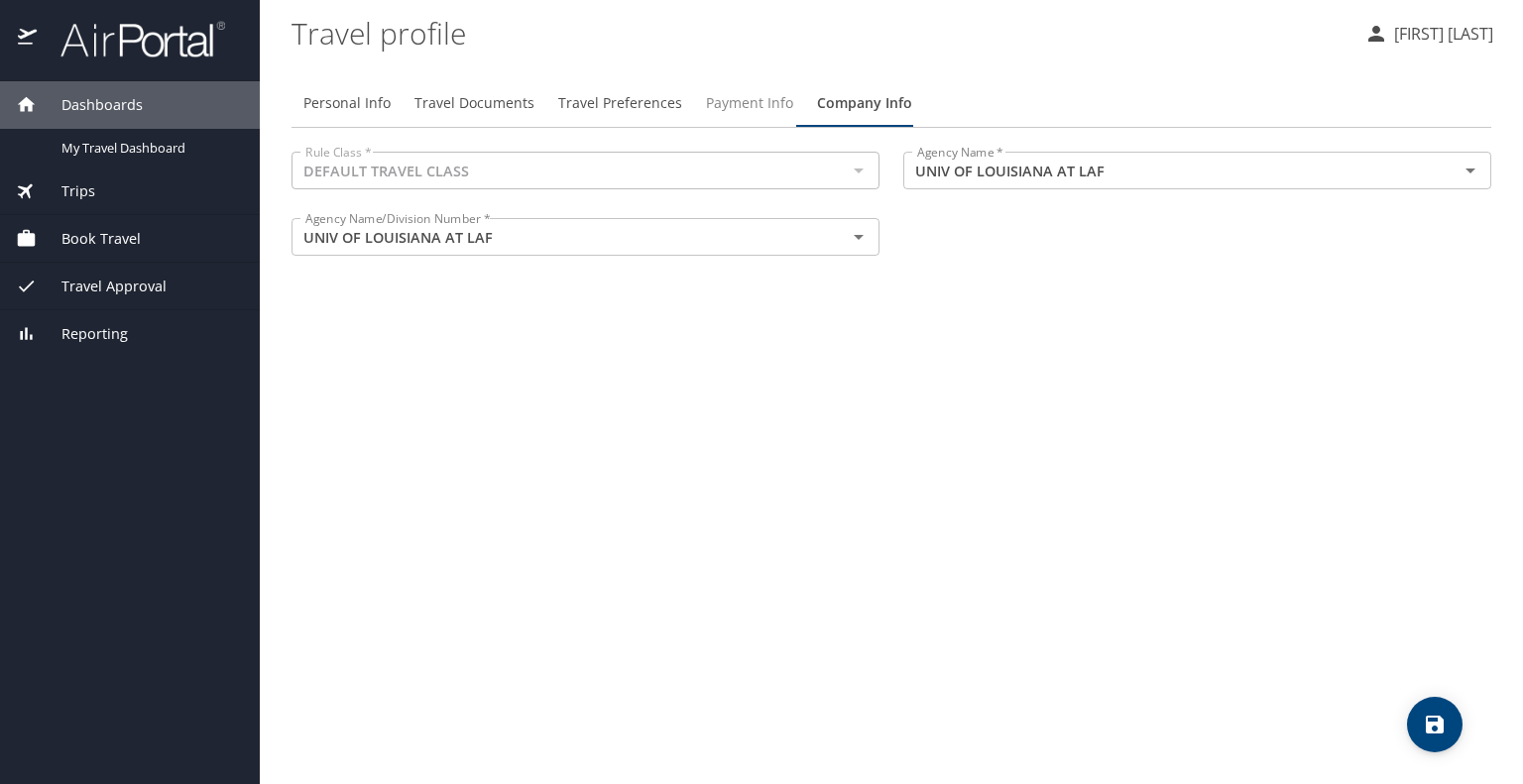 click on "Payment Info" at bounding box center [750, 103] 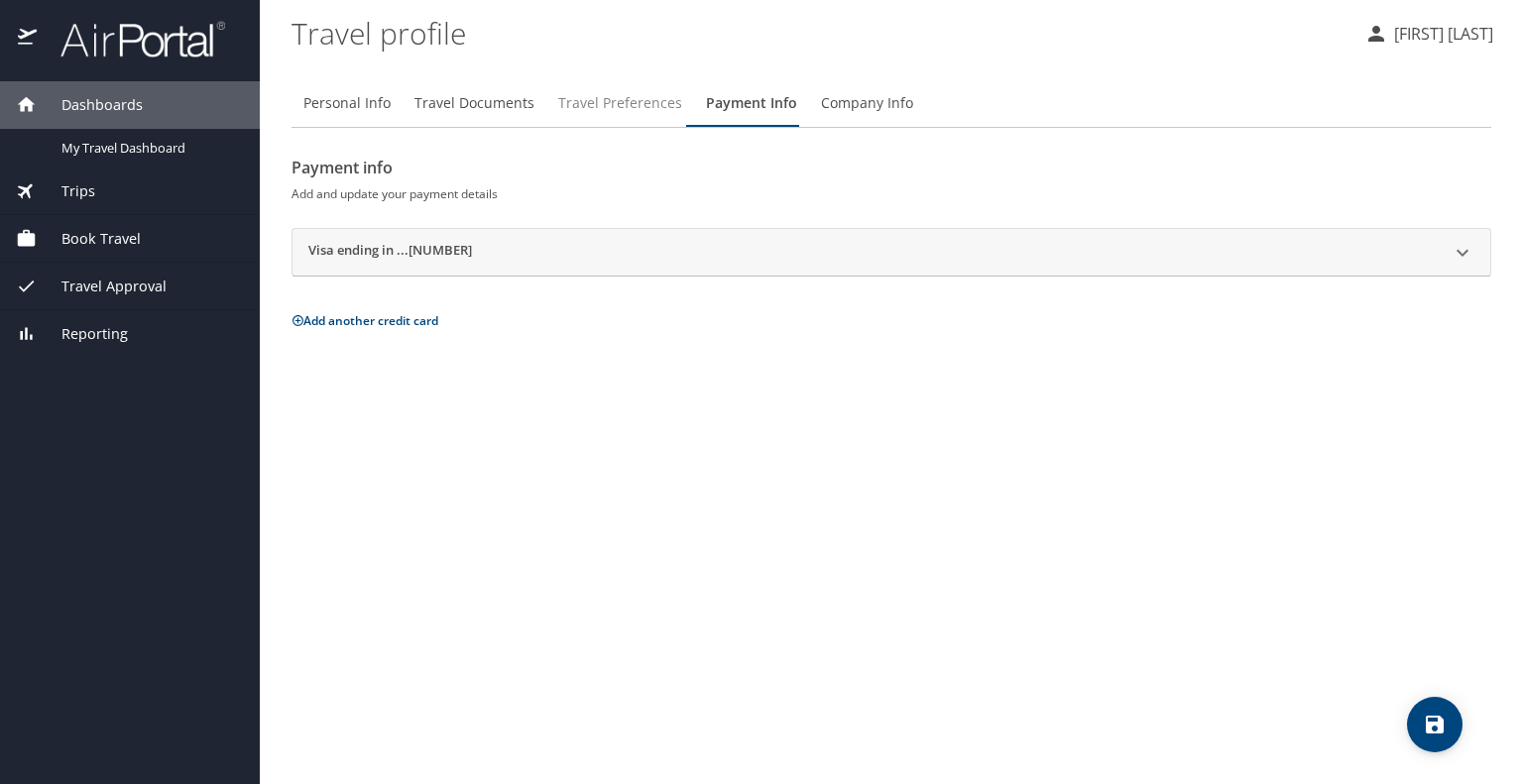 click on "Travel Preferences" at bounding box center (620, 103) 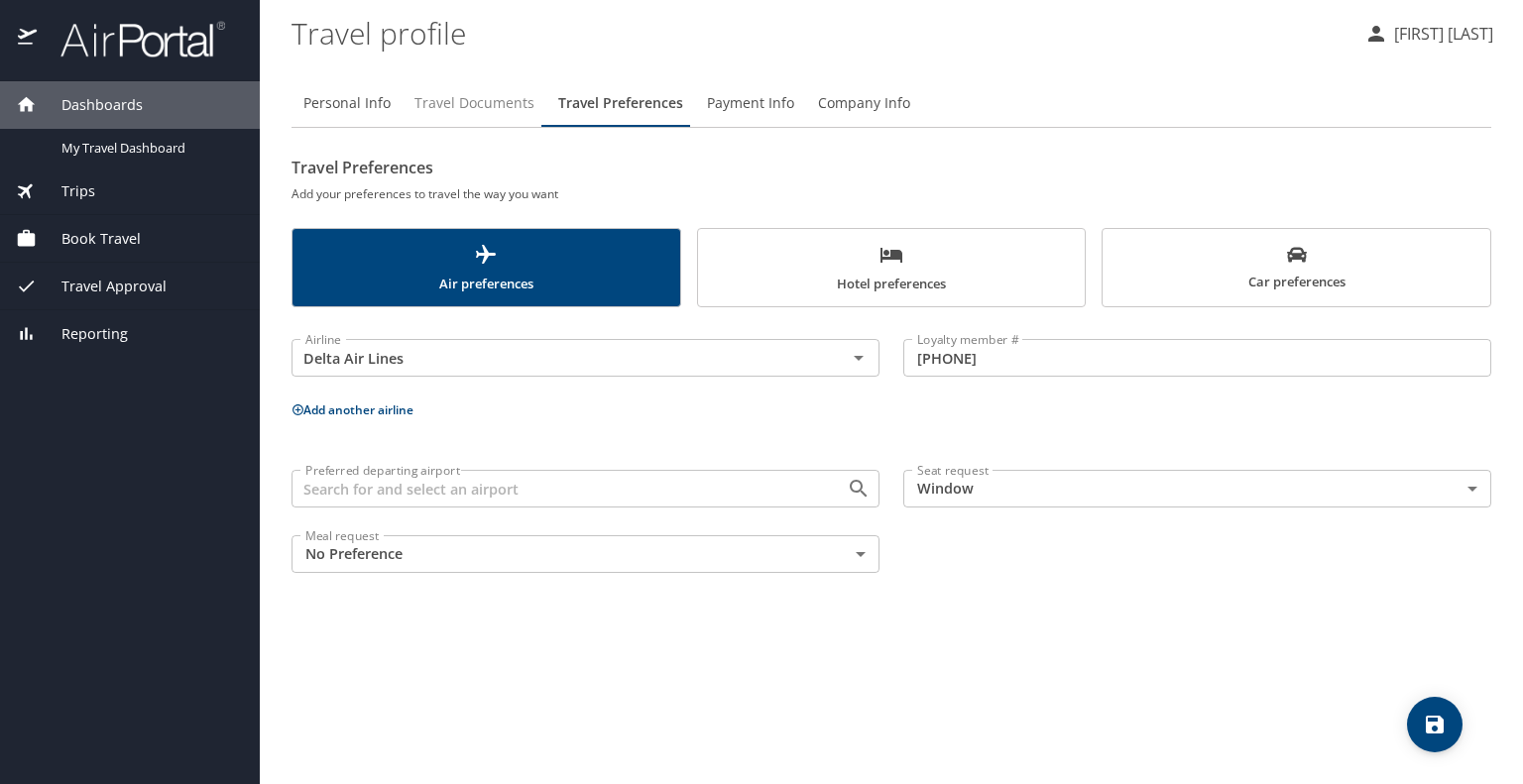 click on "Travel Documents" at bounding box center (474, 103) 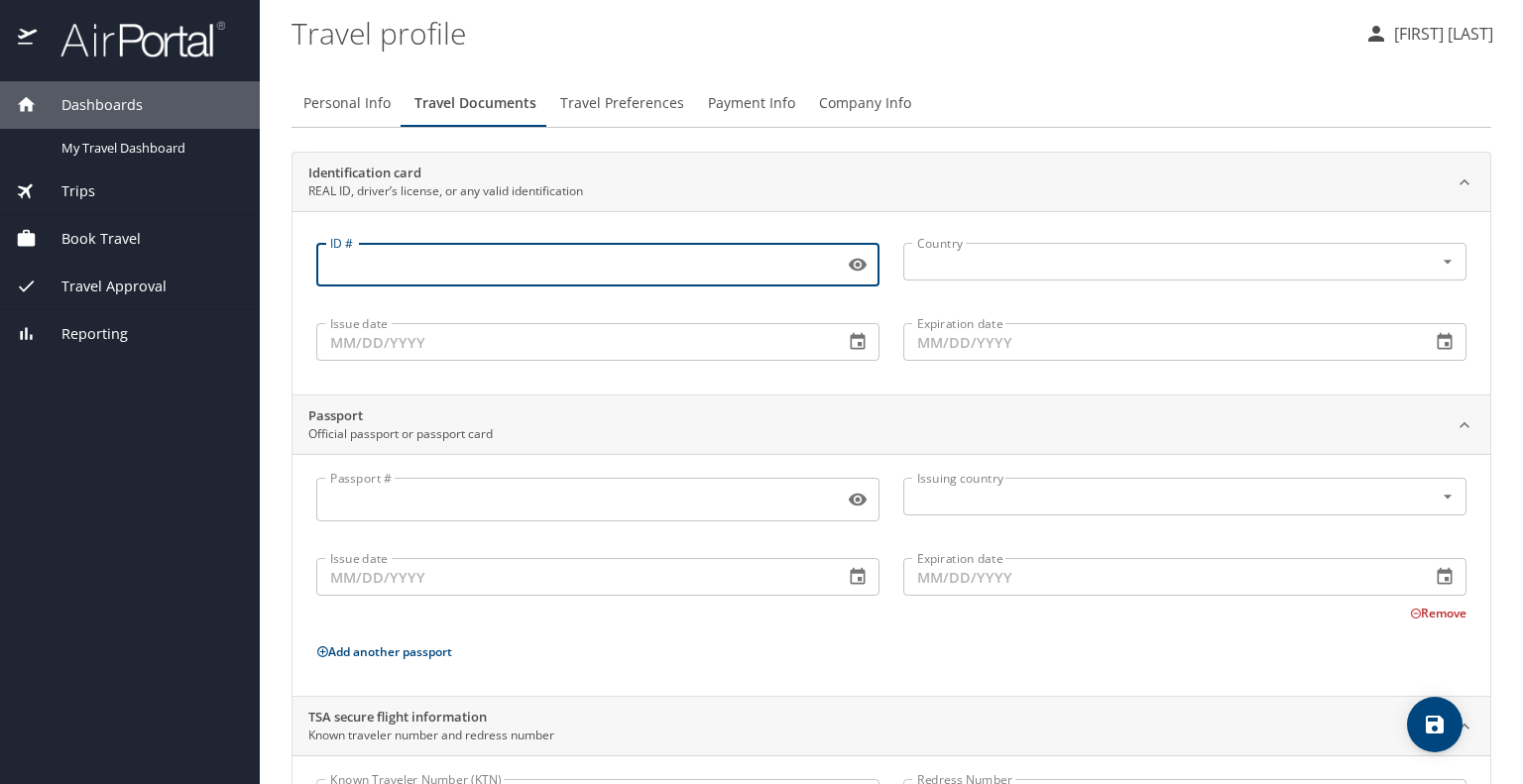 click on "ID #" at bounding box center (576, 265) 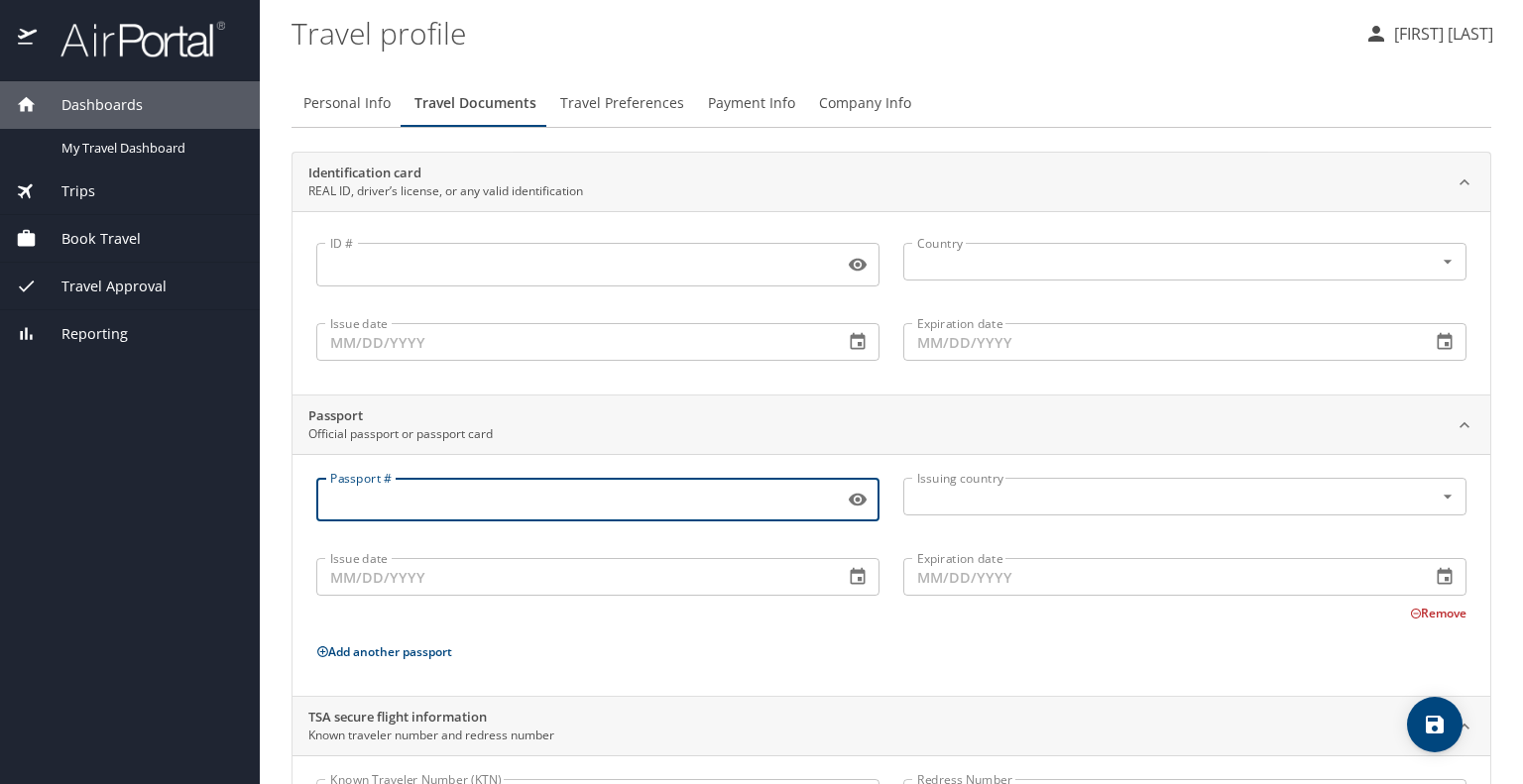 click on "Passport #" at bounding box center (576, 500) 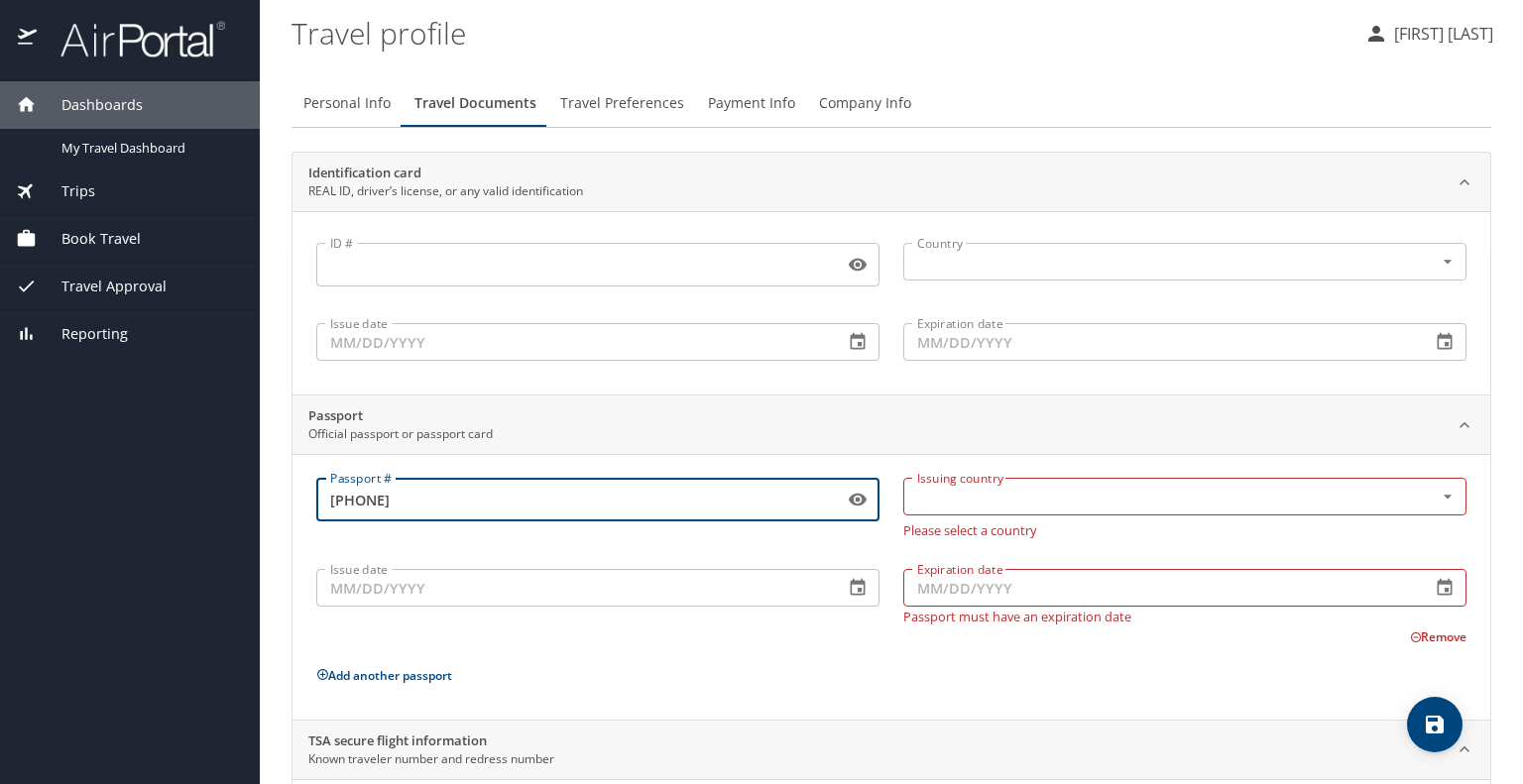 type on "[PHONE]" 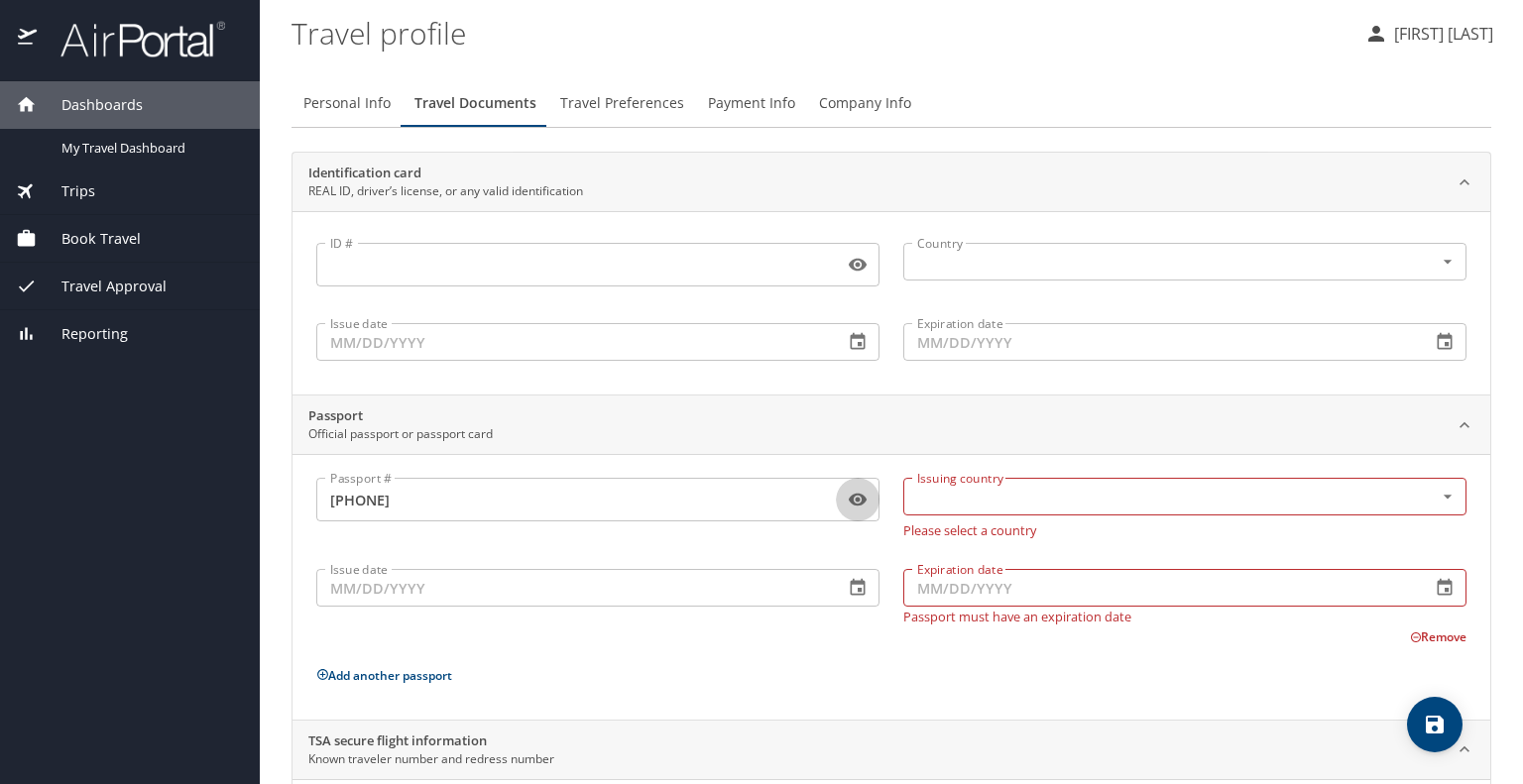 type 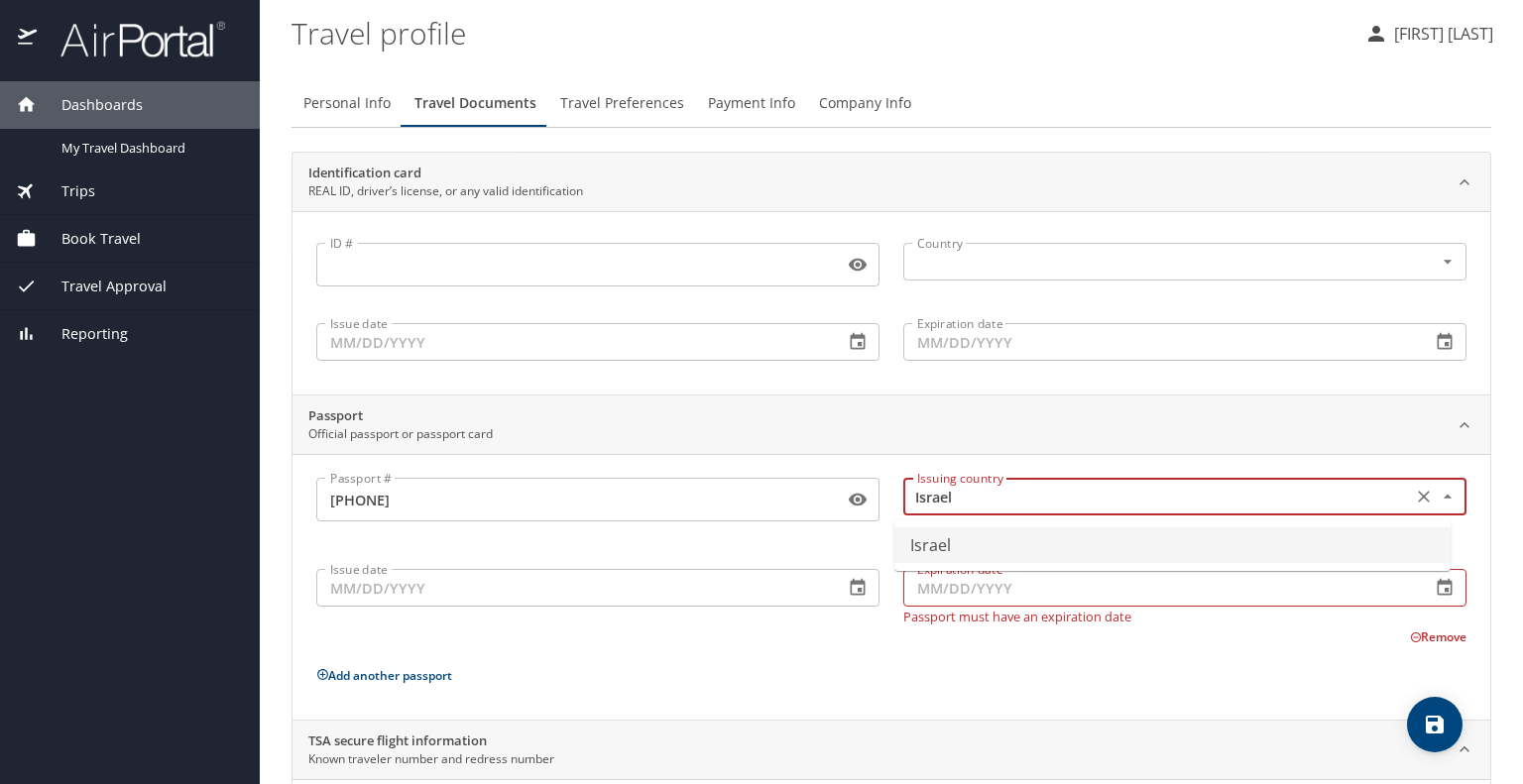 type on "Israel" 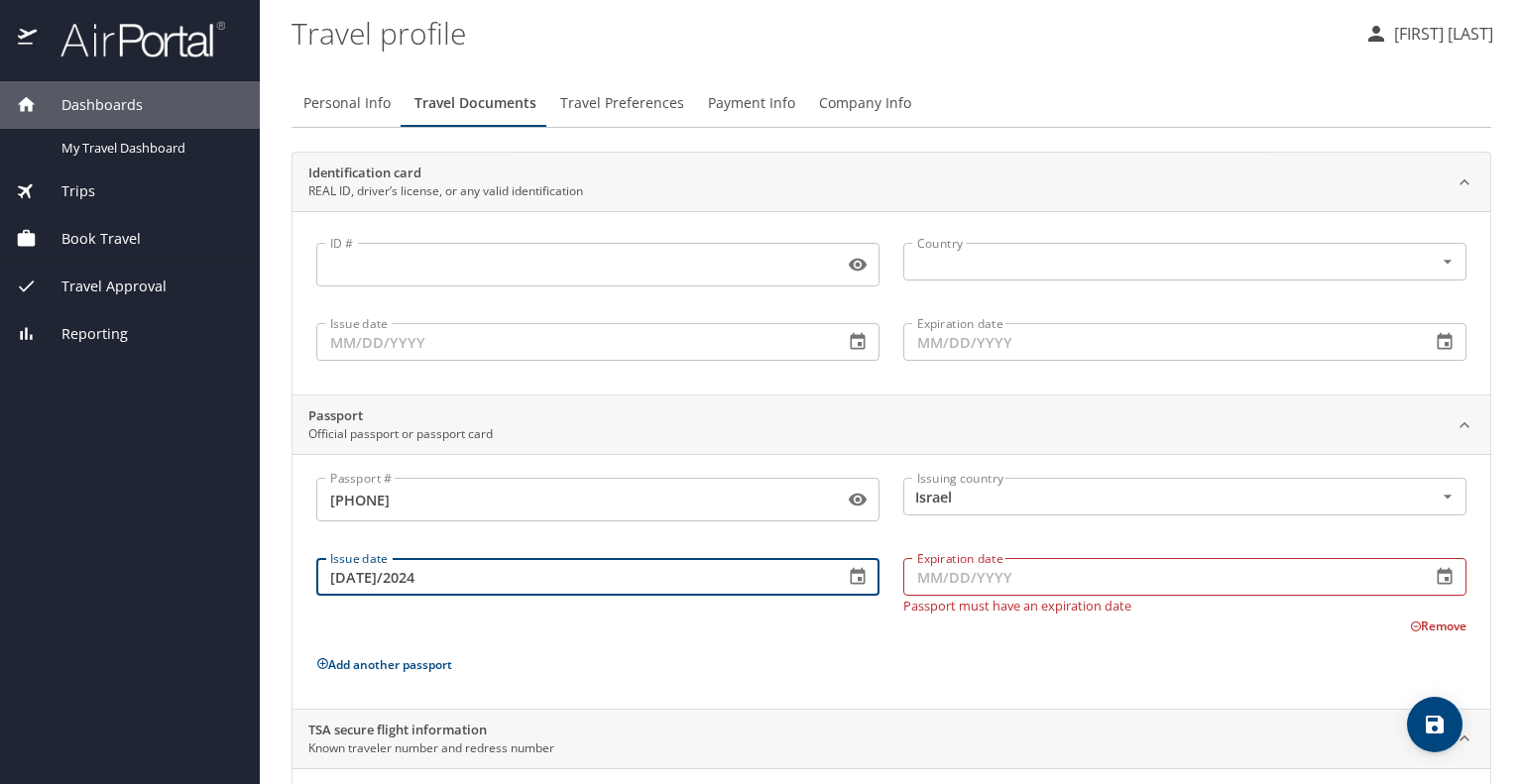 type on "[DATE]/2024" 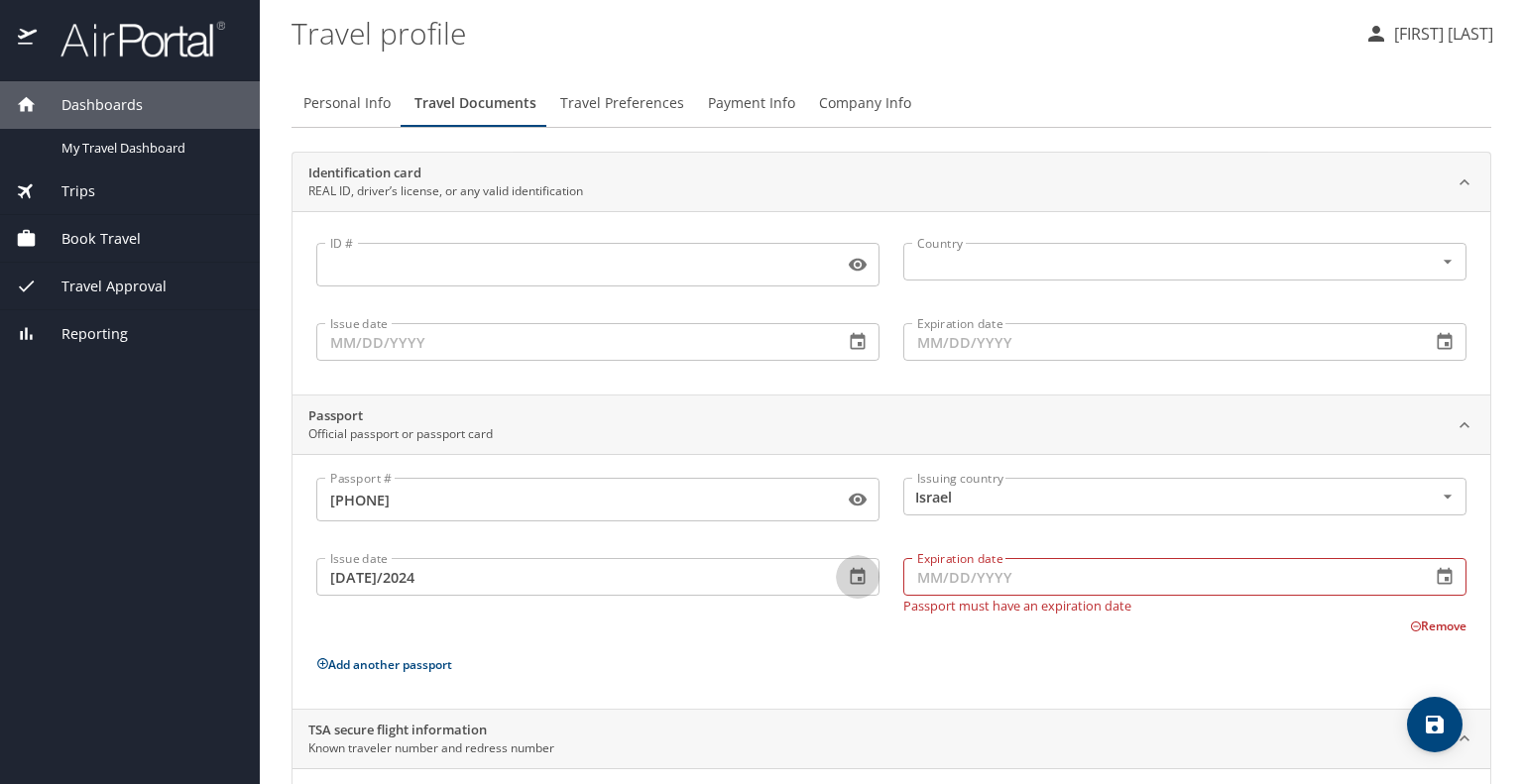 type 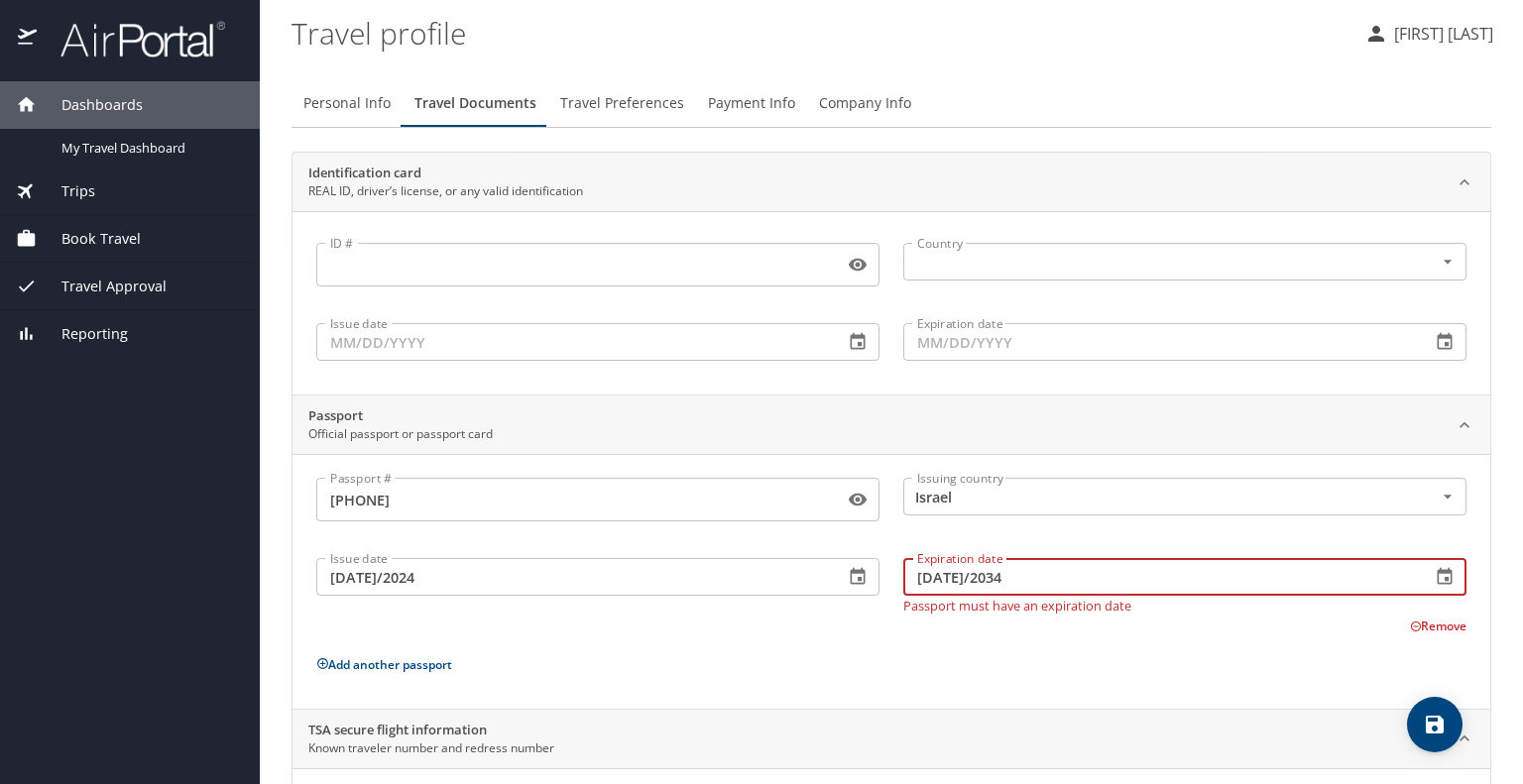 type on "[DATE]/2034" 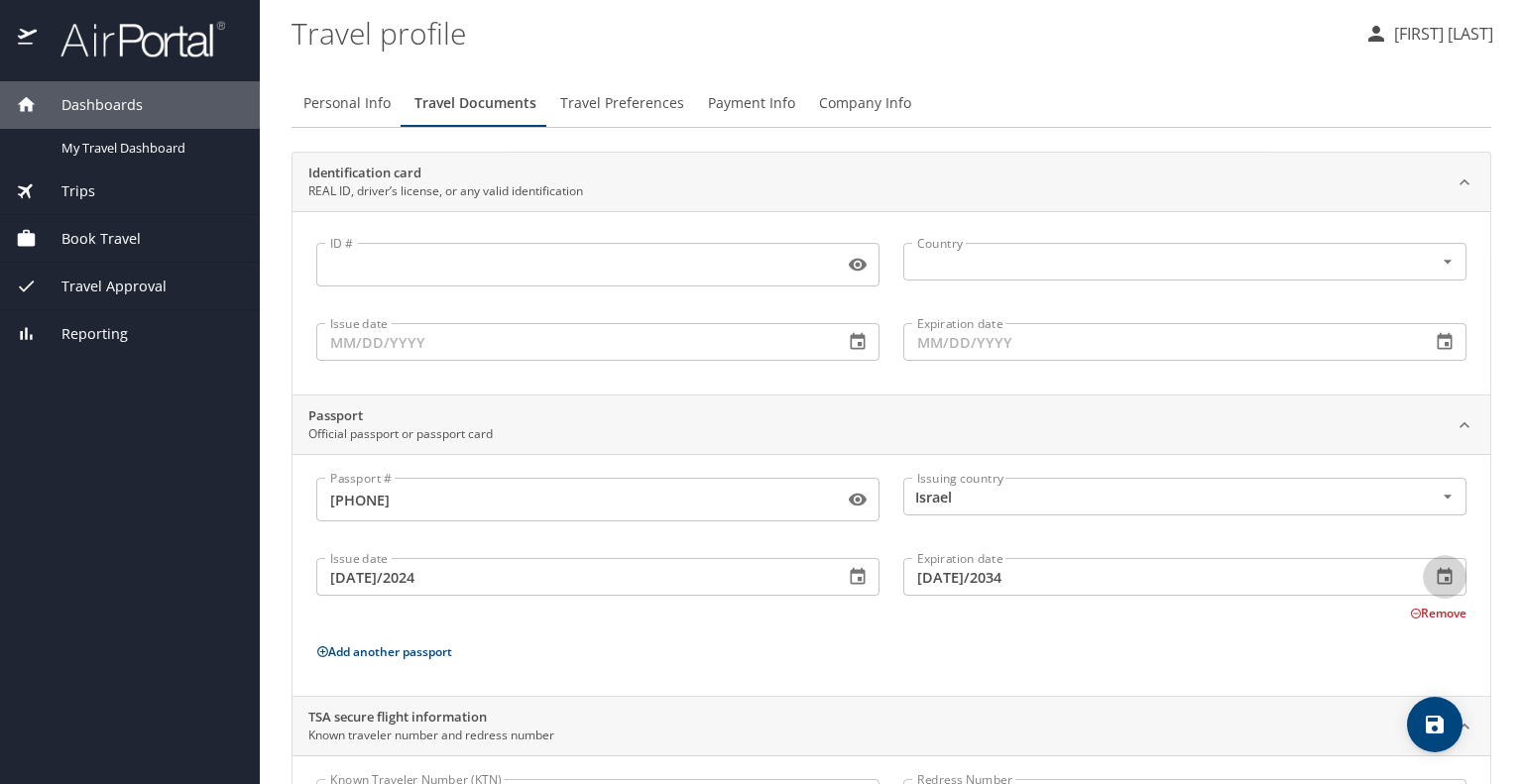 type 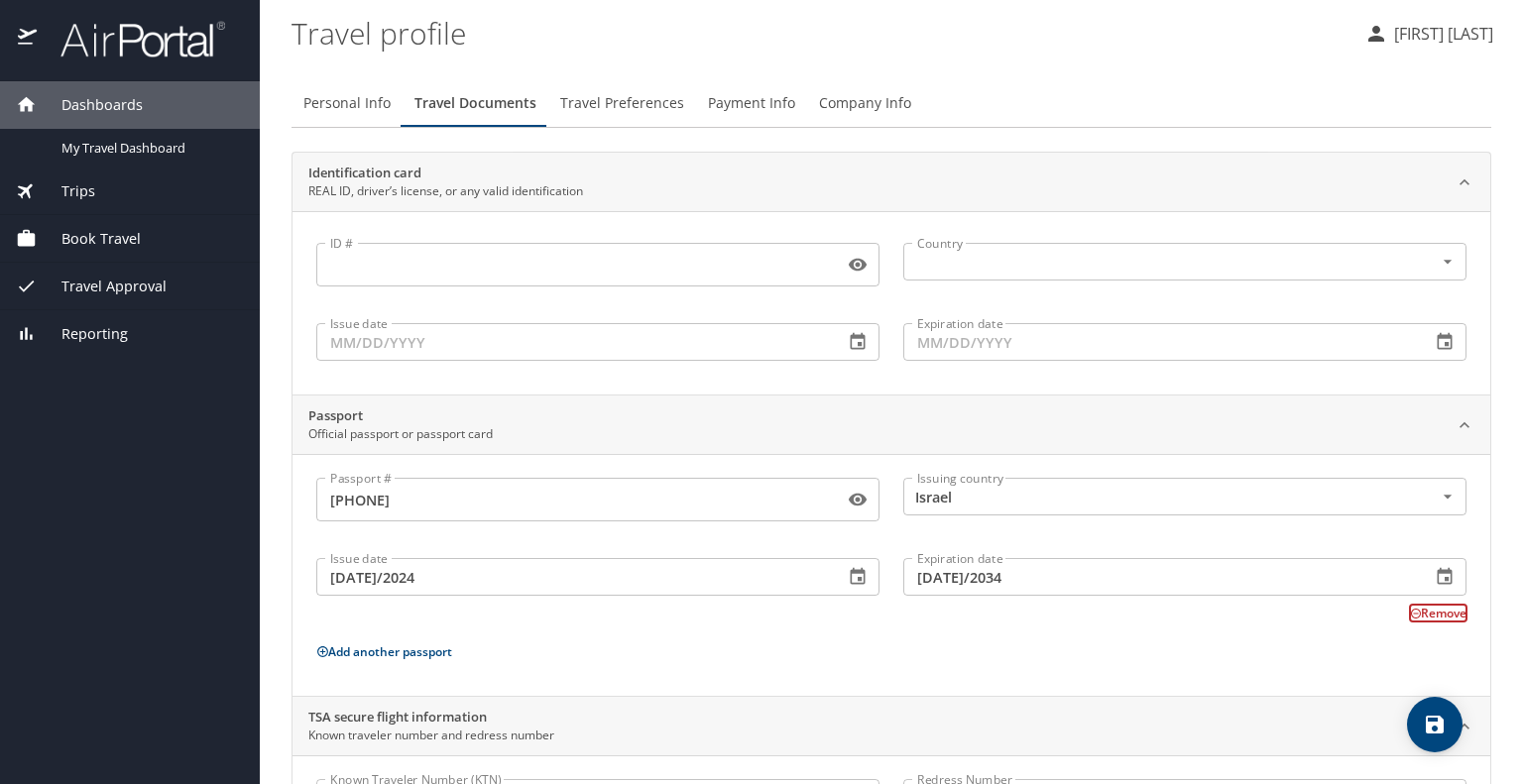 type 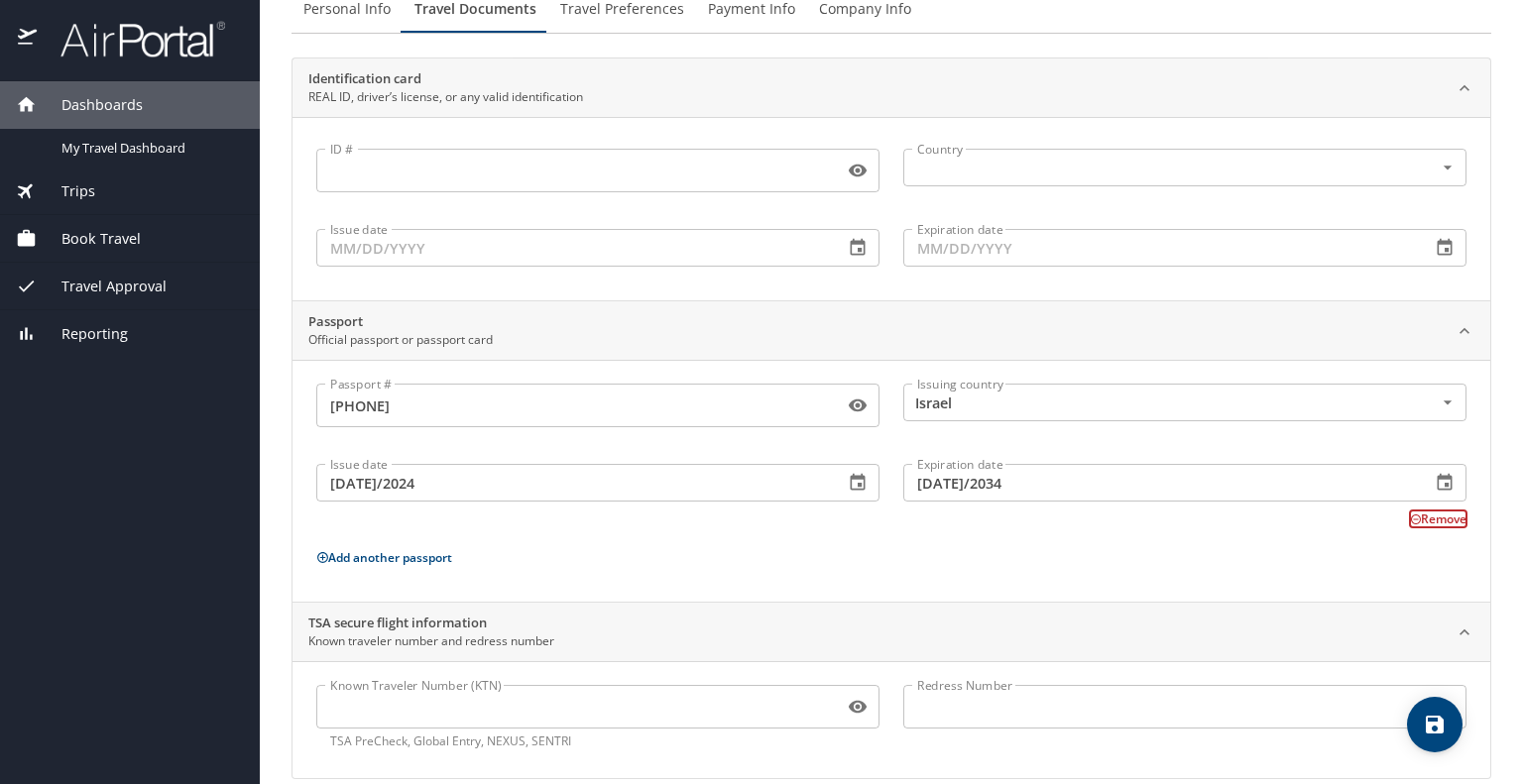 scroll, scrollTop: 119, scrollLeft: 0, axis: vertical 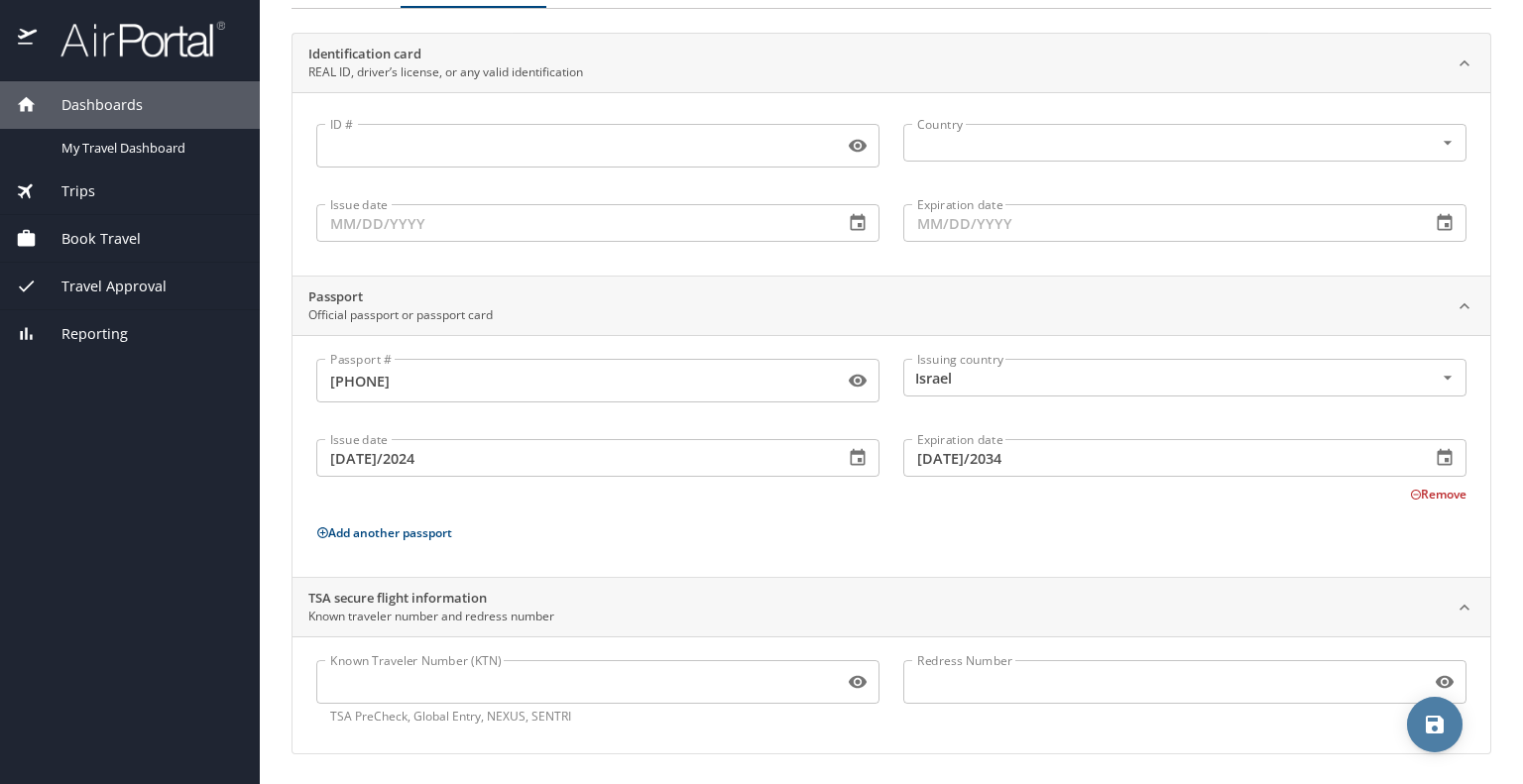click at bounding box center [1435, 725] 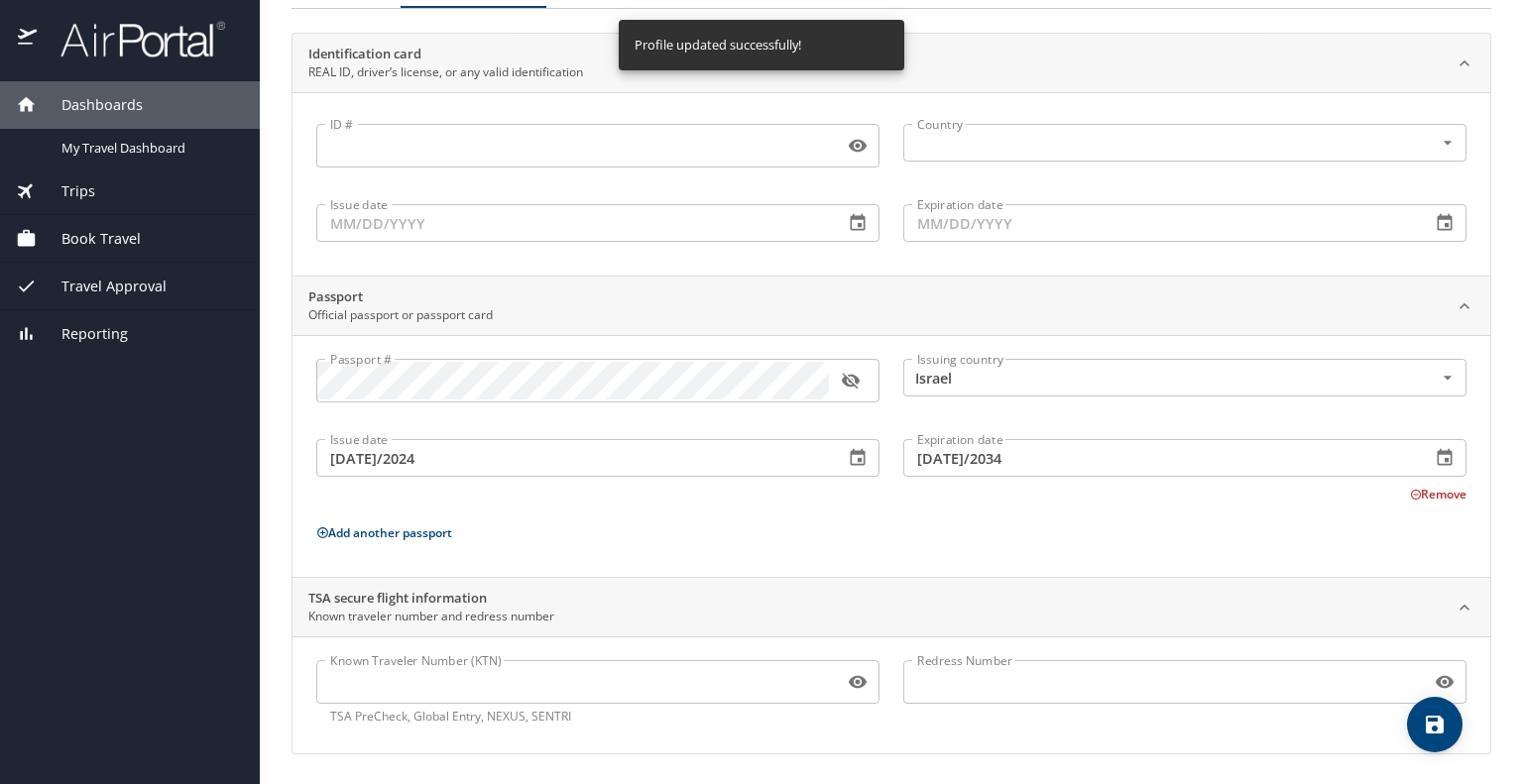 scroll, scrollTop: 0, scrollLeft: 0, axis: both 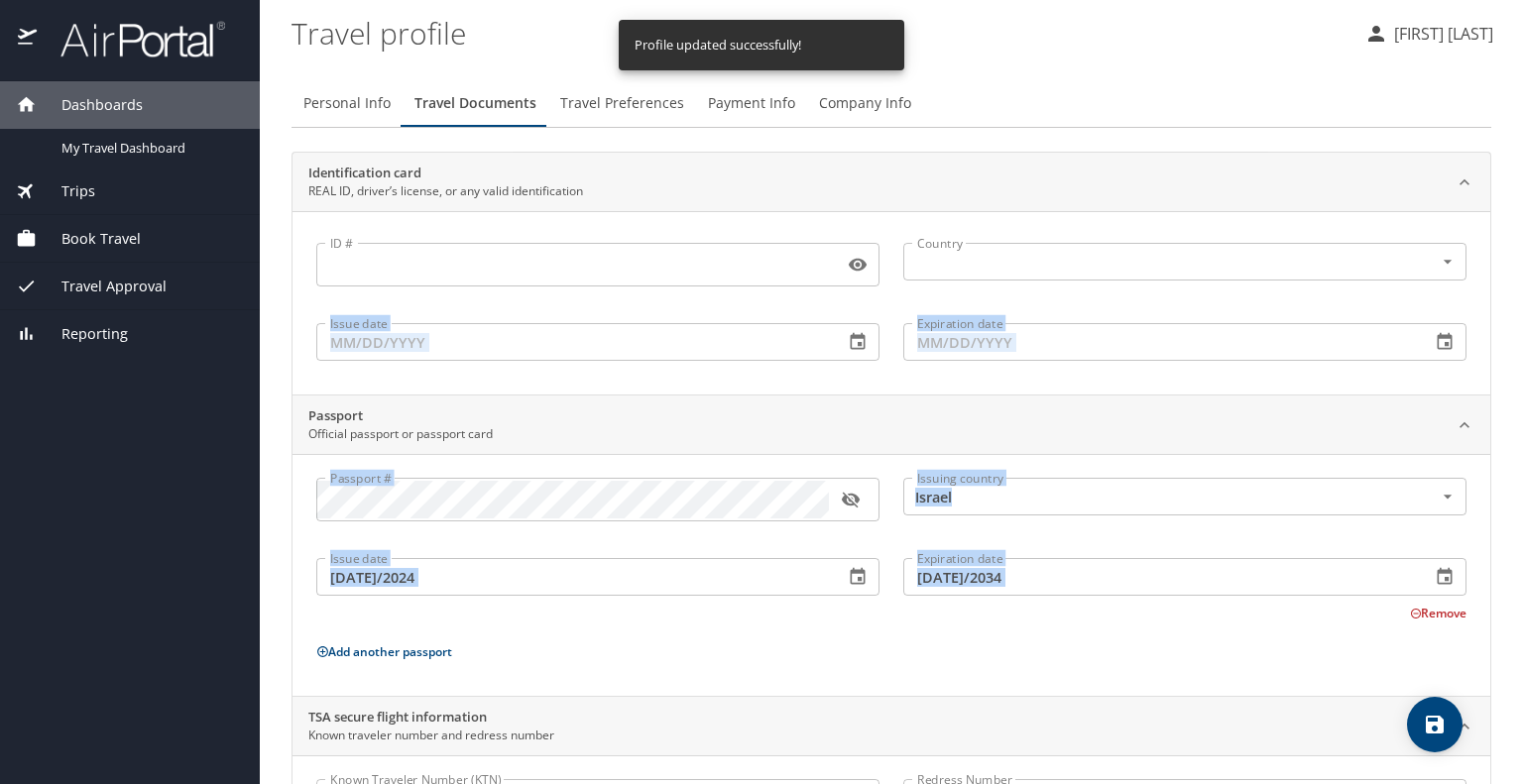 drag, startPoint x: 1522, startPoint y: 538, endPoint x: 1522, endPoint y: 221, distance: 317 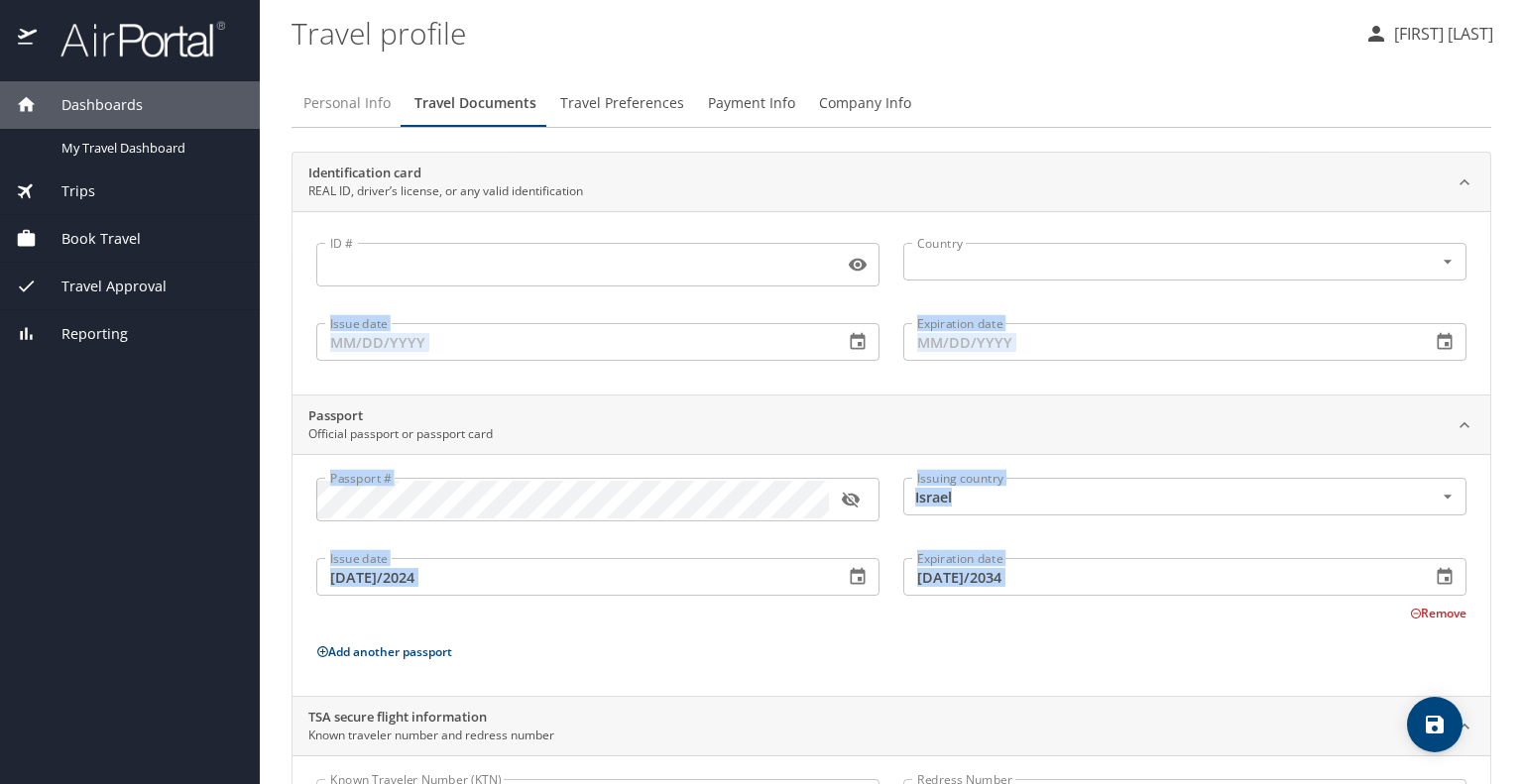 click on "Personal Info" at bounding box center (347, 103) 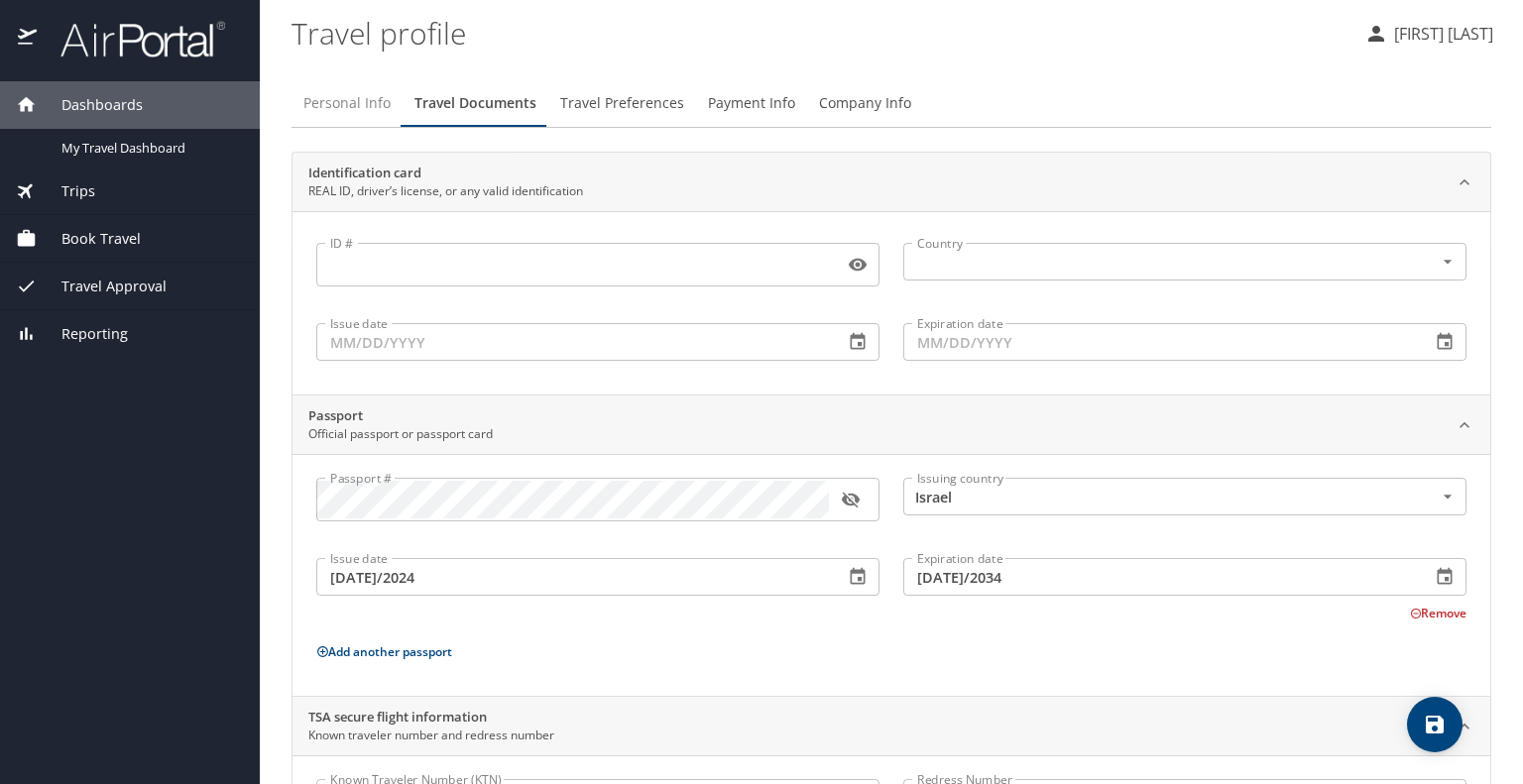 select on "US" 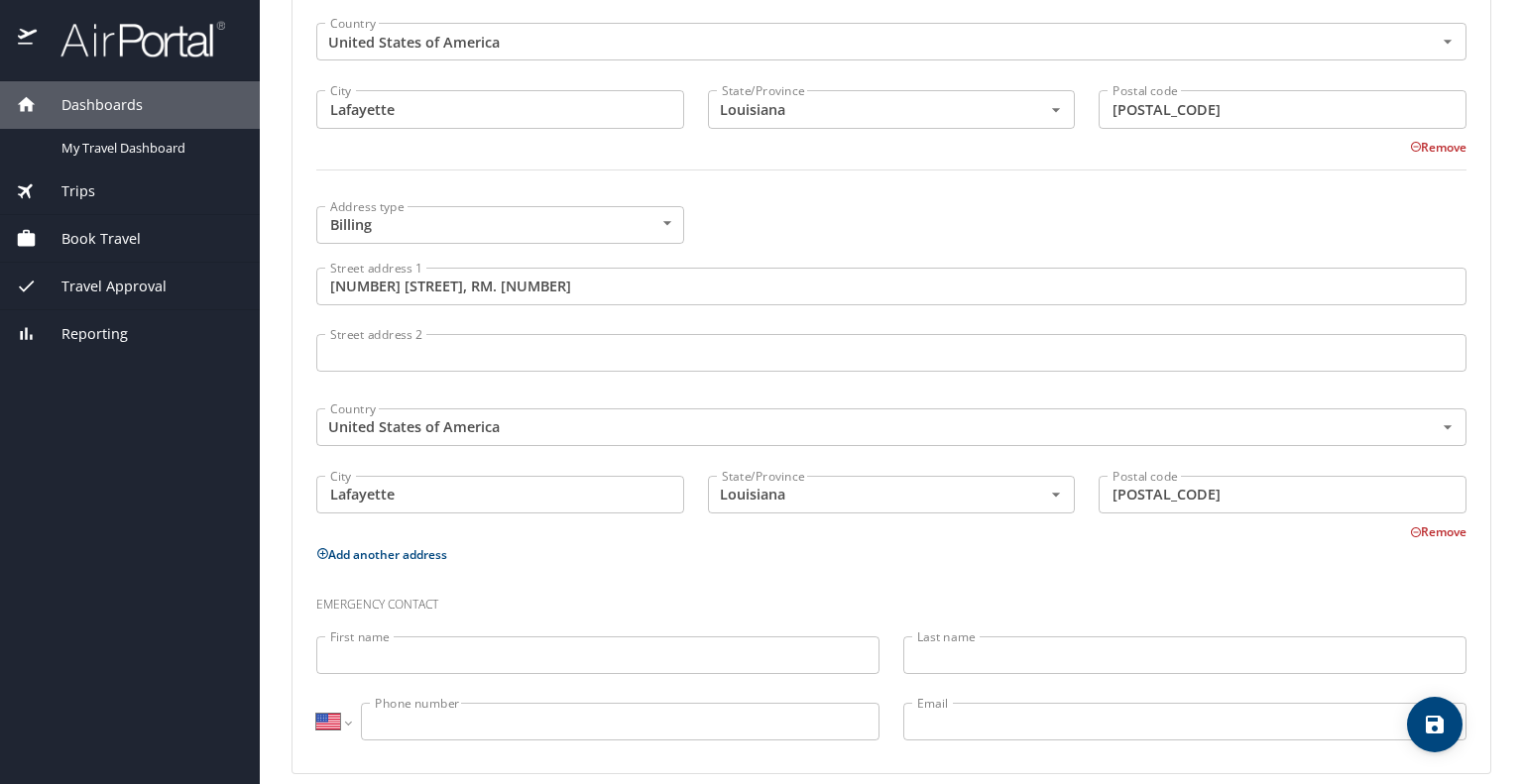 scroll, scrollTop: 1078, scrollLeft: 0, axis: vertical 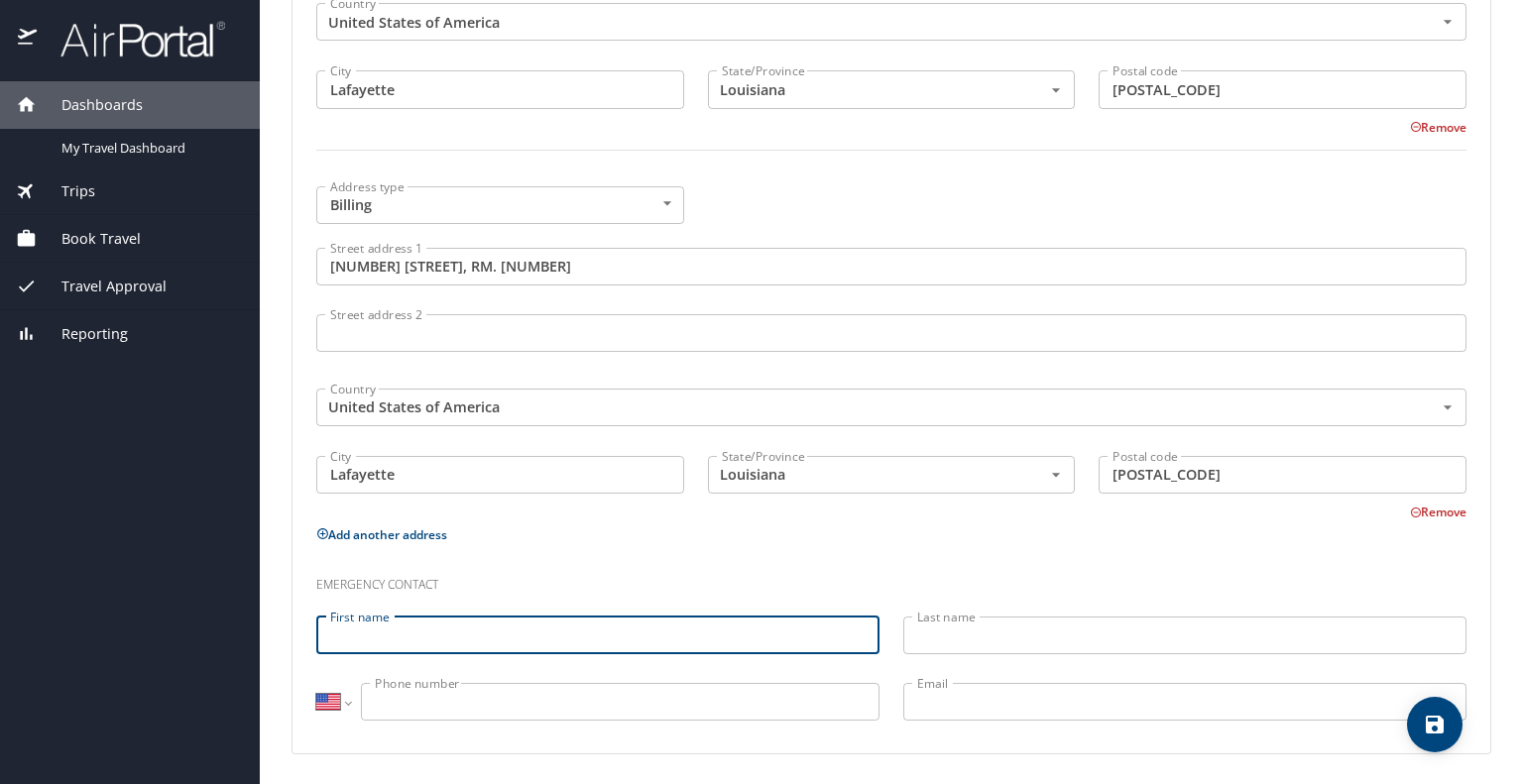 click on "First name" at bounding box center [598, 635] 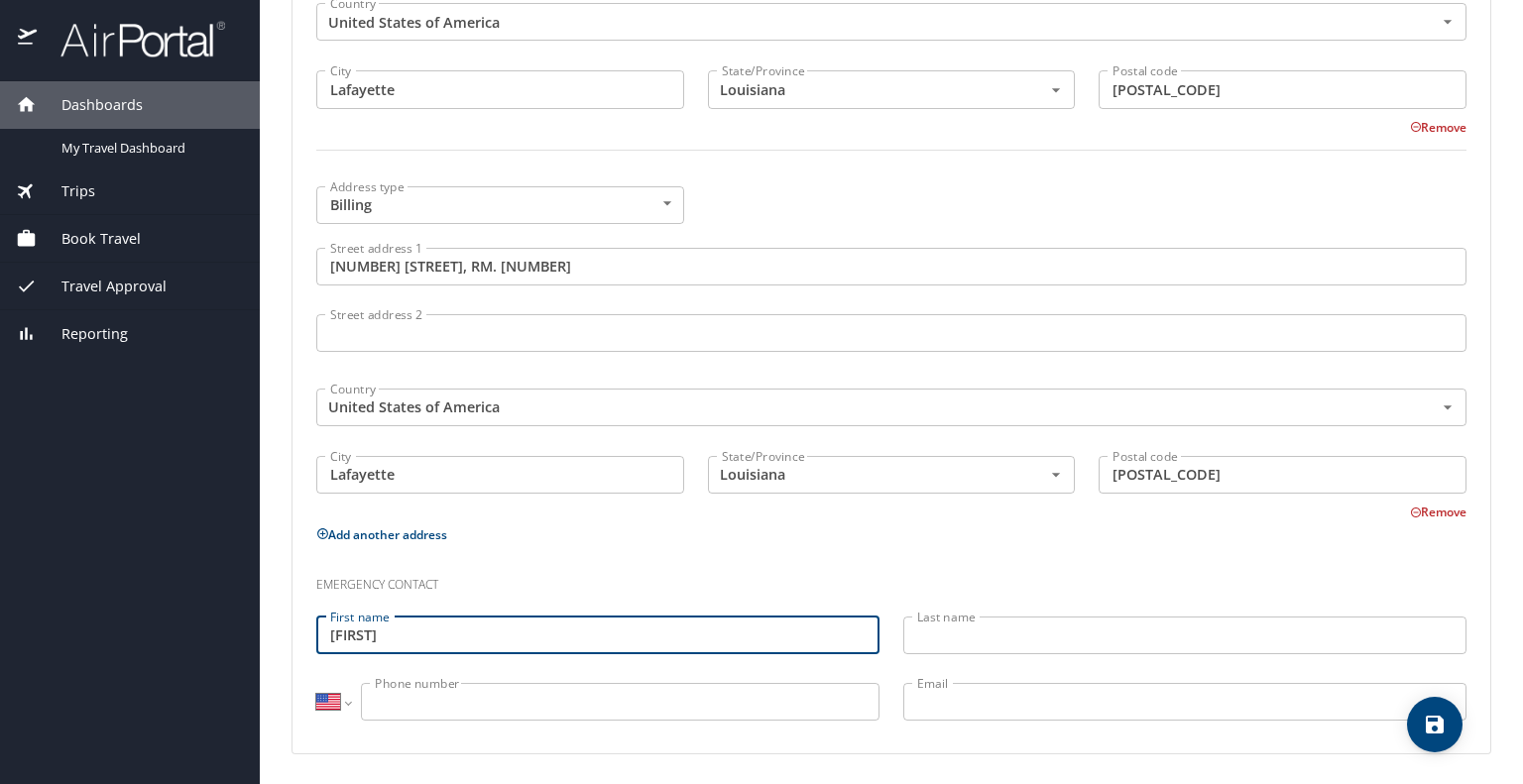 type on "[FIRST]" 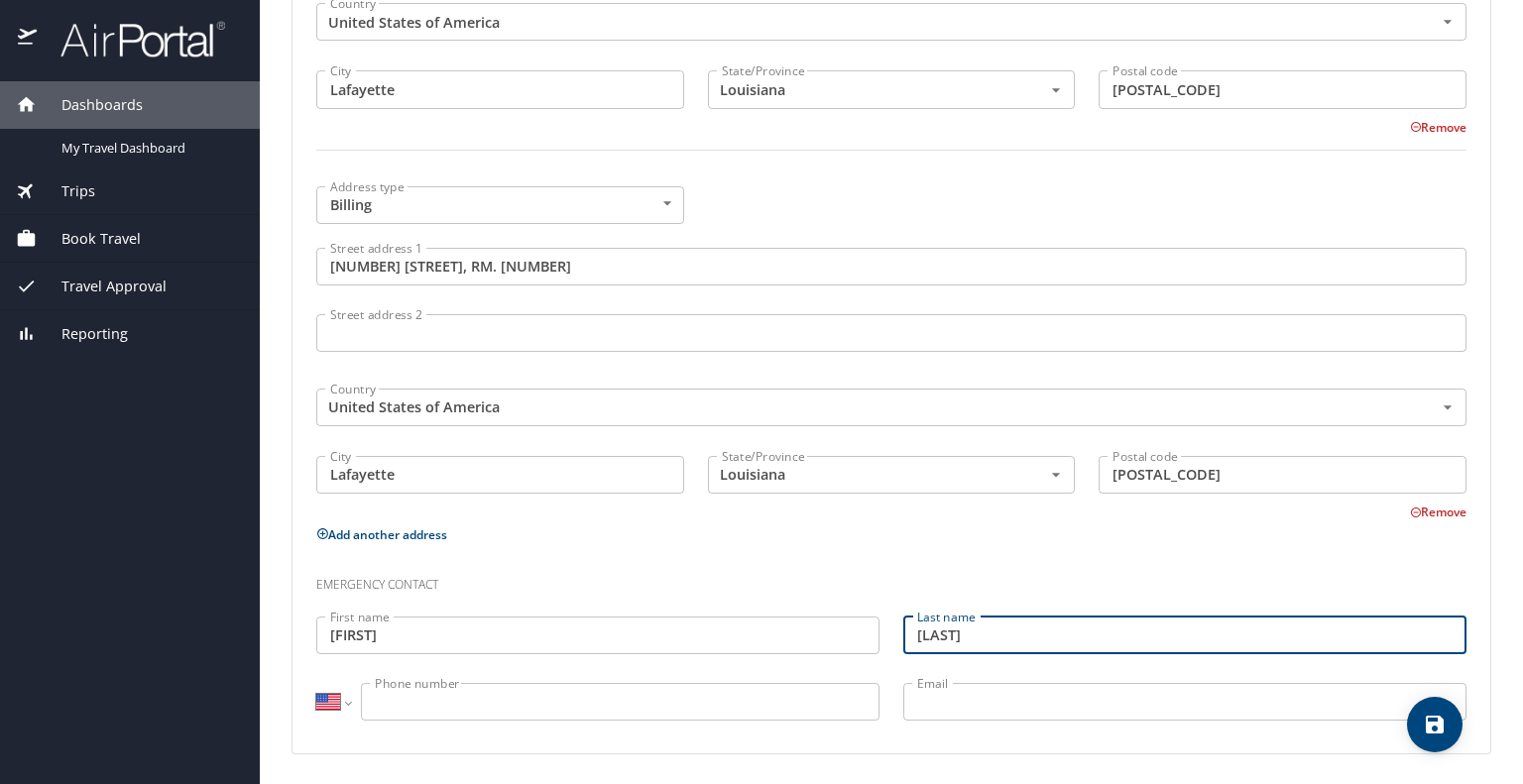 type on "[LAST]" 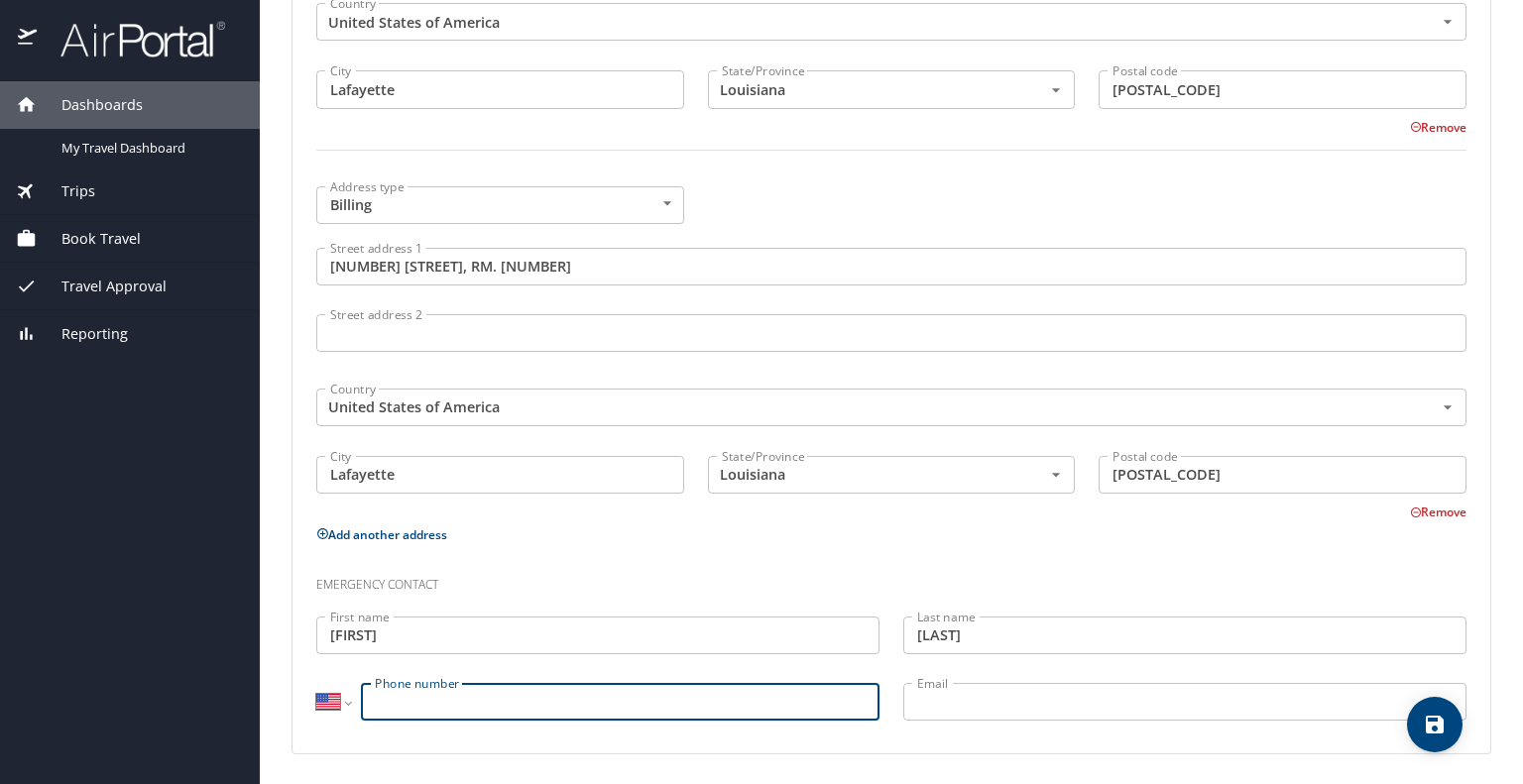 click on "Phone number" at bounding box center (620, 702) 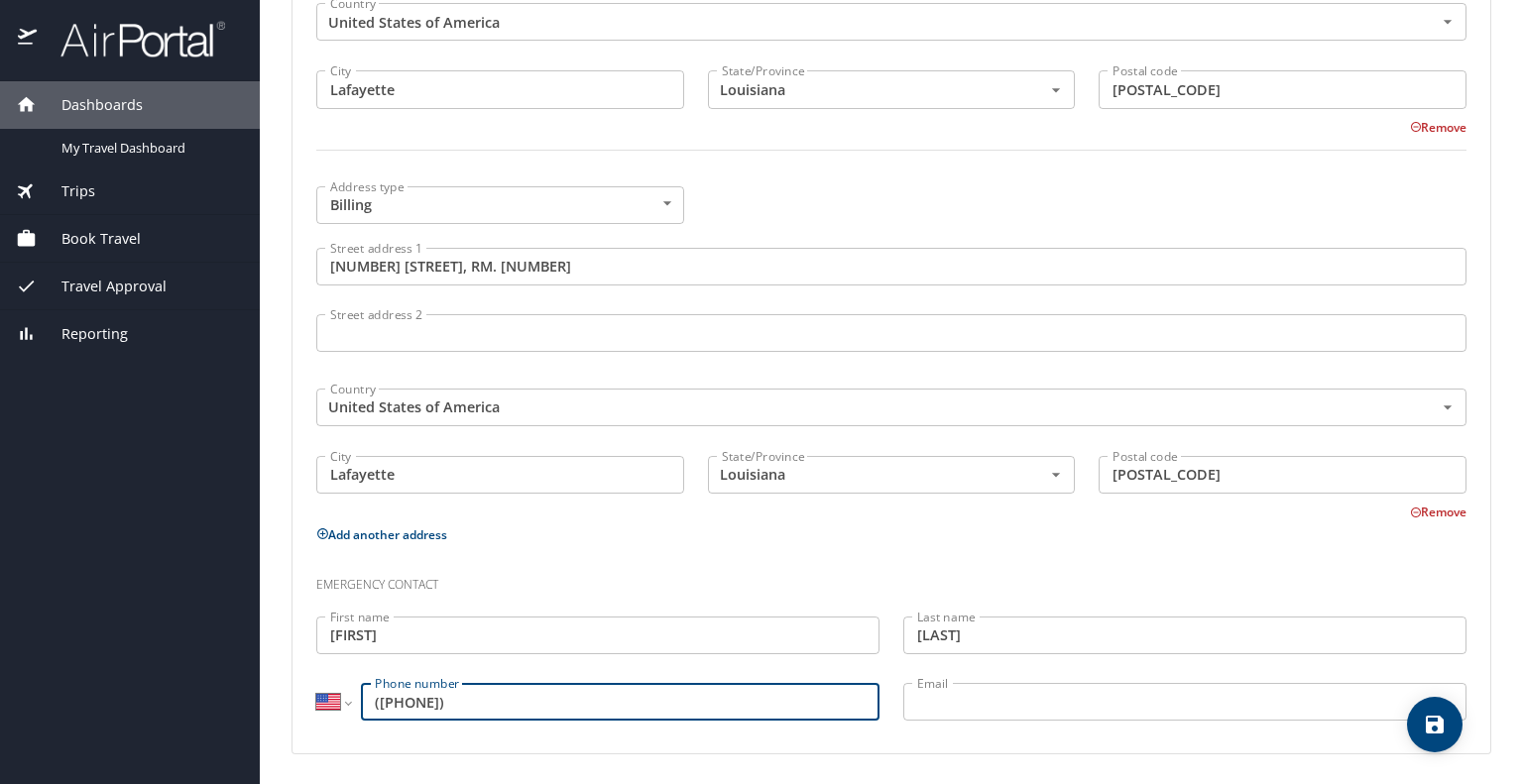 type on "([PHONE])" 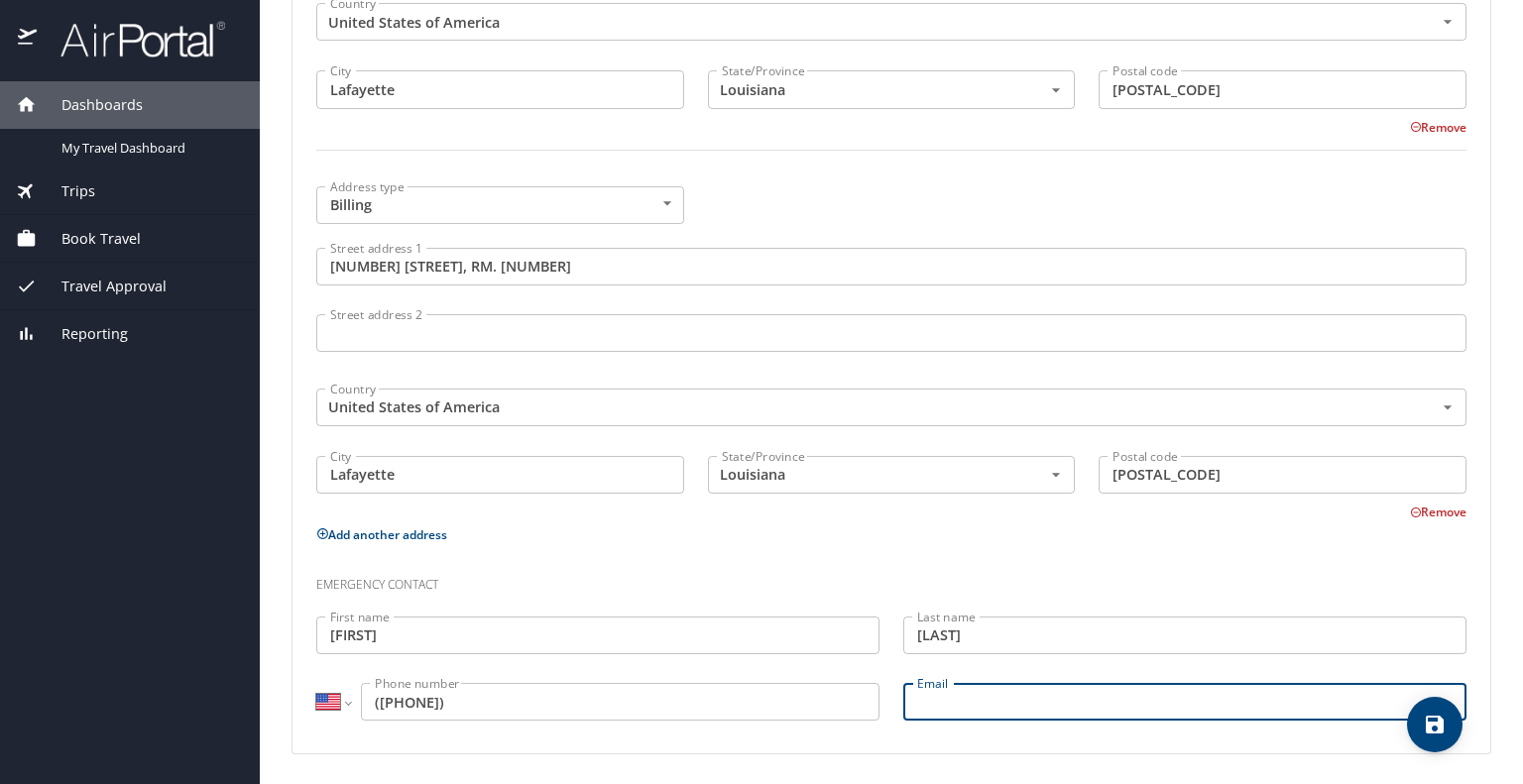 paste on "[EMAIL]" 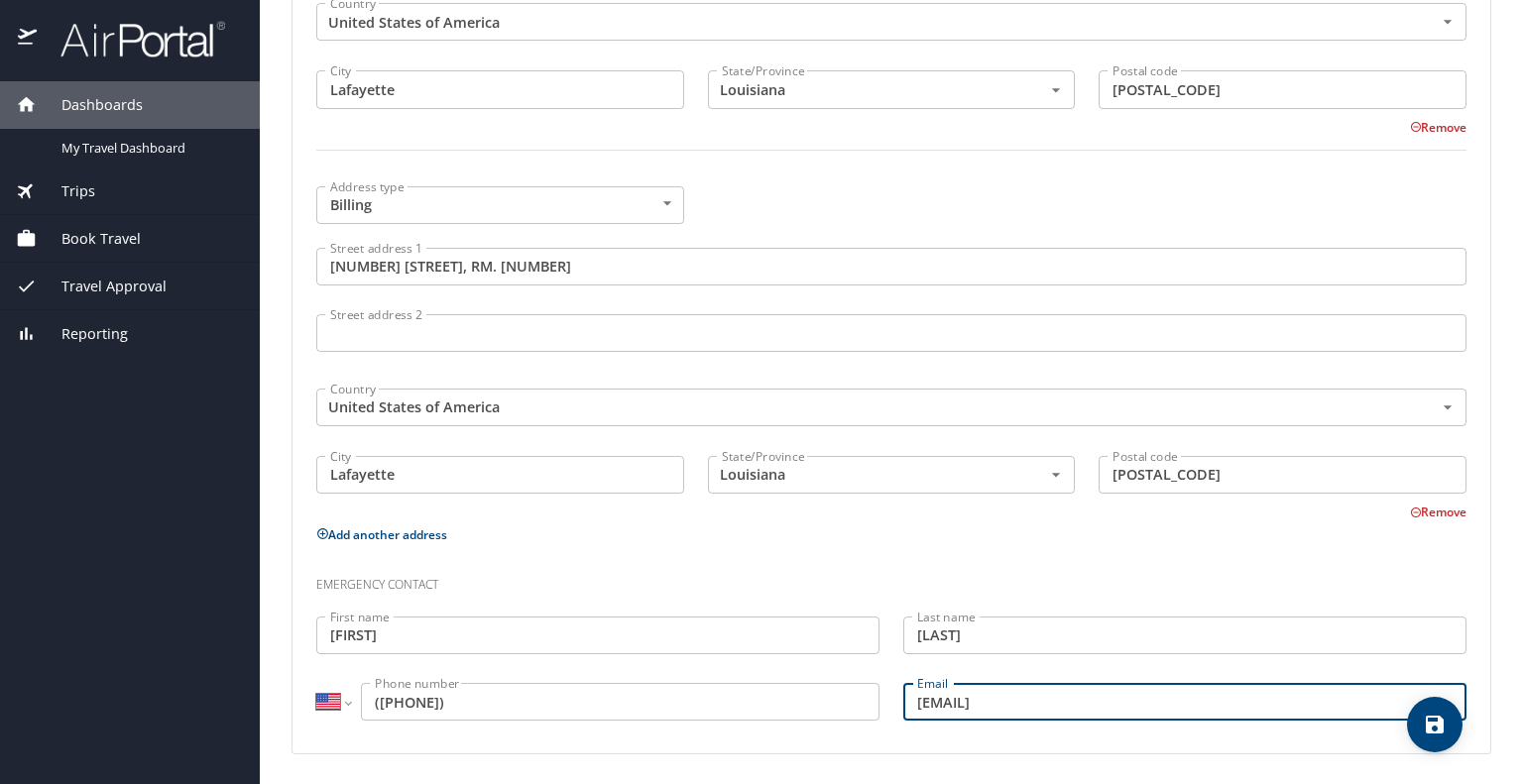 type on "[EMAIL]" 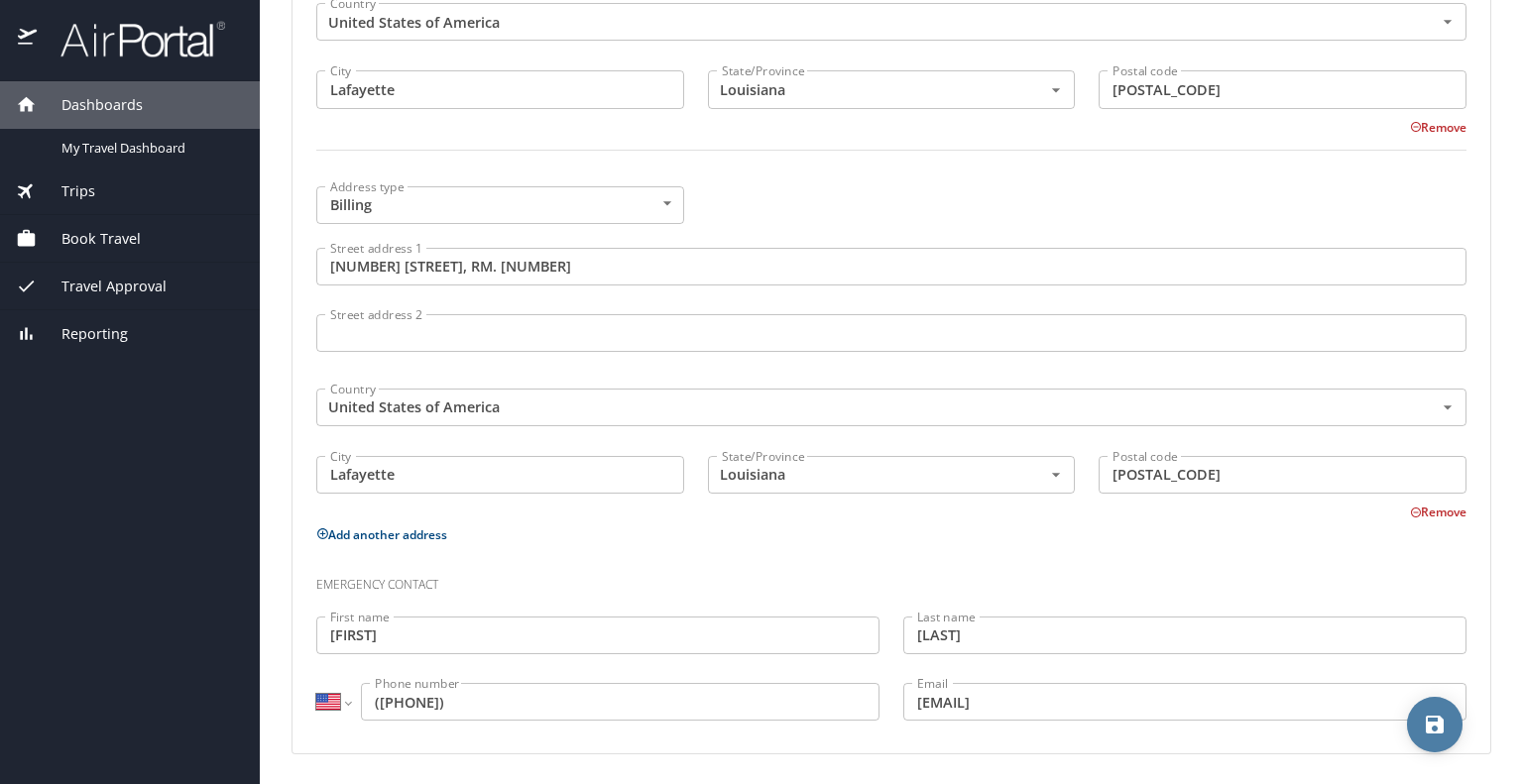 click 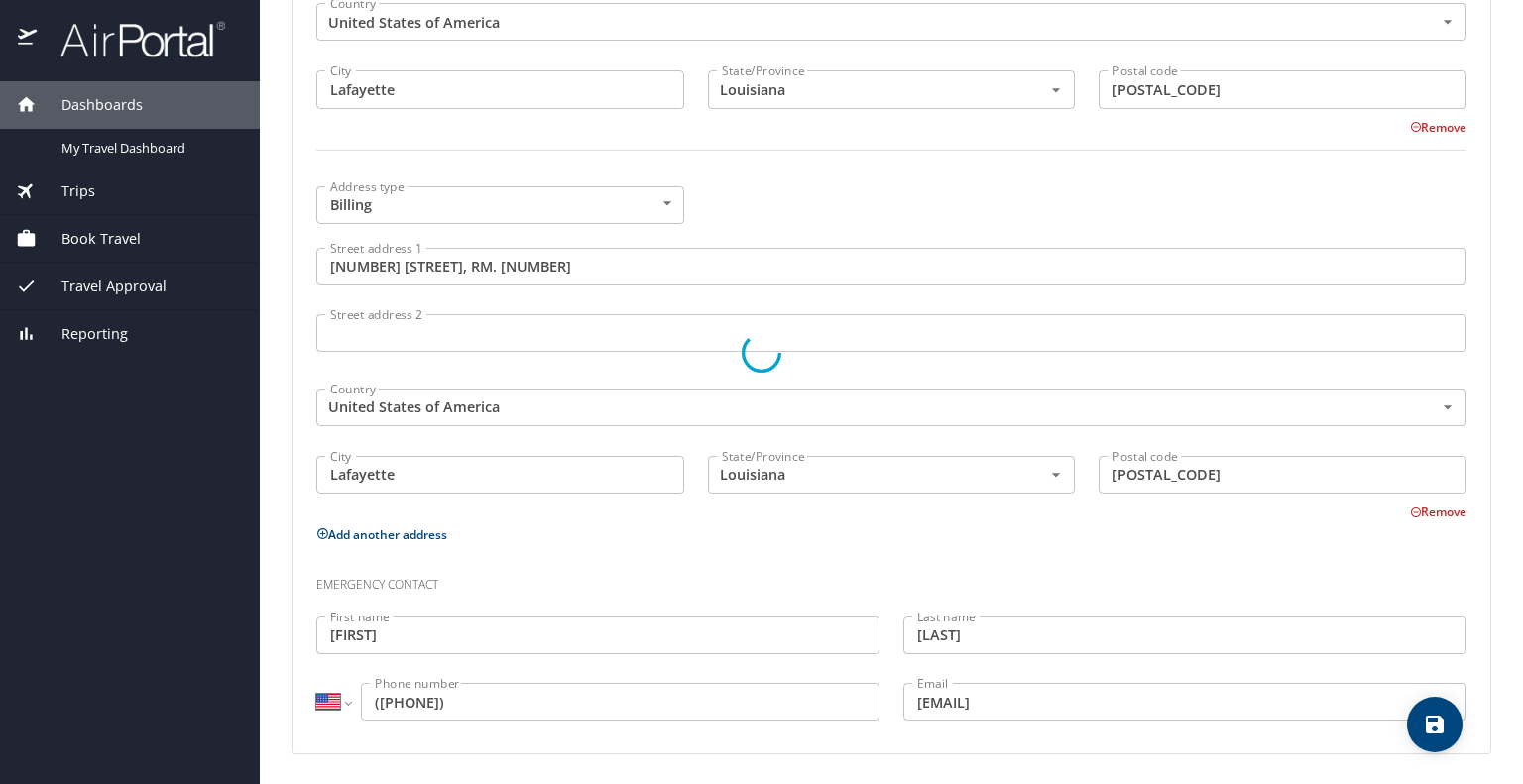 select on "US" 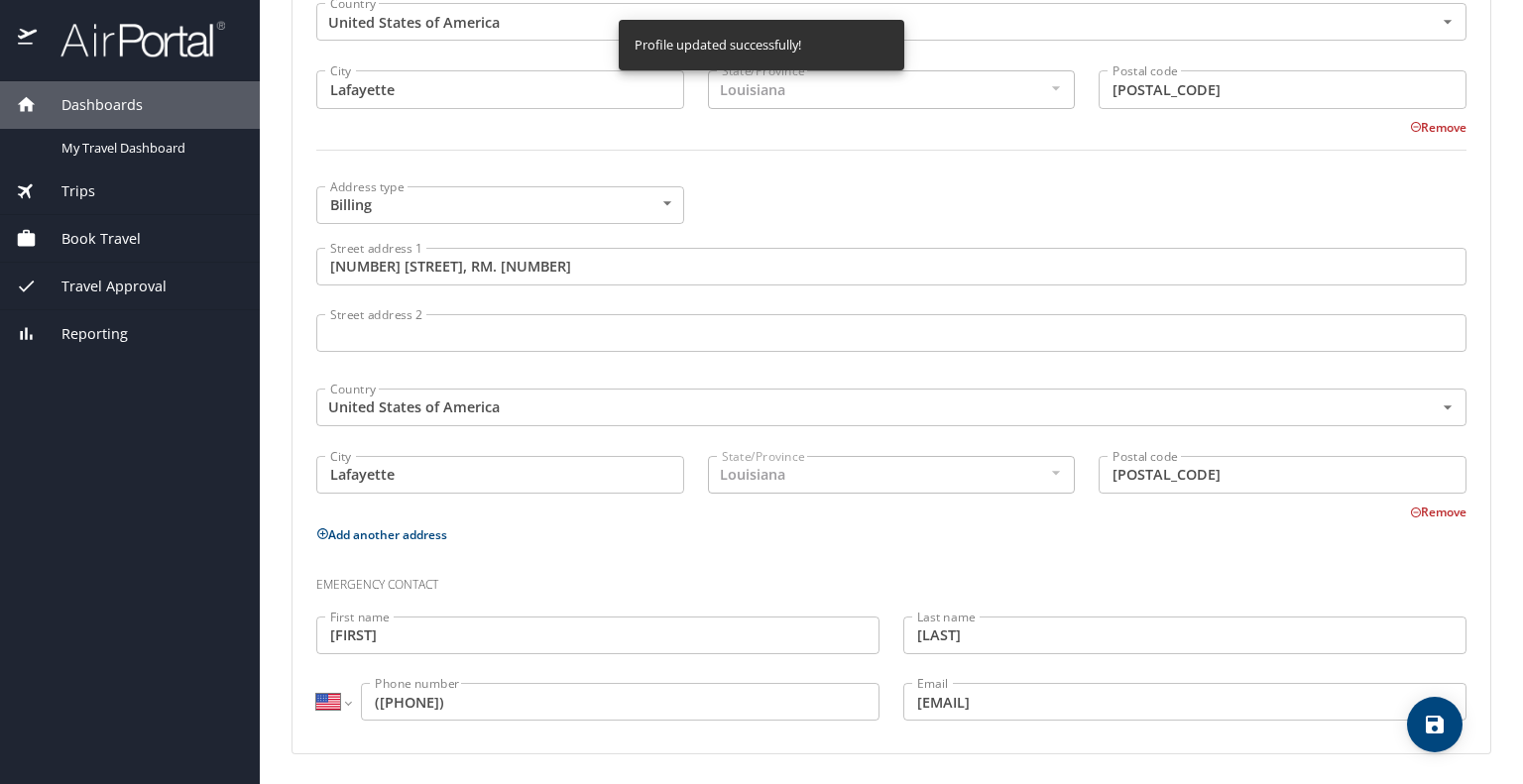 select on "US" 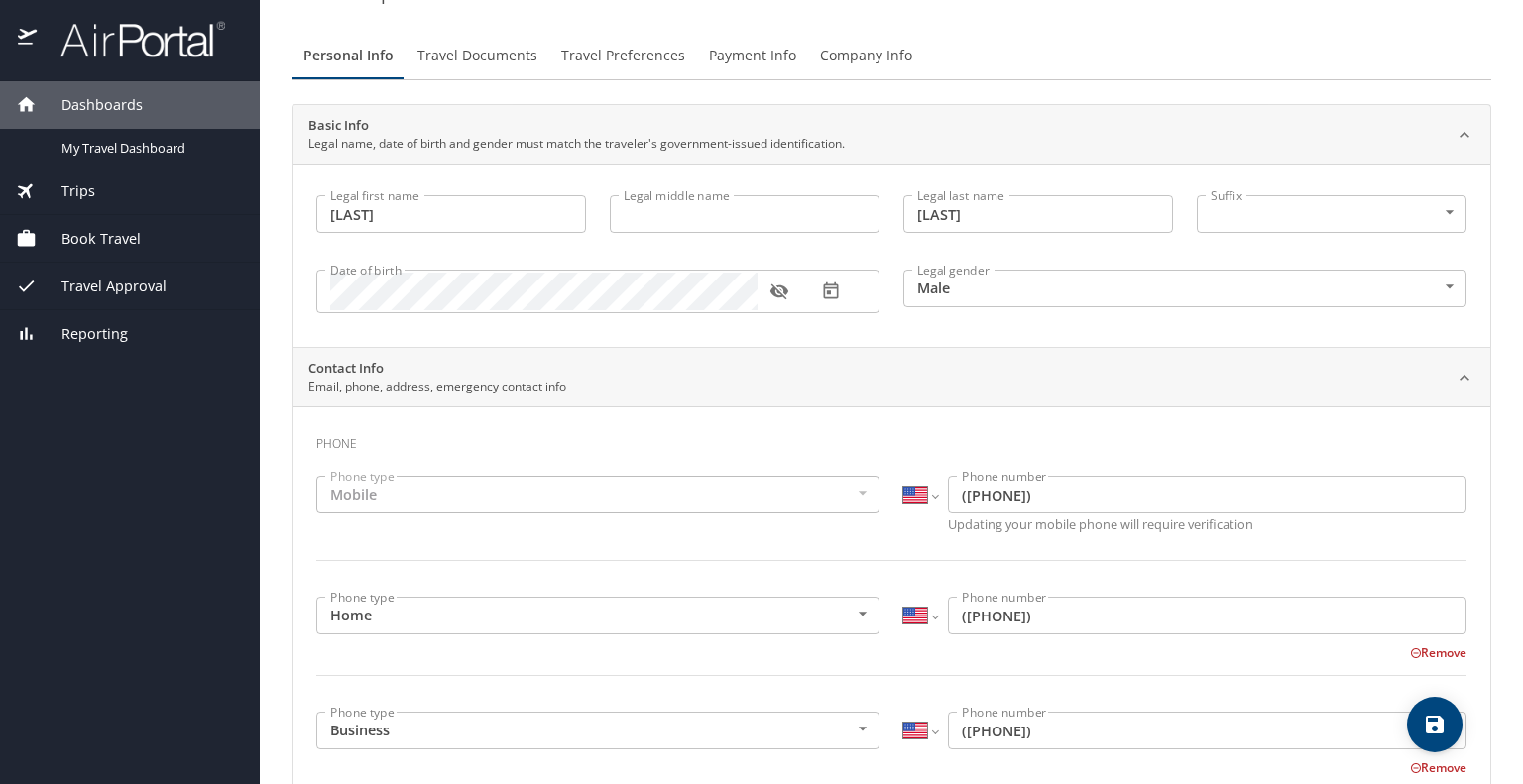 scroll, scrollTop: 63, scrollLeft: 0, axis: vertical 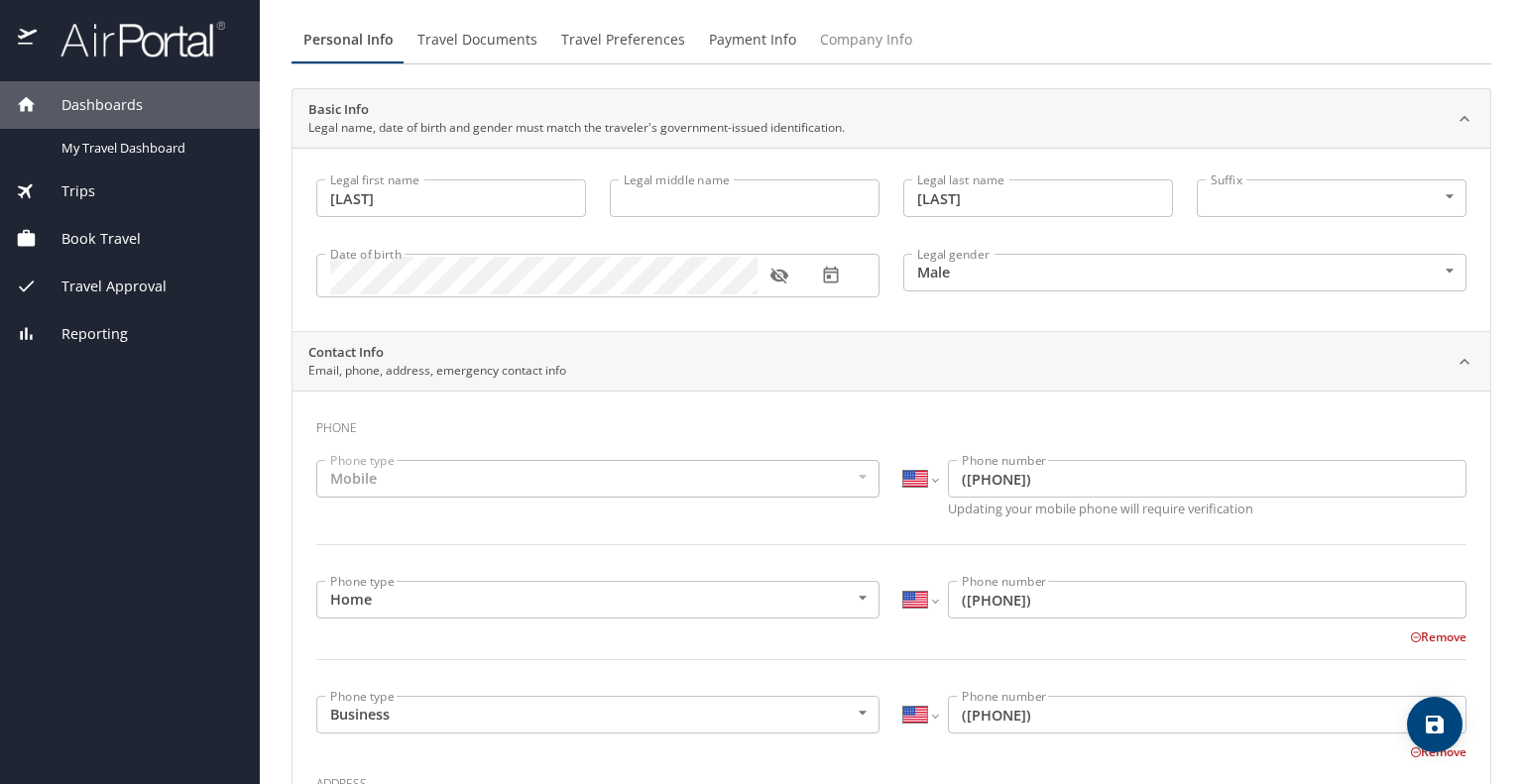 click on "Company Info" at bounding box center (866, 40) 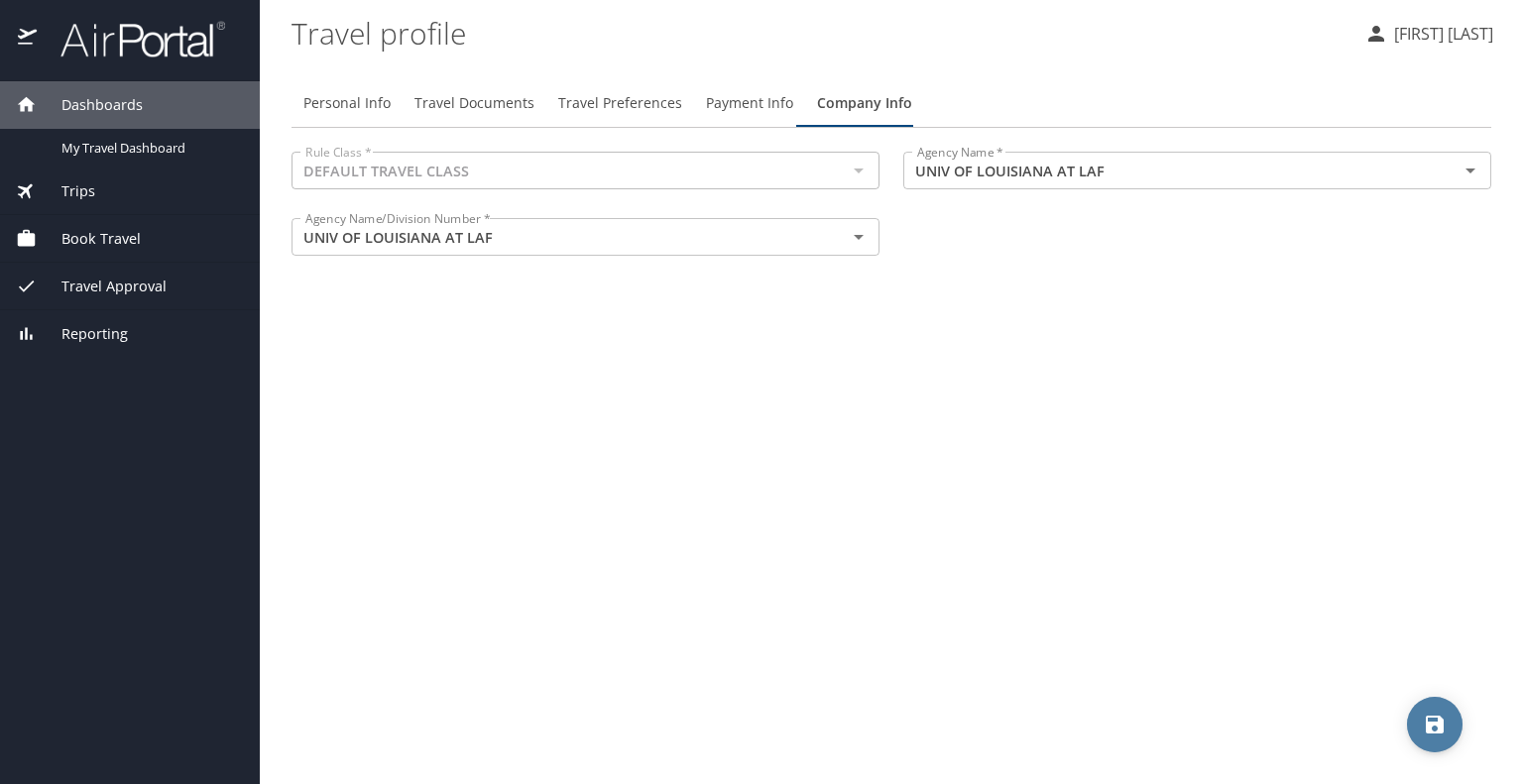 click at bounding box center [1435, 725] 